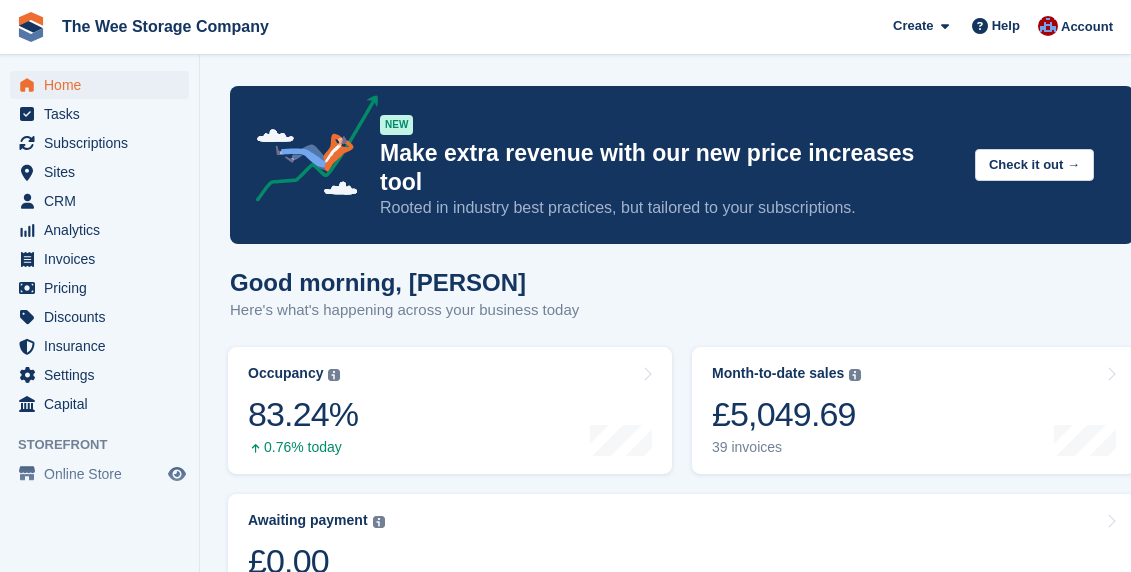 scroll, scrollTop: 0, scrollLeft: 0, axis: both 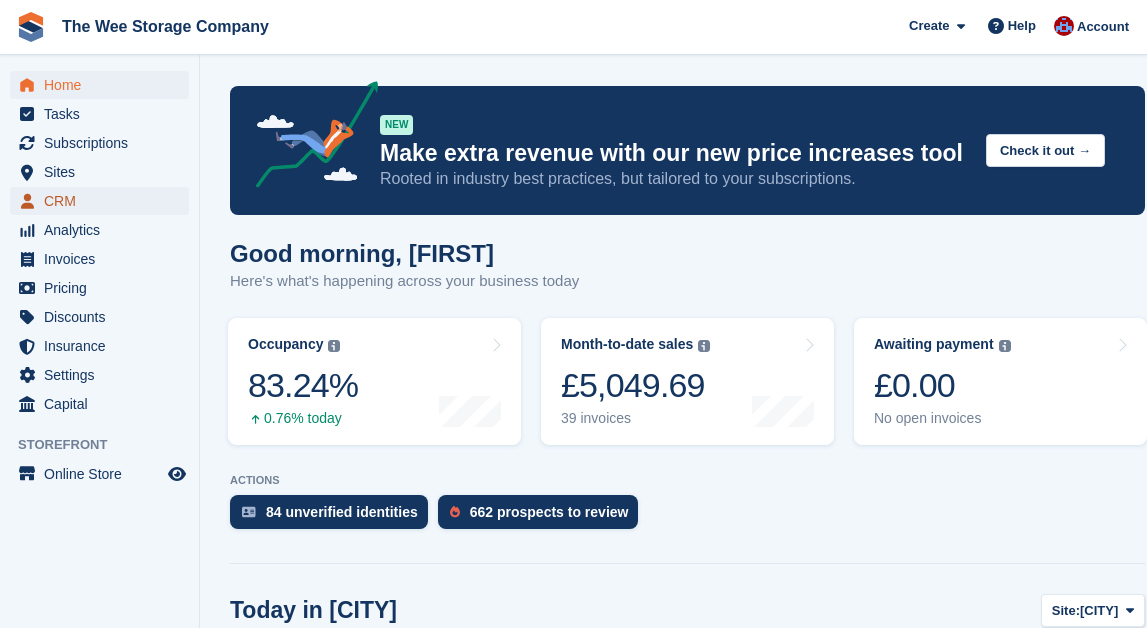 click on "CRM" at bounding box center [104, 201] 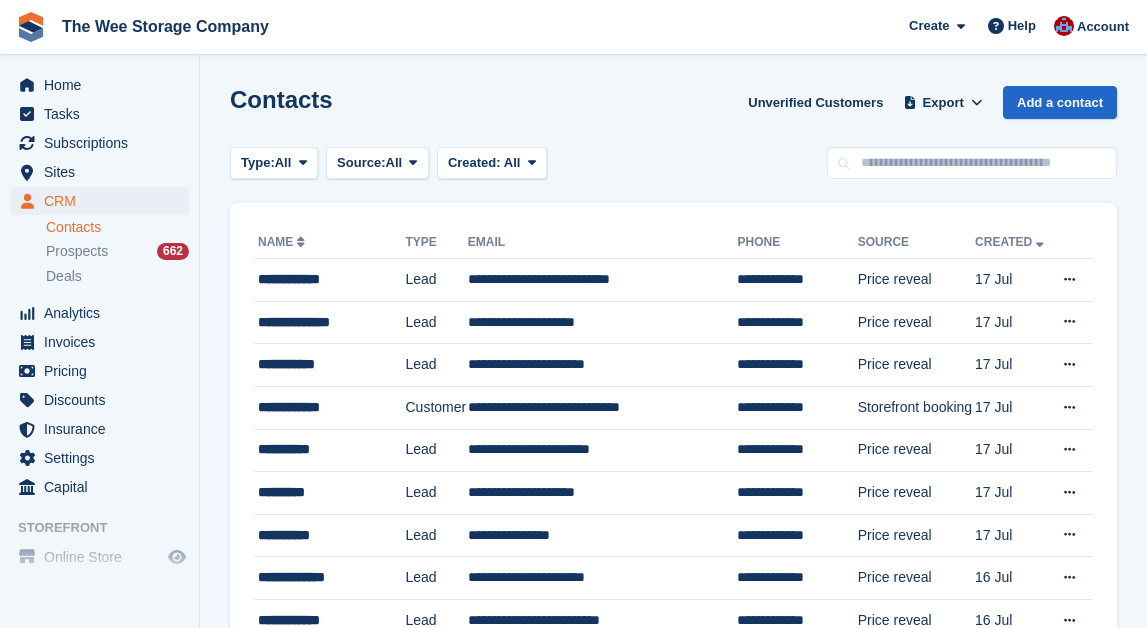 scroll, scrollTop: 0, scrollLeft: 0, axis: both 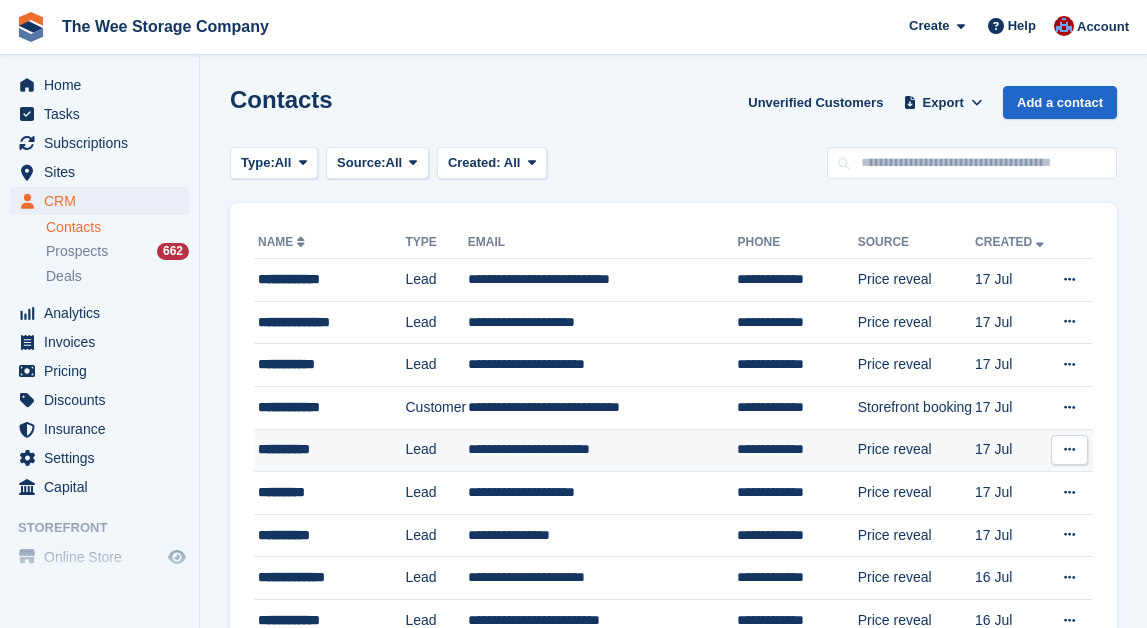 click on "**********" at bounding box center [603, 450] 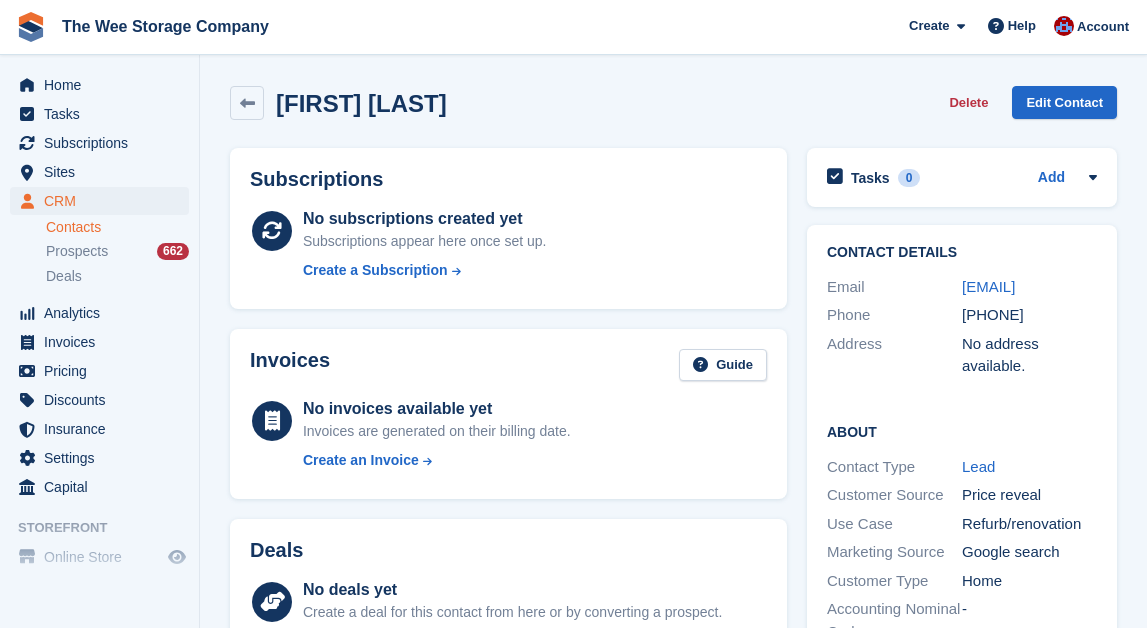 scroll, scrollTop: 0, scrollLeft: 0, axis: both 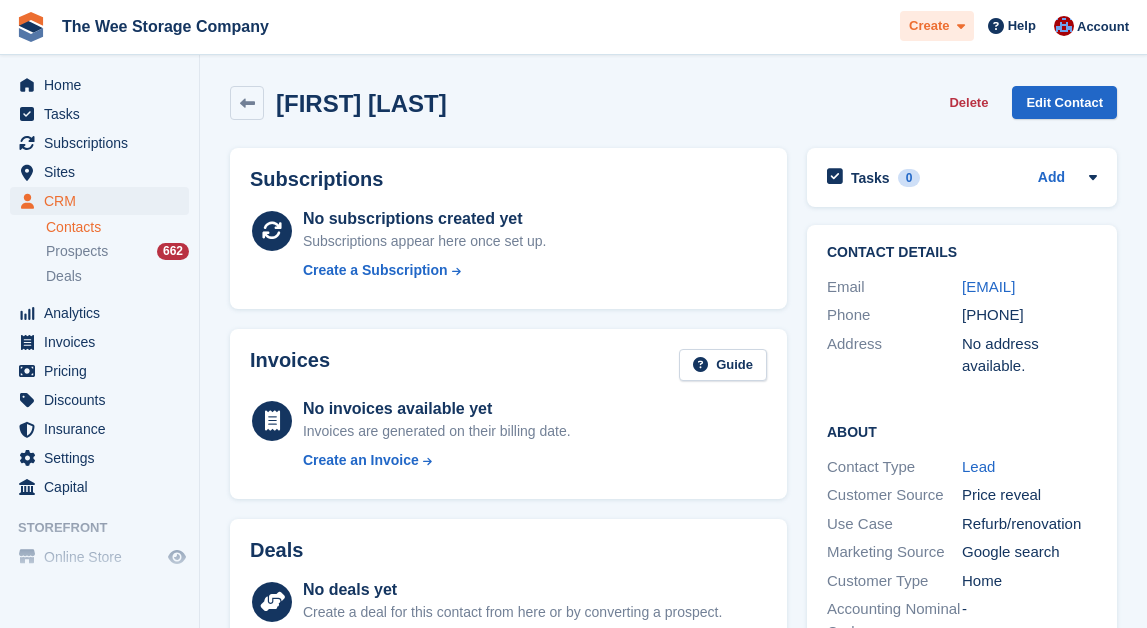 click on "Create" at bounding box center [929, 26] 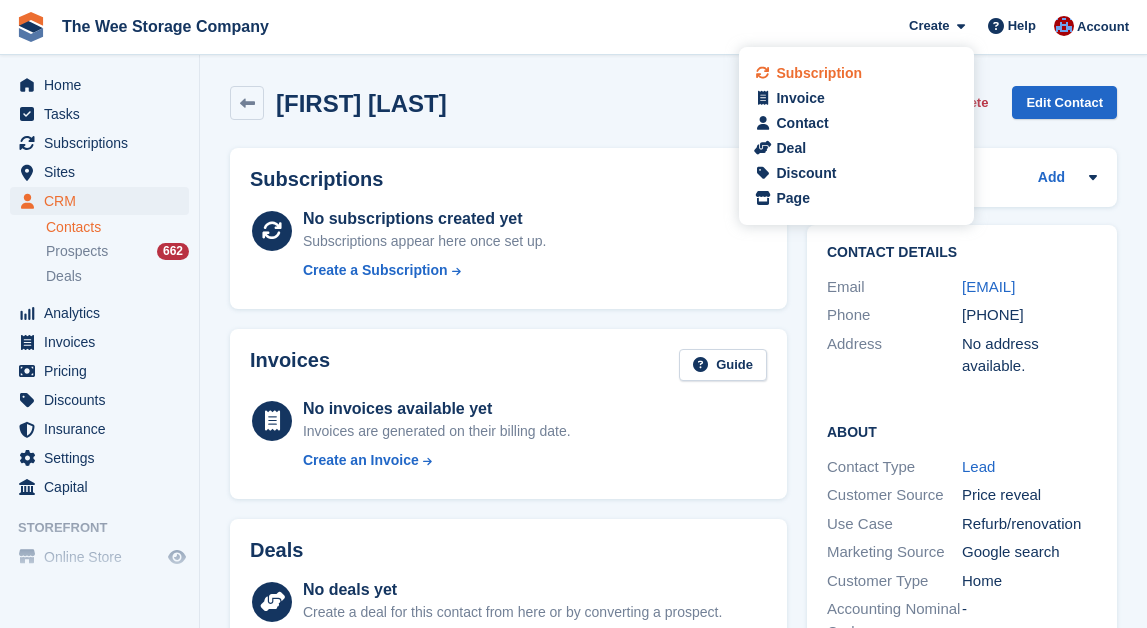 click on "Subscription" at bounding box center [819, 73] 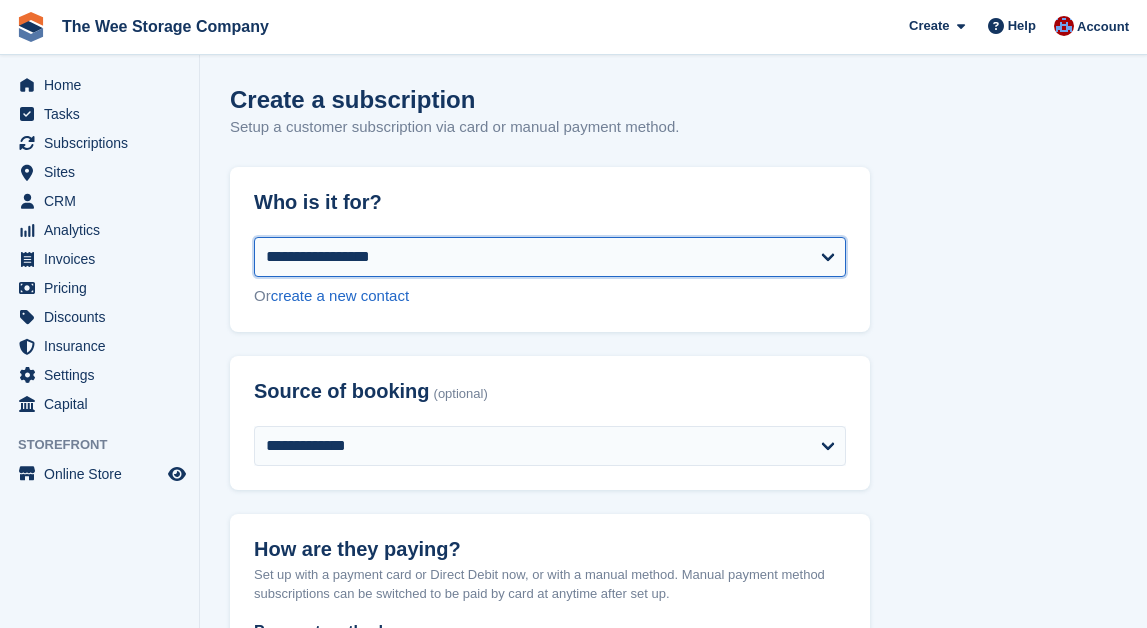 click on "**********" at bounding box center (550, 257) 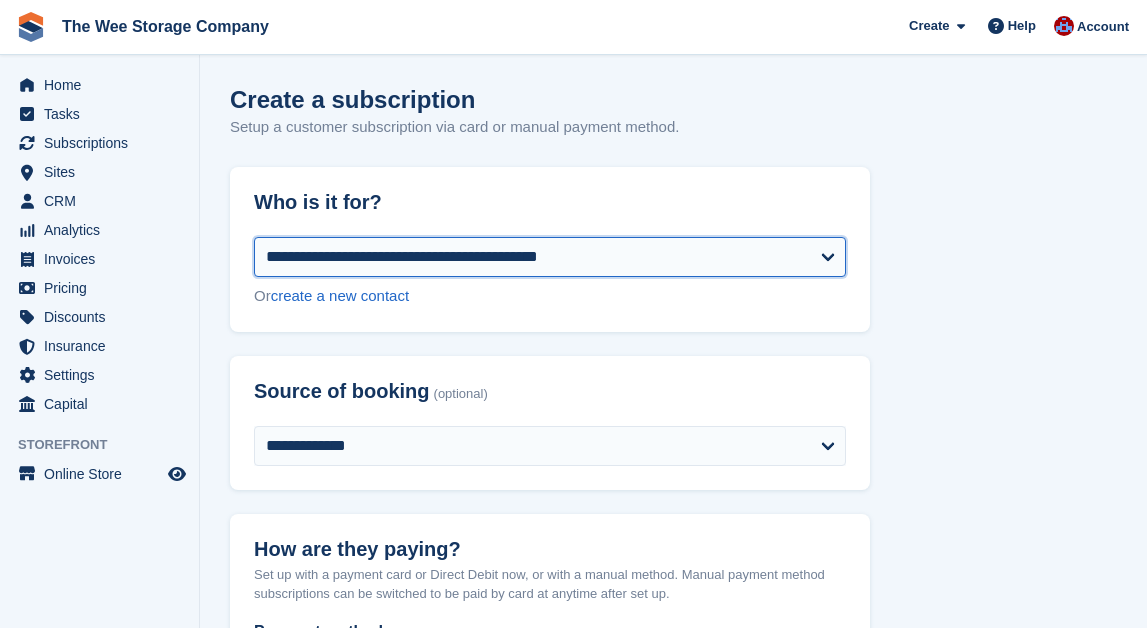 select on "**********" 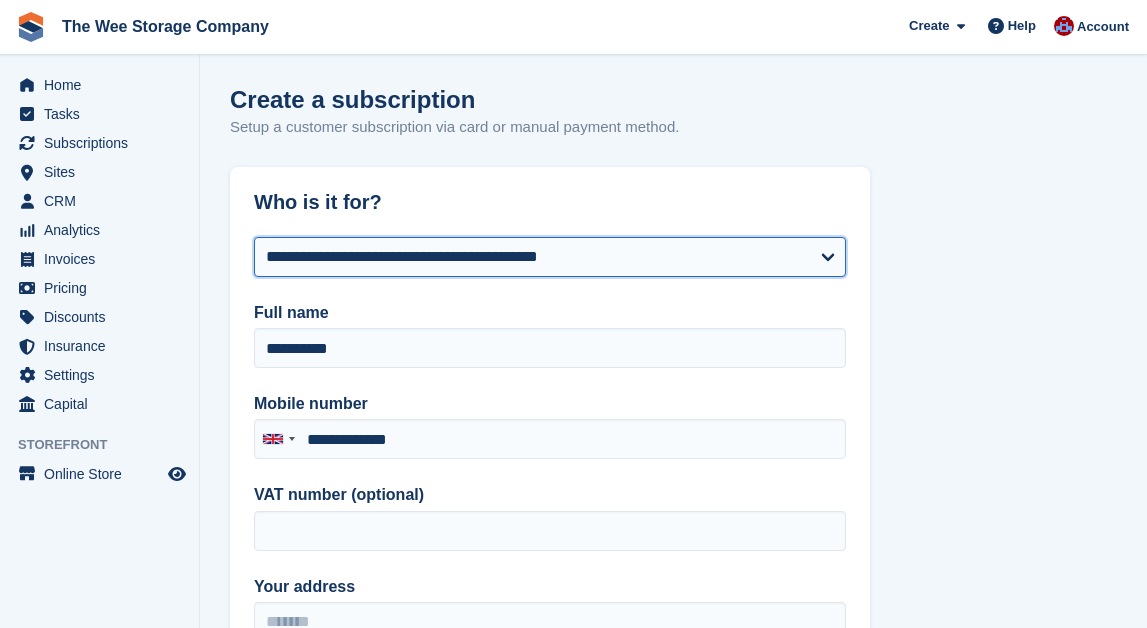 type on "**********" 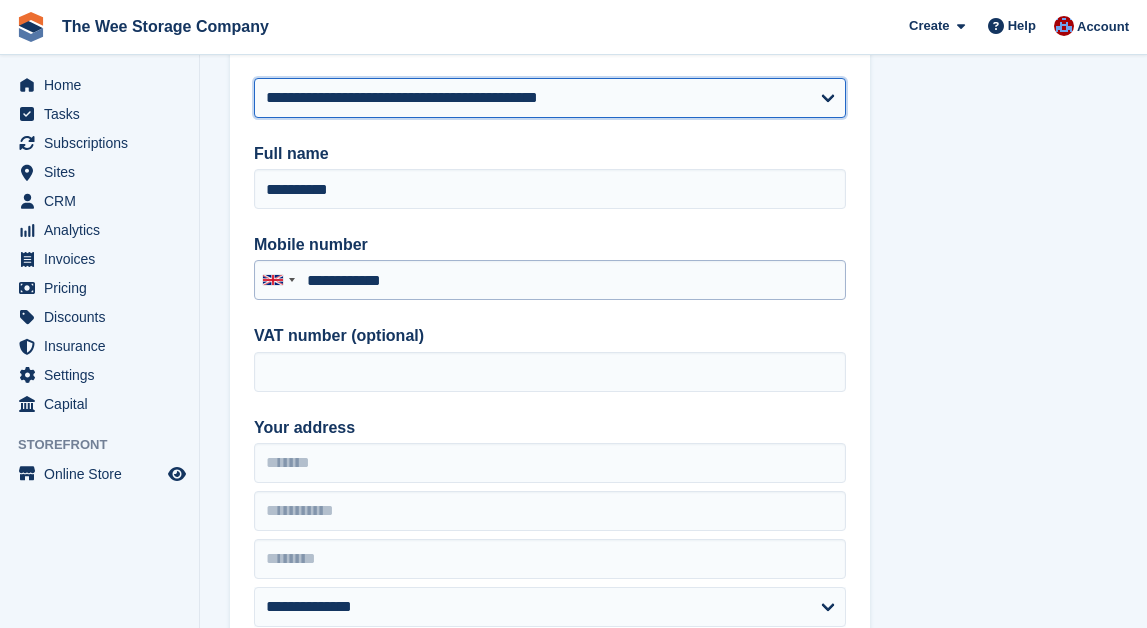 scroll, scrollTop: 169, scrollLeft: 0, axis: vertical 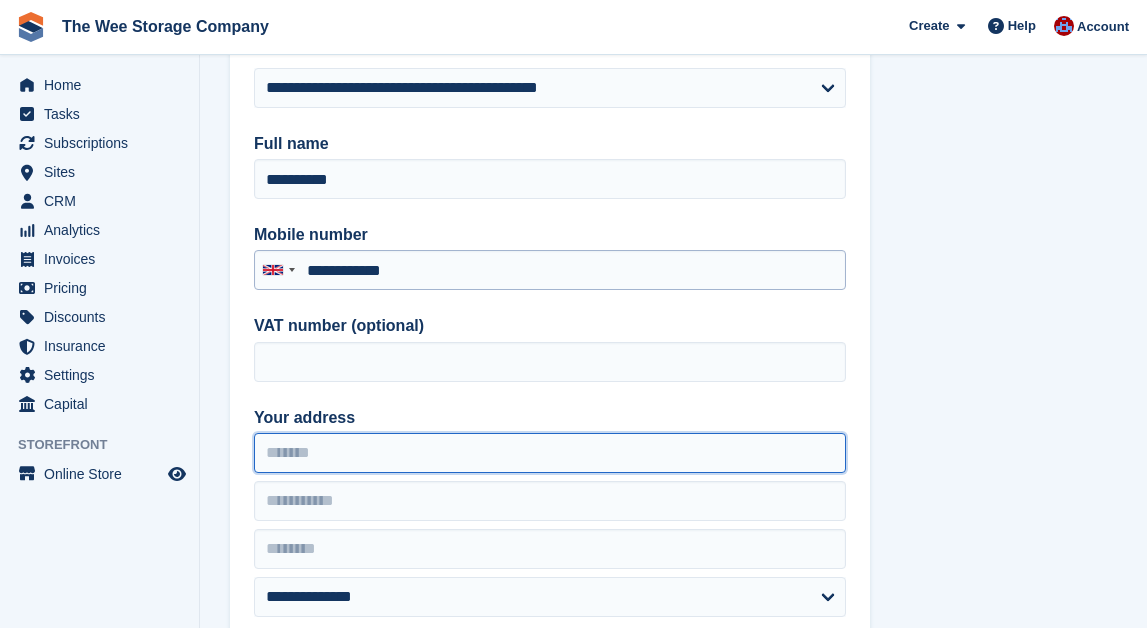 click on "Your address" at bounding box center [550, 453] 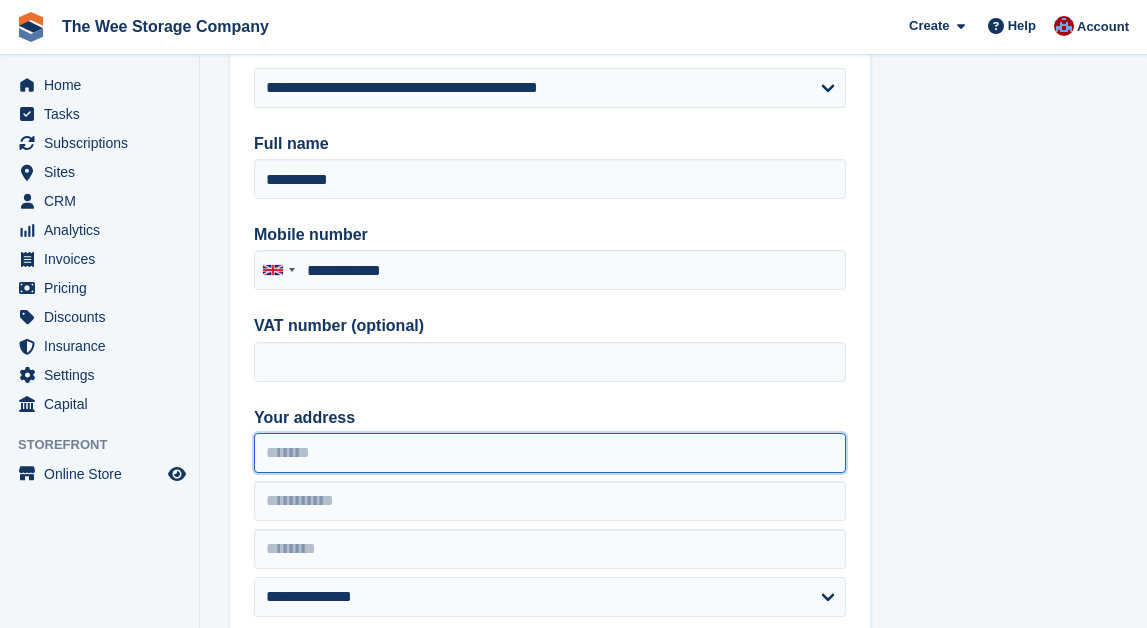 click on "Your address" at bounding box center (550, 453) 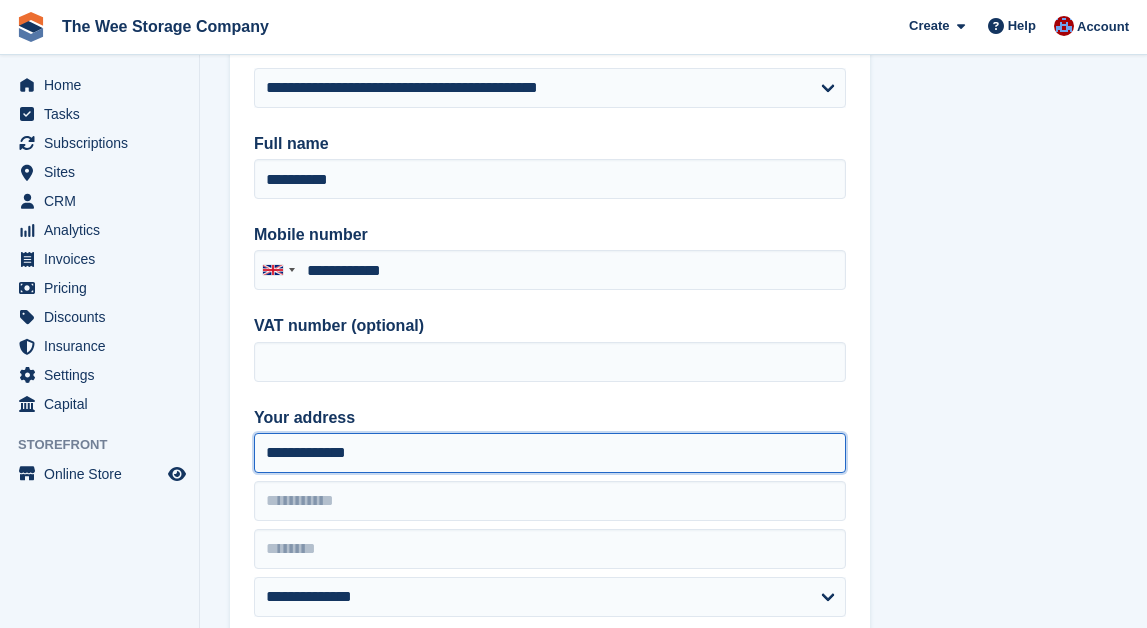drag, startPoint x: 390, startPoint y: 461, endPoint x: 176, endPoint y: 431, distance: 216.09258 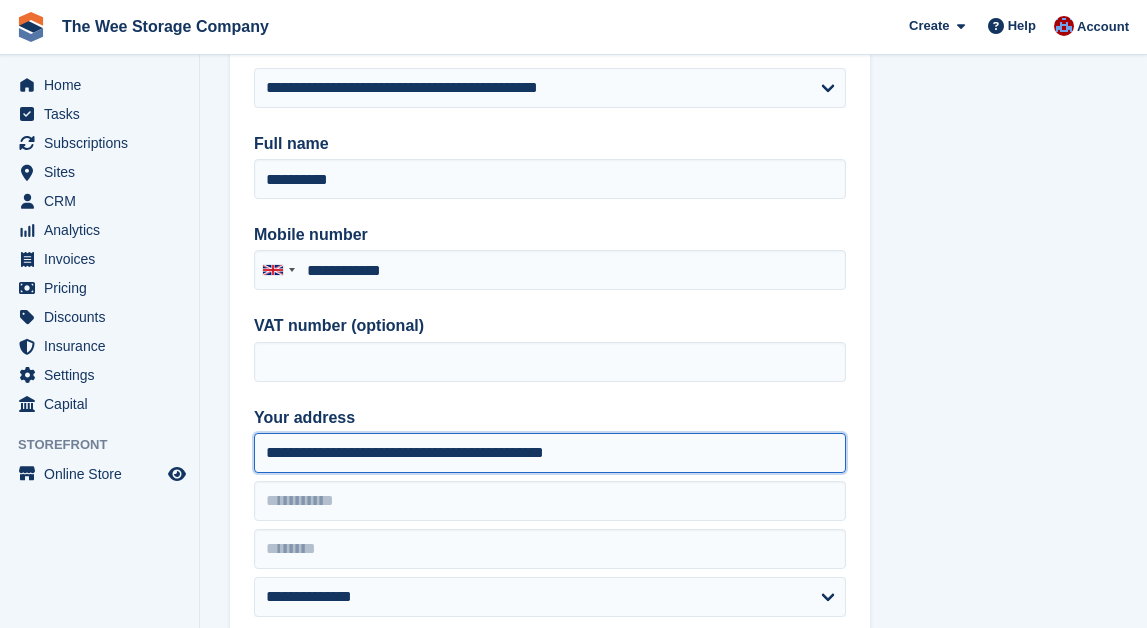 click on "**********" at bounding box center (550, 453) 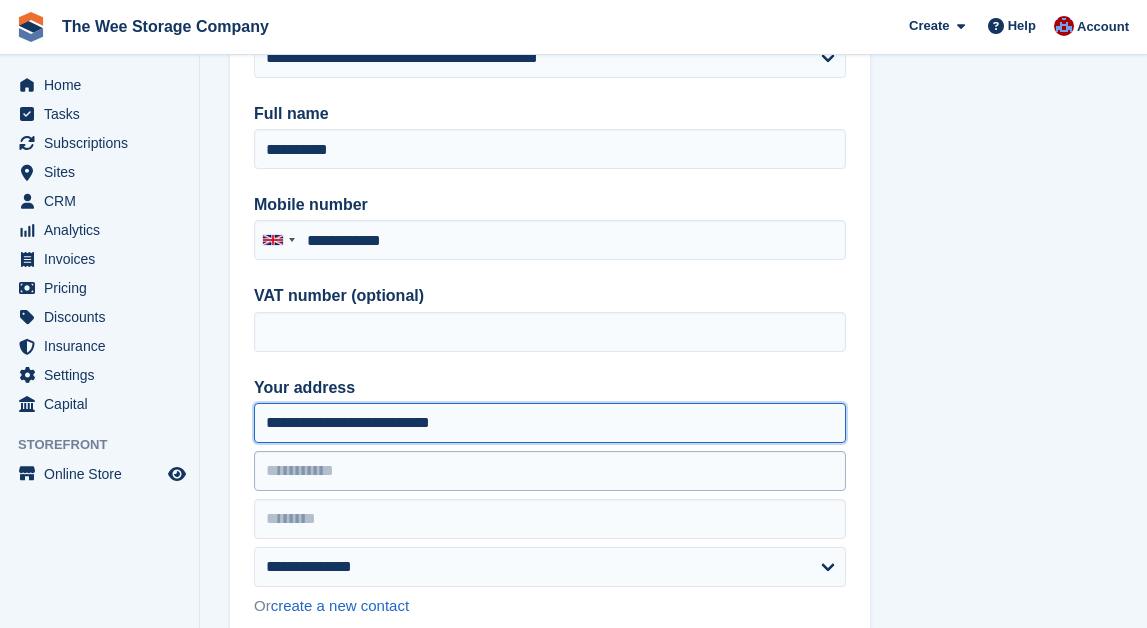 scroll, scrollTop: 227, scrollLeft: 0, axis: vertical 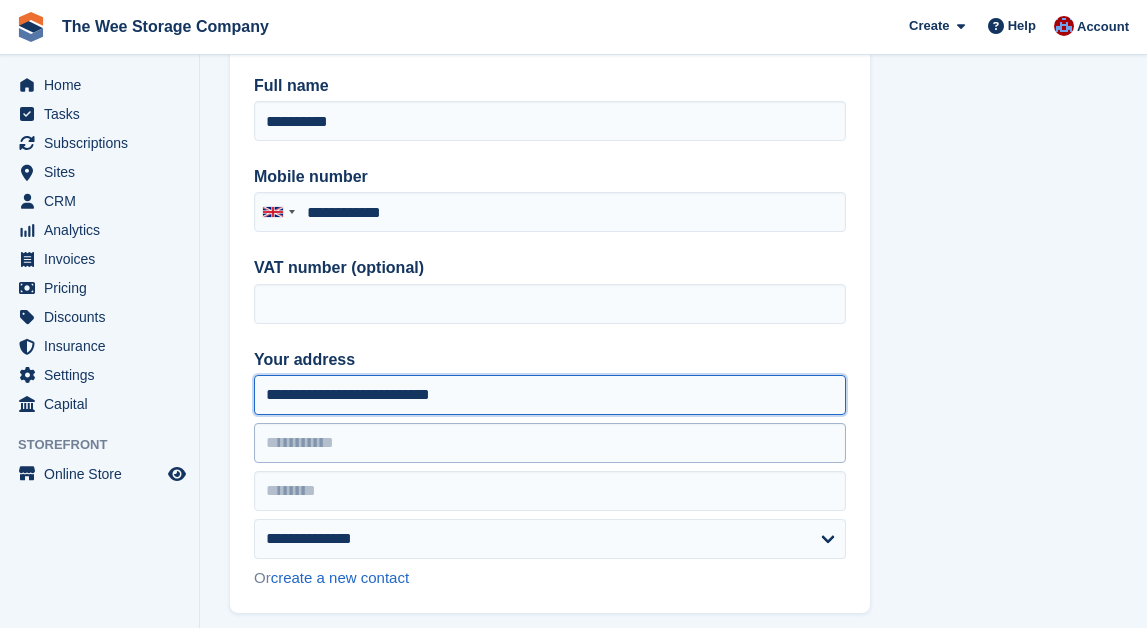 type on "**********" 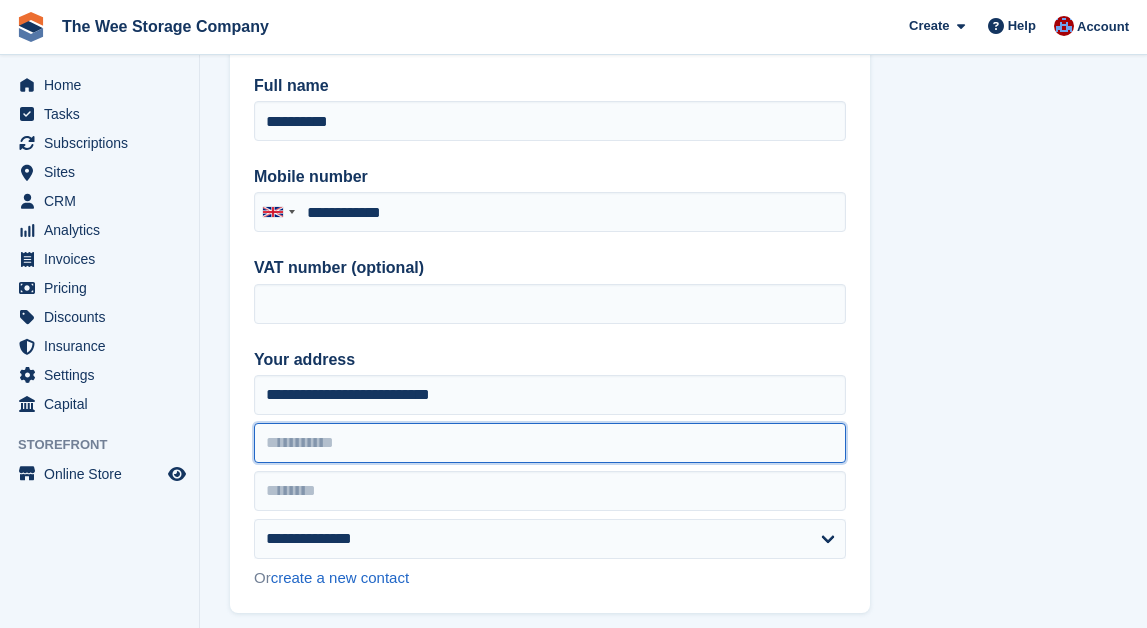 click at bounding box center [550, 443] 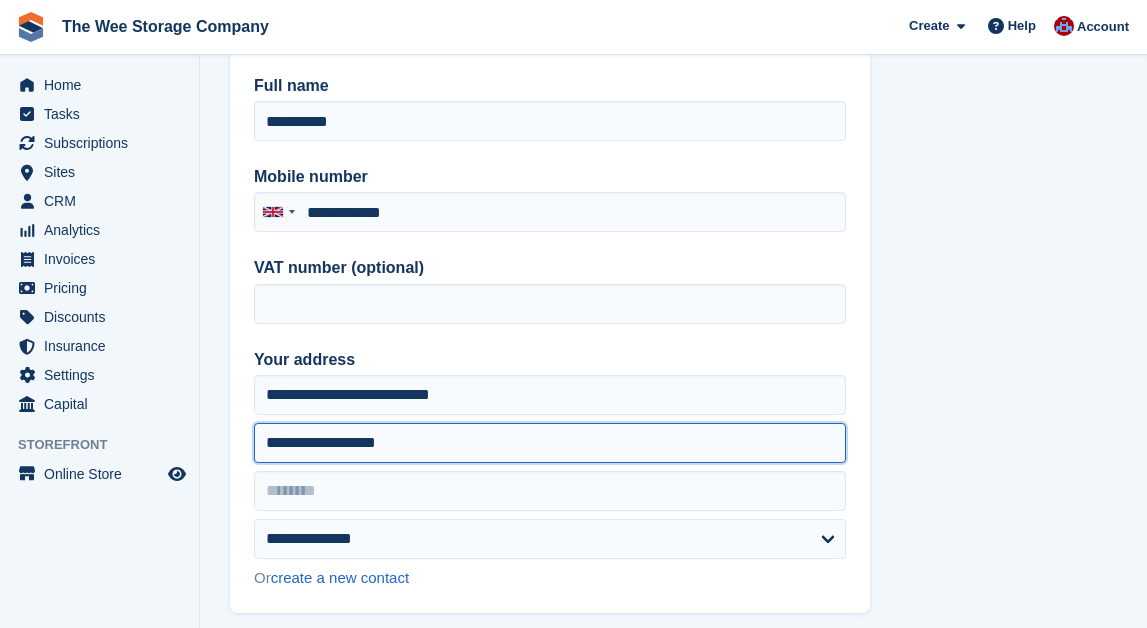 drag, startPoint x: 352, startPoint y: 443, endPoint x: 491, endPoint y: 443, distance: 139 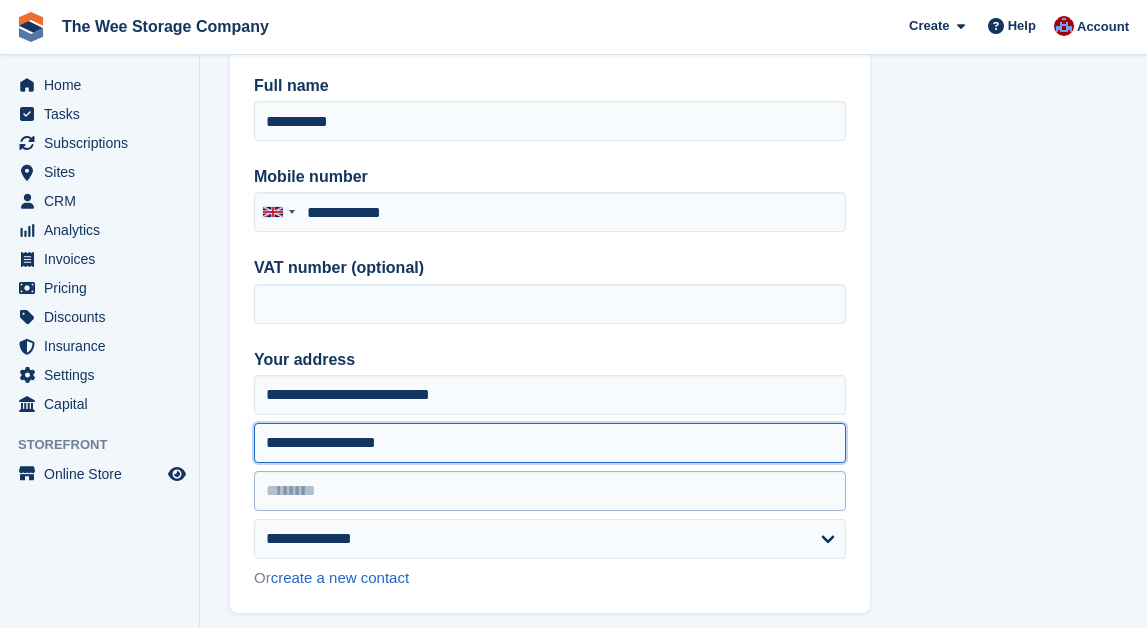type on "**********" 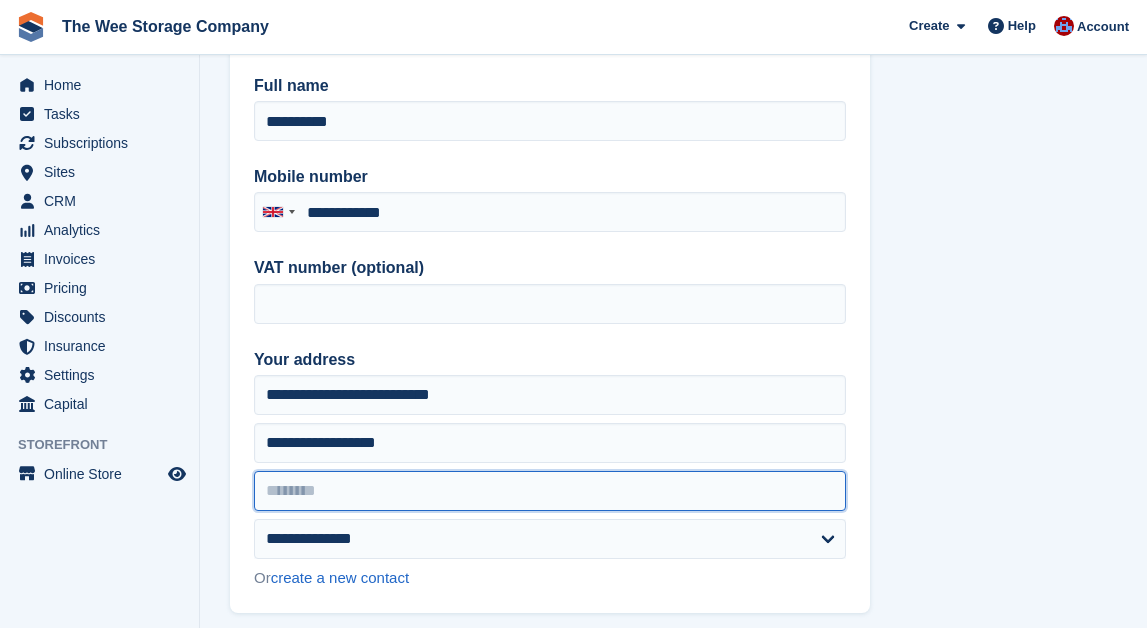 click at bounding box center (550, 491) 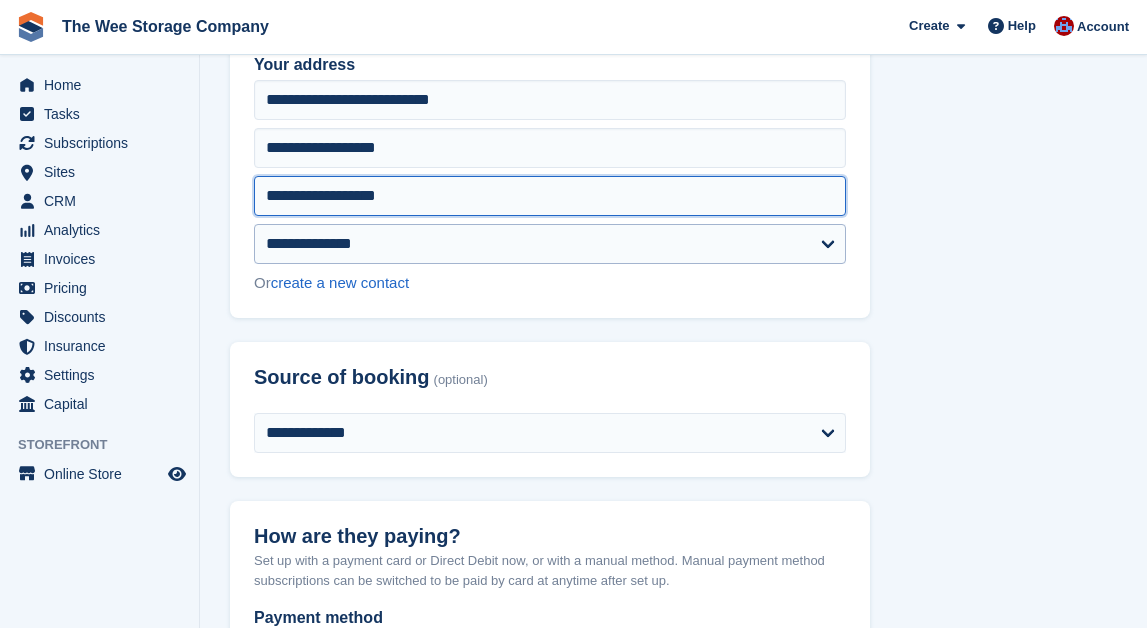 scroll, scrollTop: 528, scrollLeft: 0, axis: vertical 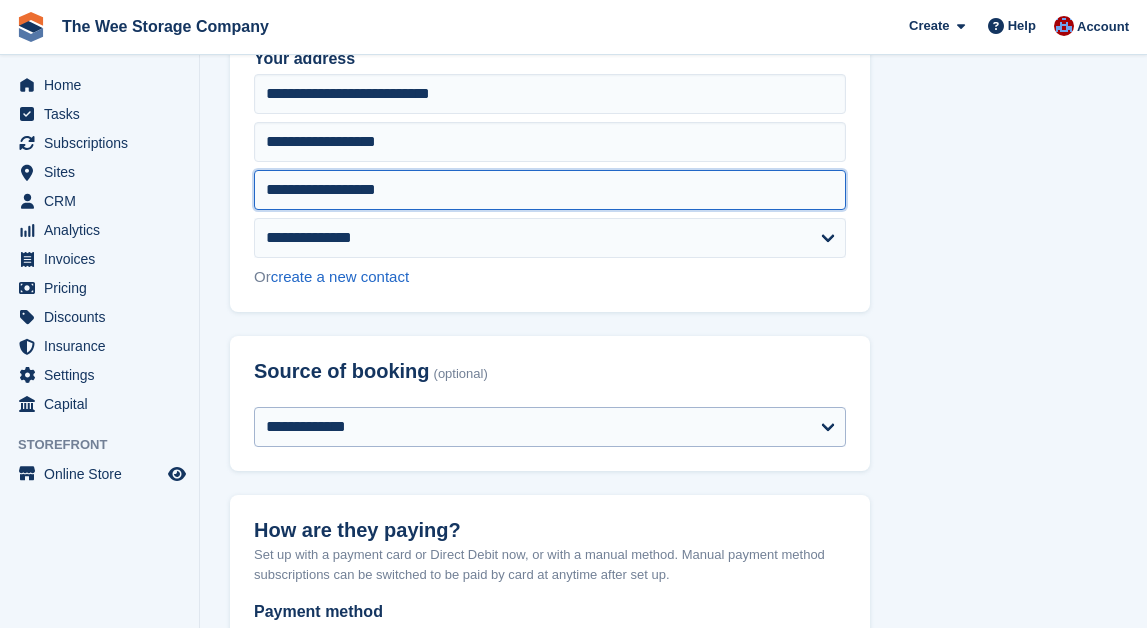 type on "**********" 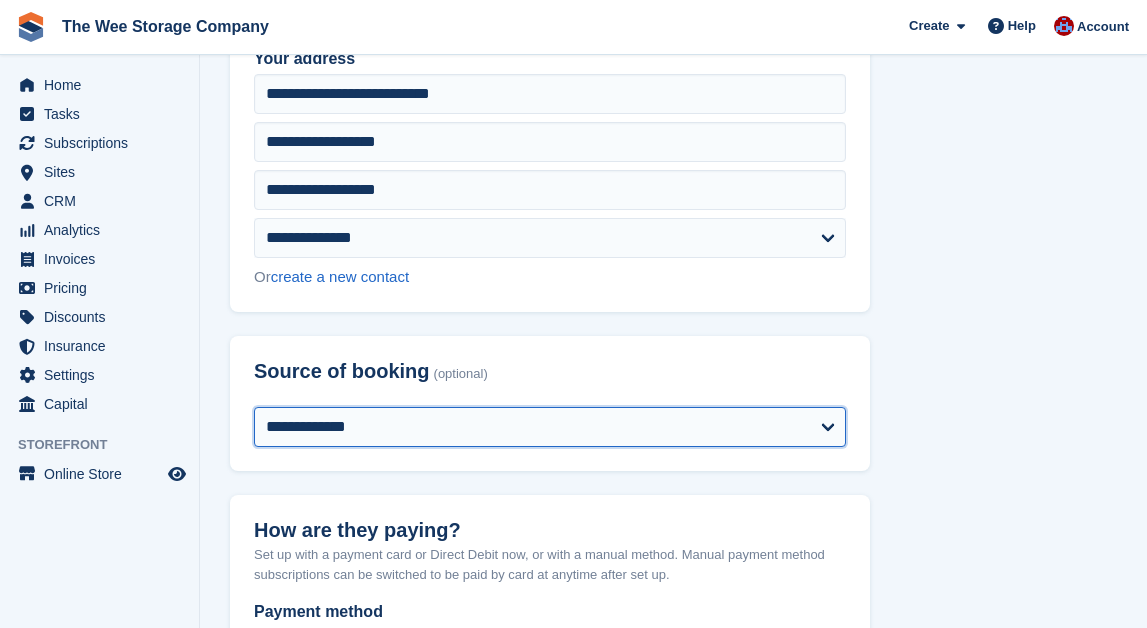 click on "**********" at bounding box center (550, 427) 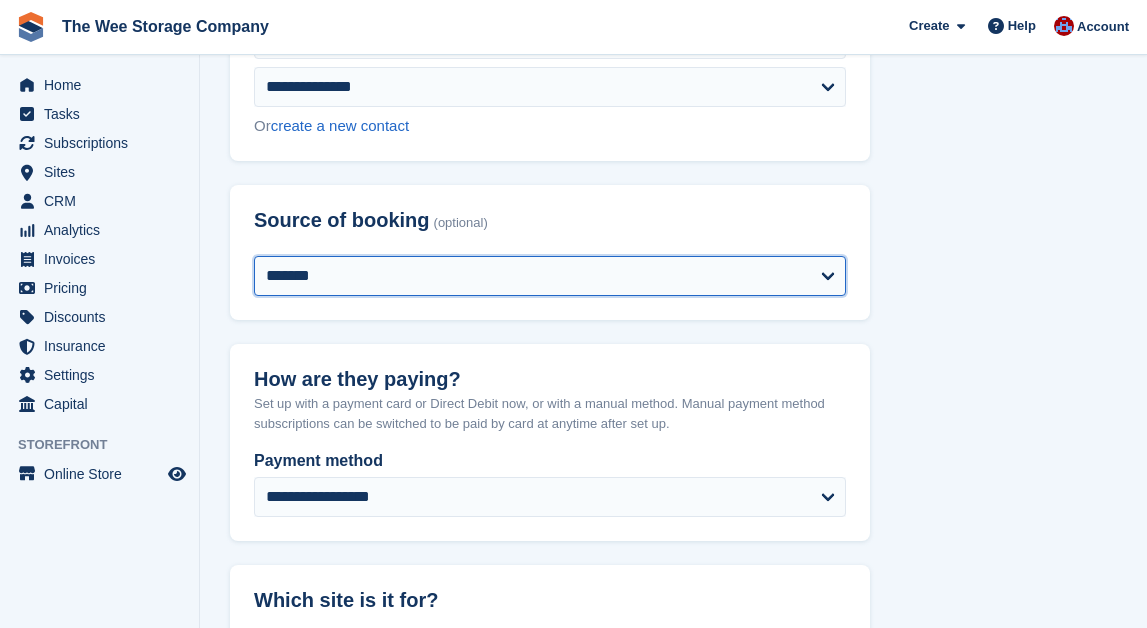 scroll, scrollTop: 721, scrollLeft: 0, axis: vertical 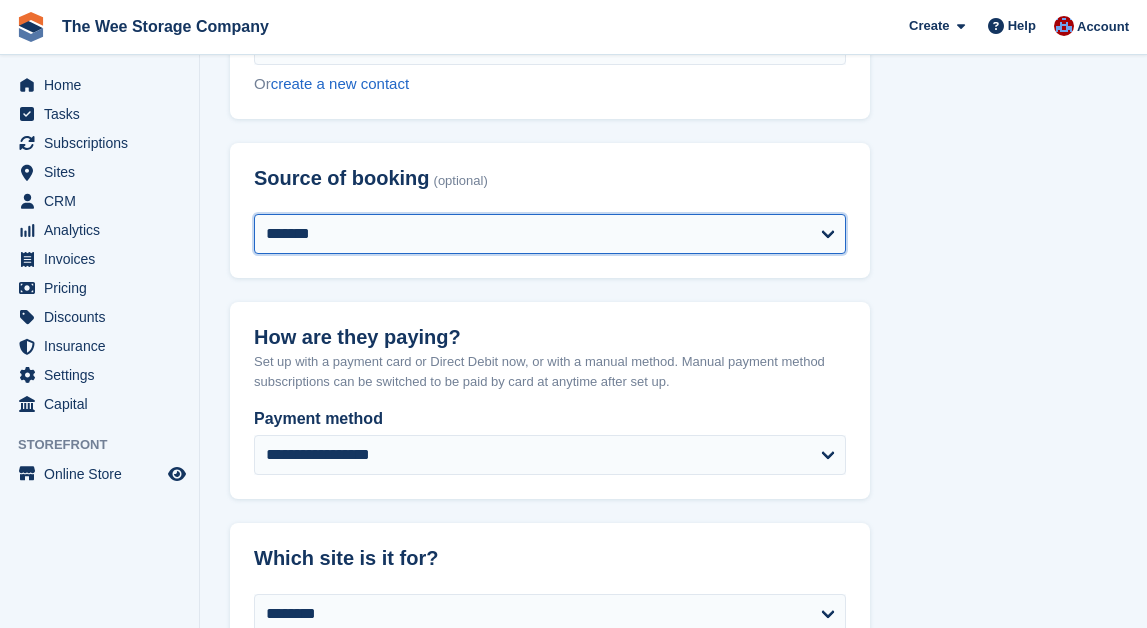 click on "**********" at bounding box center [550, 234] 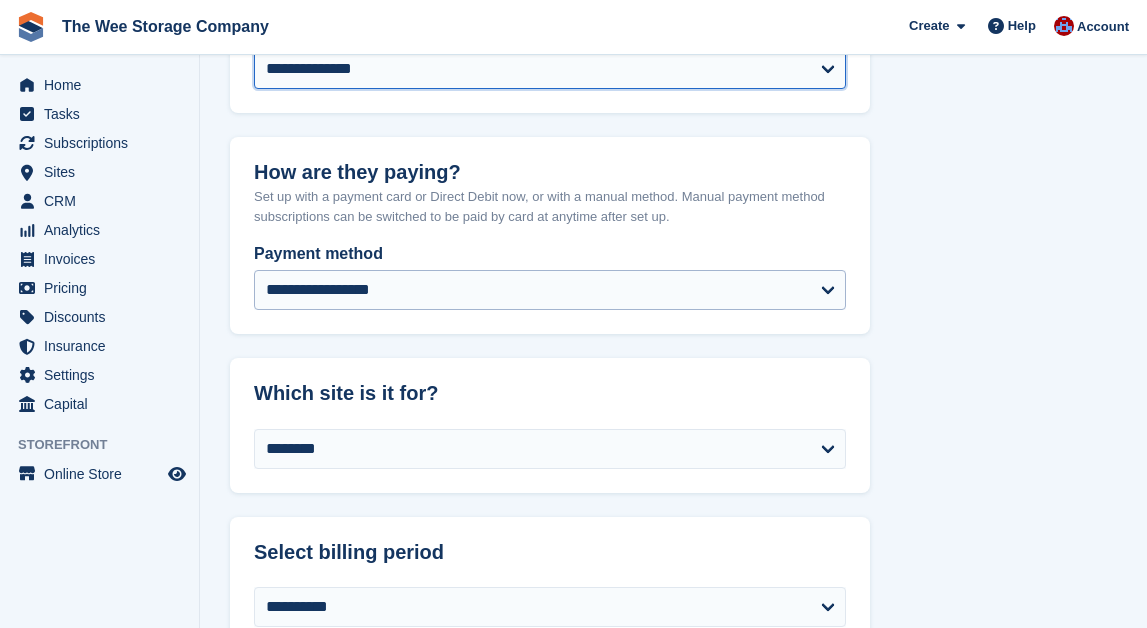 scroll, scrollTop: 909, scrollLeft: 0, axis: vertical 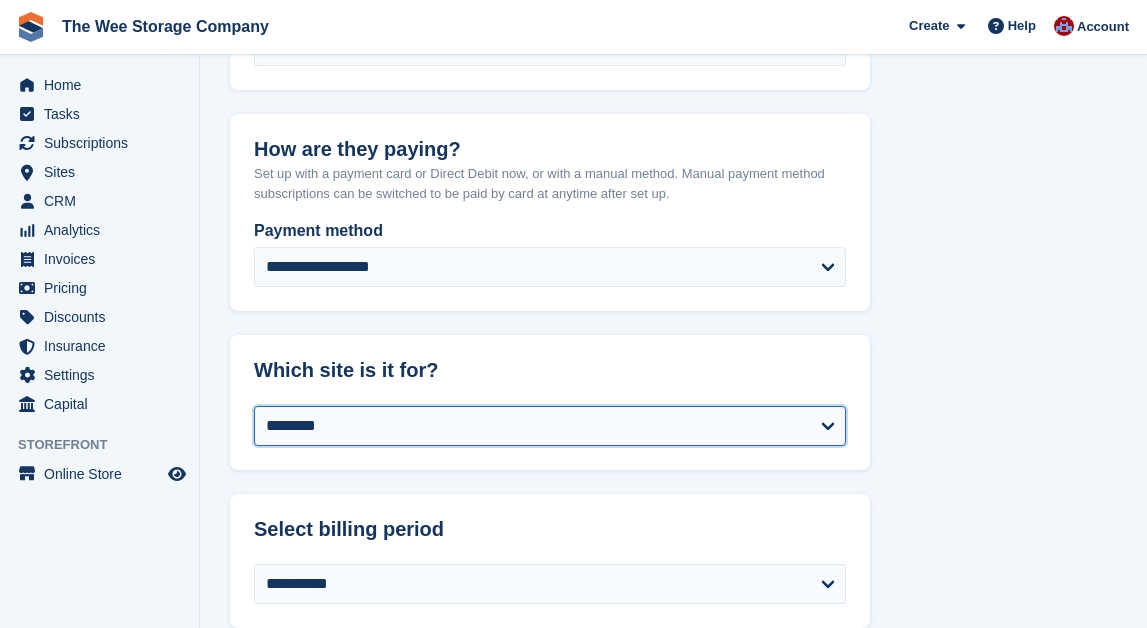 click on "**********" at bounding box center [550, 426] 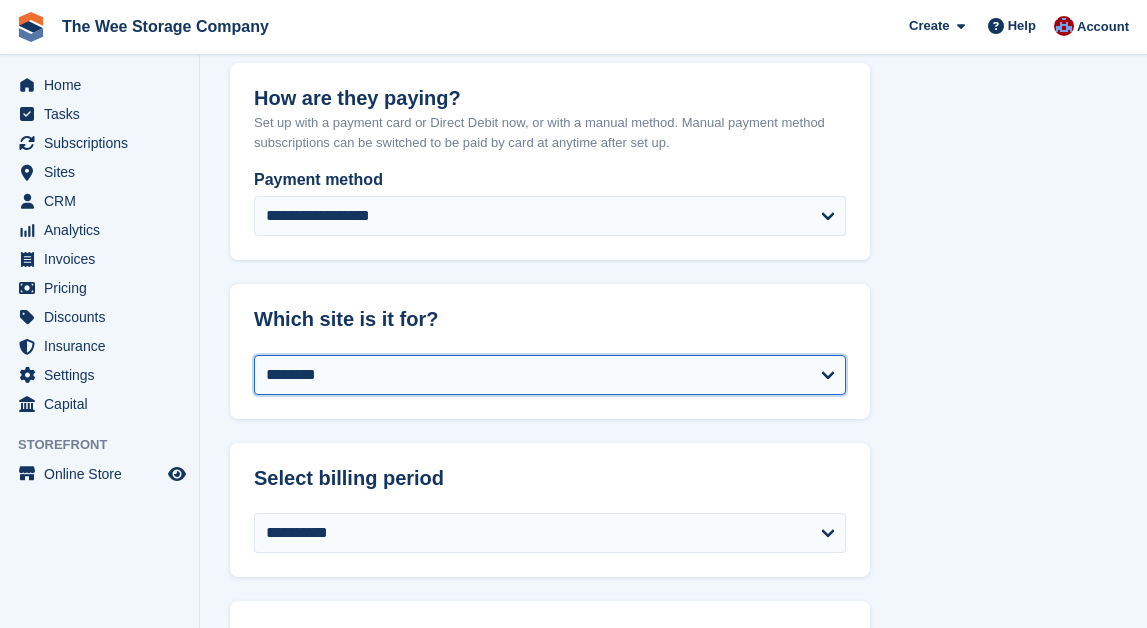 select on "******" 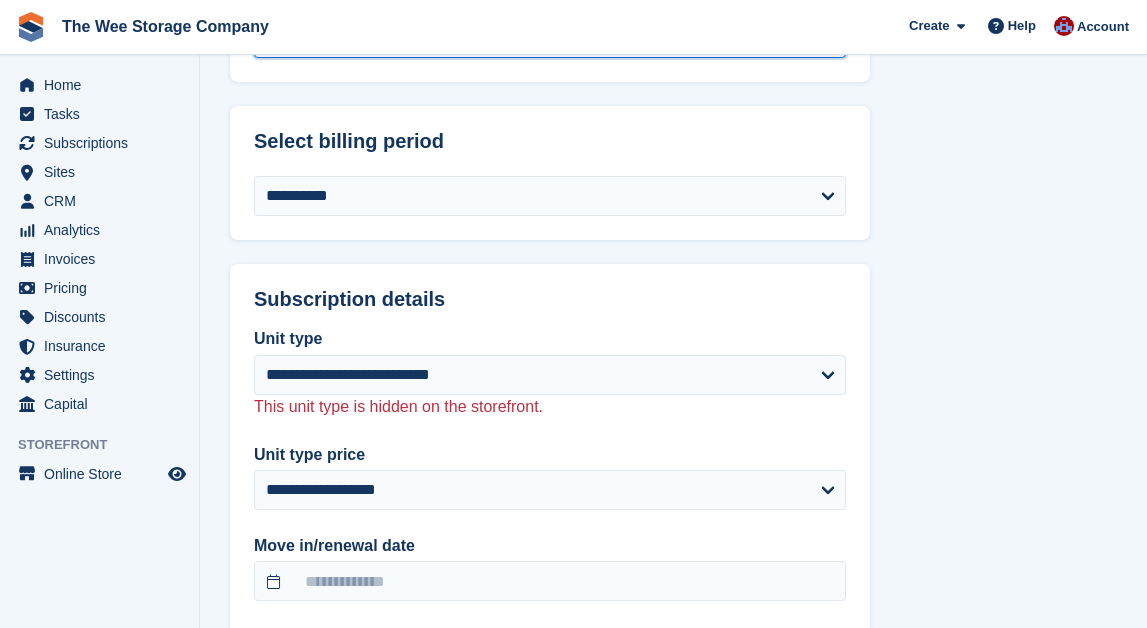 scroll, scrollTop: 1314, scrollLeft: 0, axis: vertical 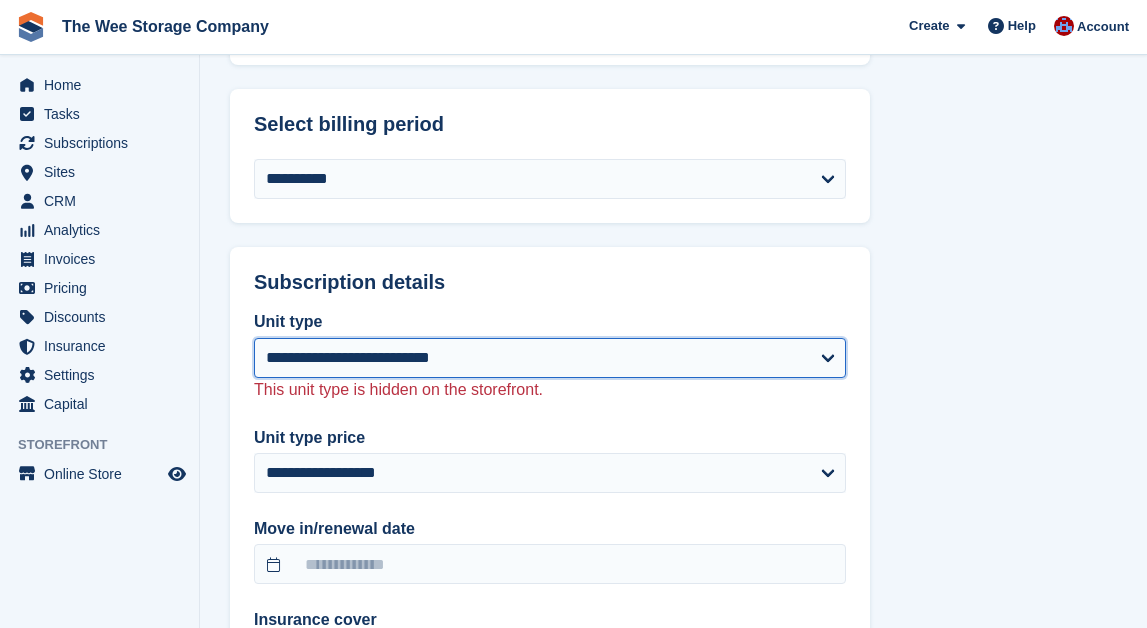 click on "**********" at bounding box center [550, 358] 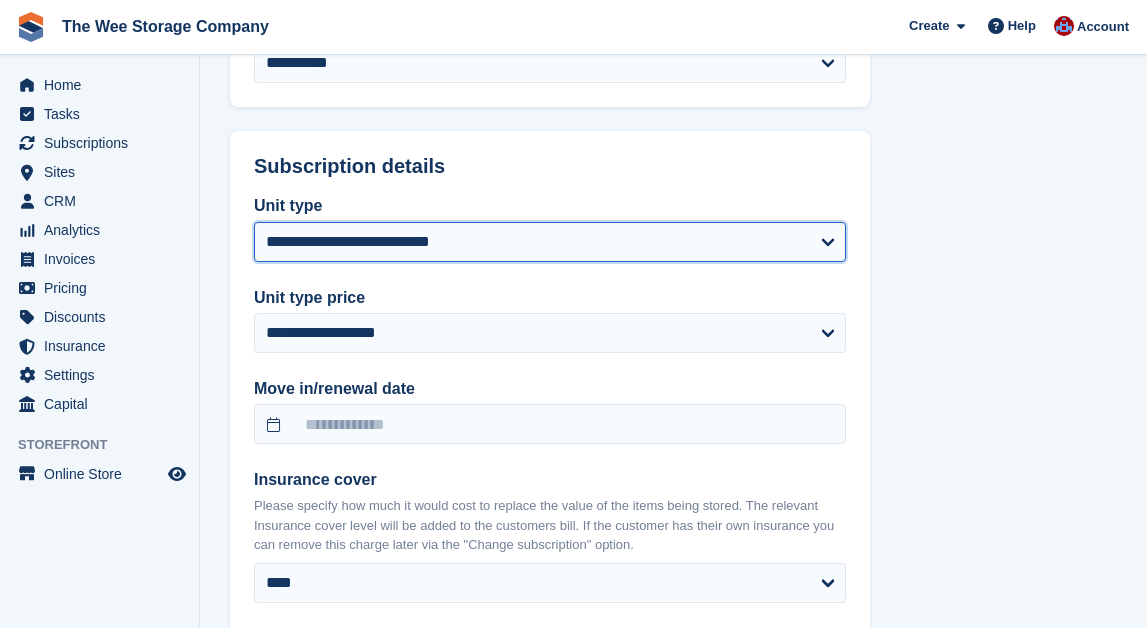 scroll, scrollTop: 1431, scrollLeft: 0, axis: vertical 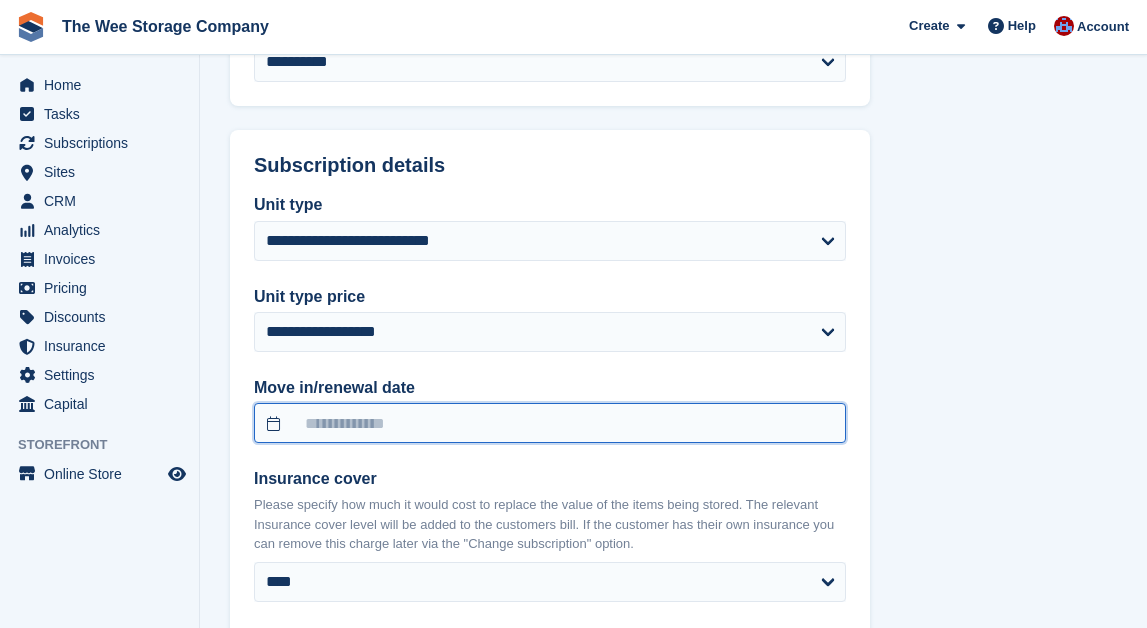 click at bounding box center [550, 423] 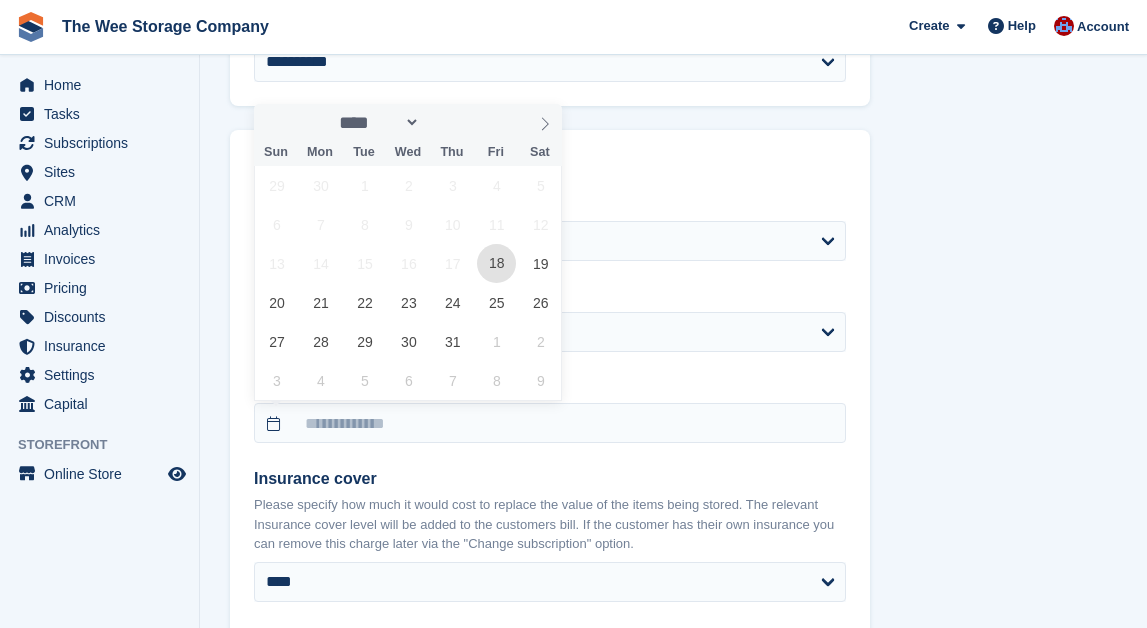 click on "18" at bounding box center (496, 263) 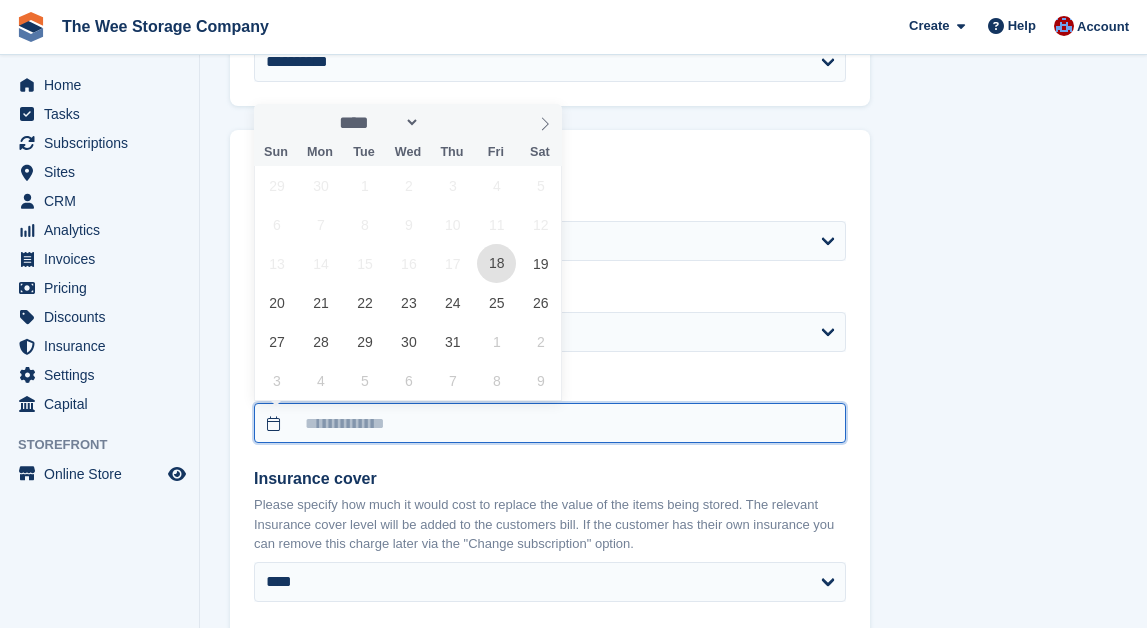 type on "**********" 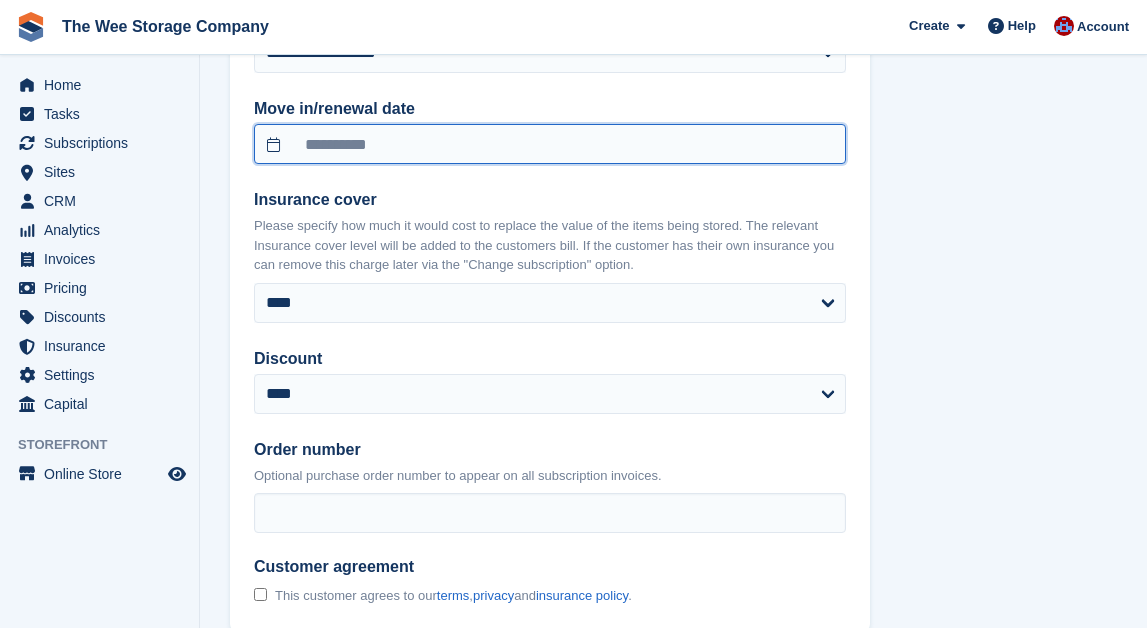 scroll, scrollTop: 1738, scrollLeft: 0, axis: vertical 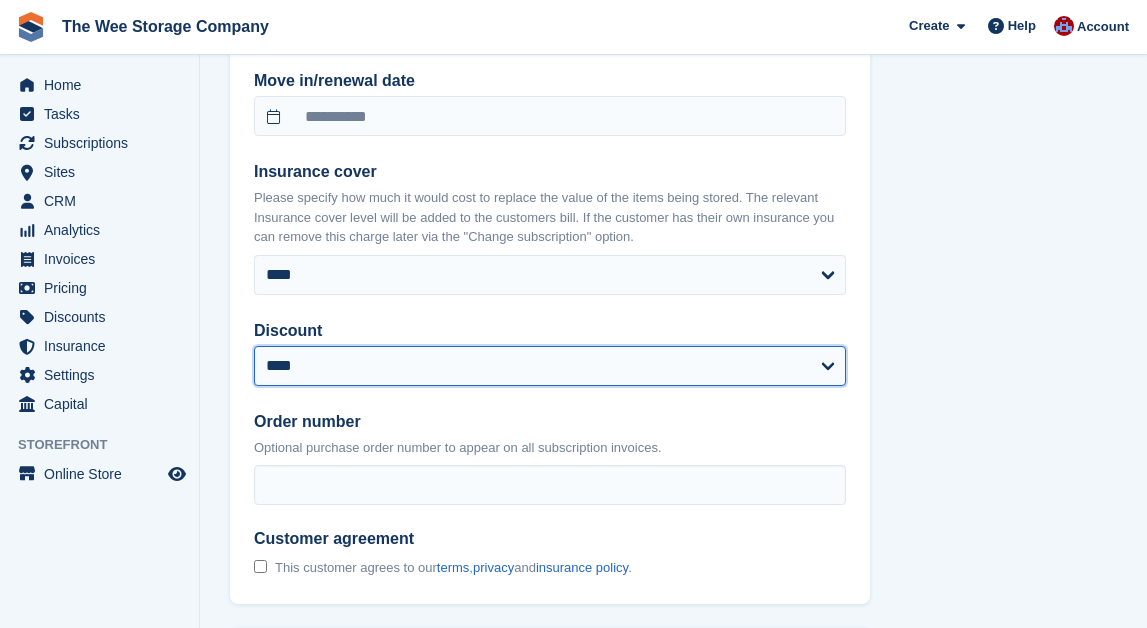 click on "**********" at bounding box center (550, 366) 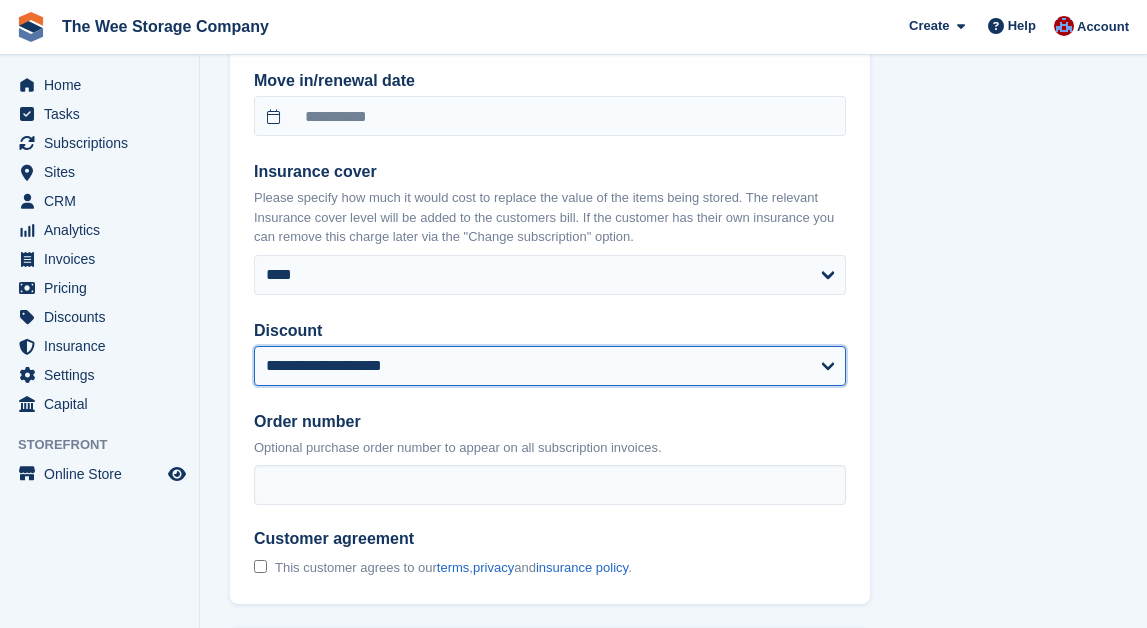 select on "******" 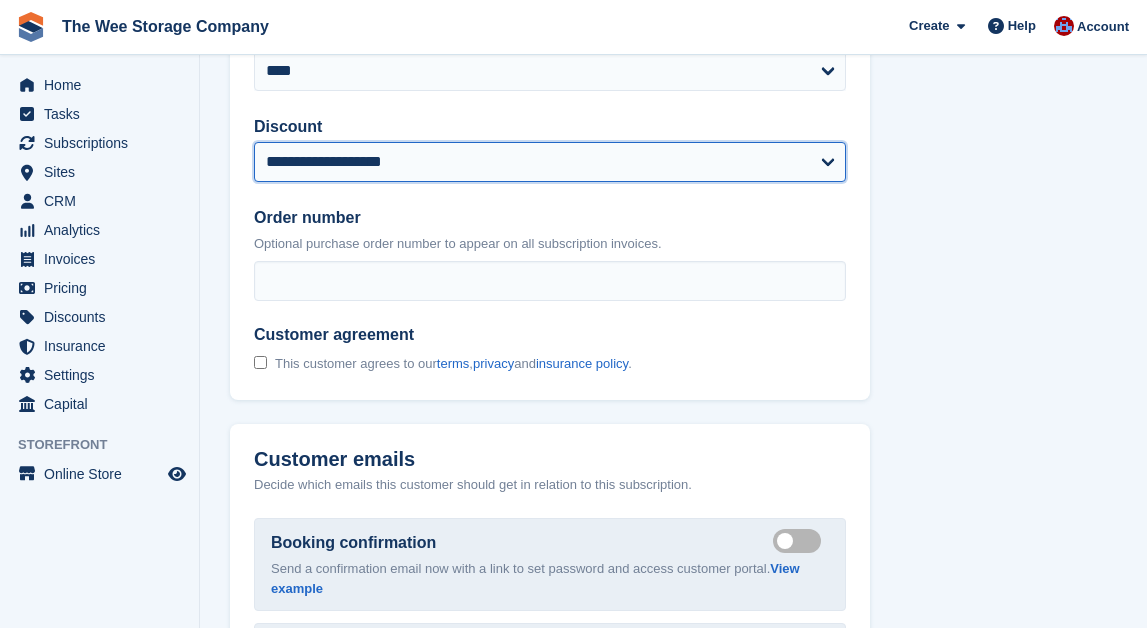 scroll, scrollTop: 1929, scrollLeft: 0, axis: vertical 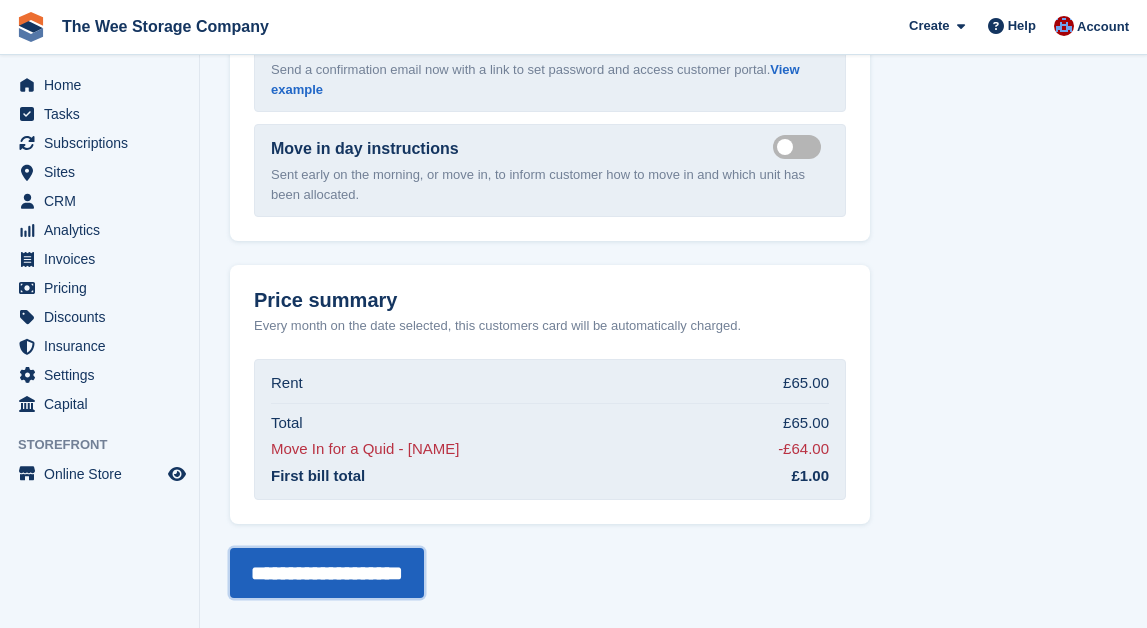 click on "**********" at bounding box center [327, 573] 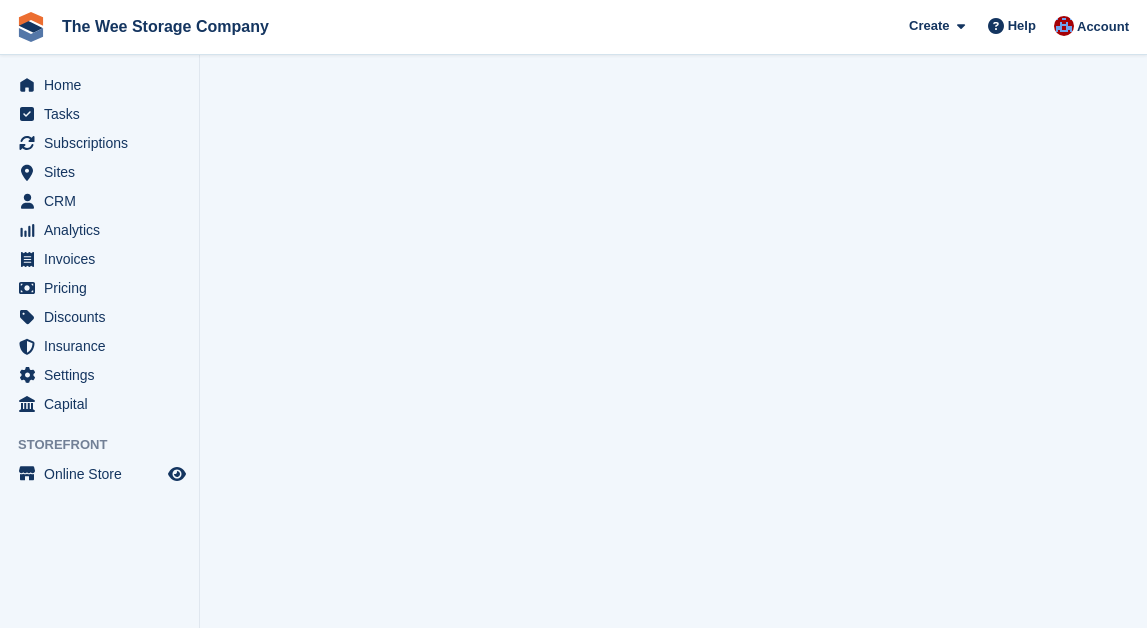 scroll, scrollTop: 0, scrollLeft: 0, axis: both 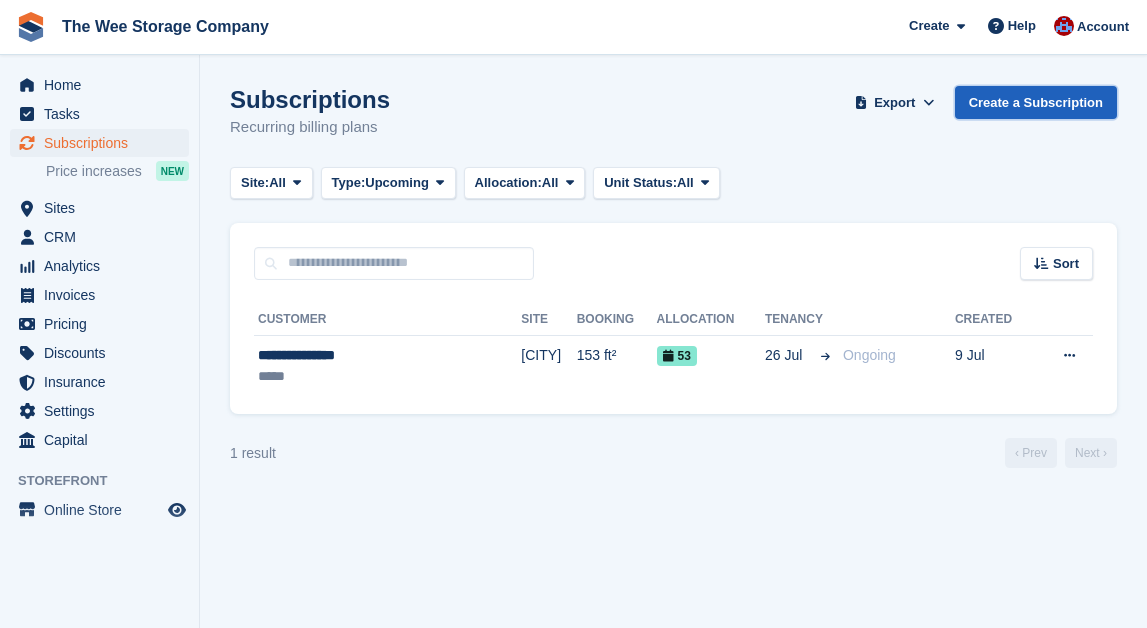 click on "Create a Subscription" at bounding box center [1036, 102] 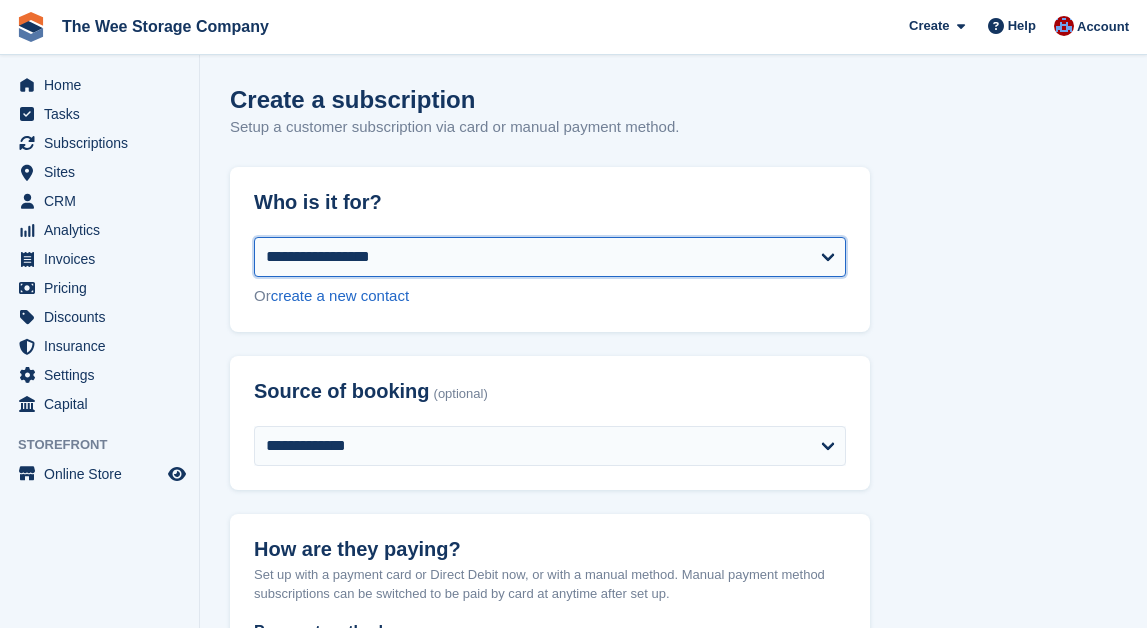 click on "**********" at bounding box center [550, 257] 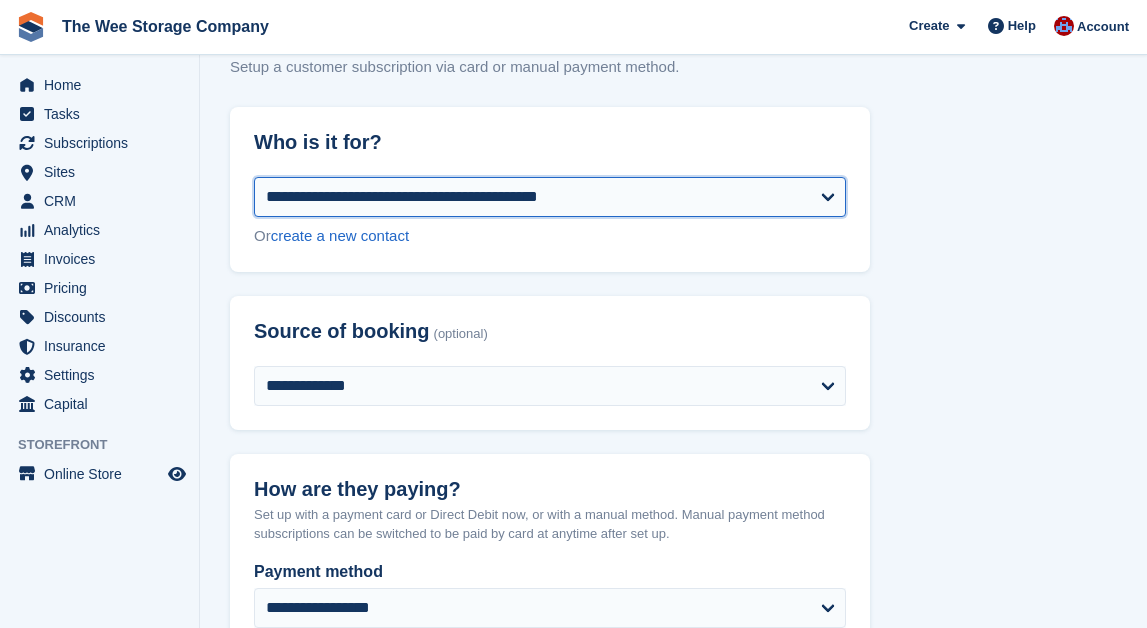 select on "**********" 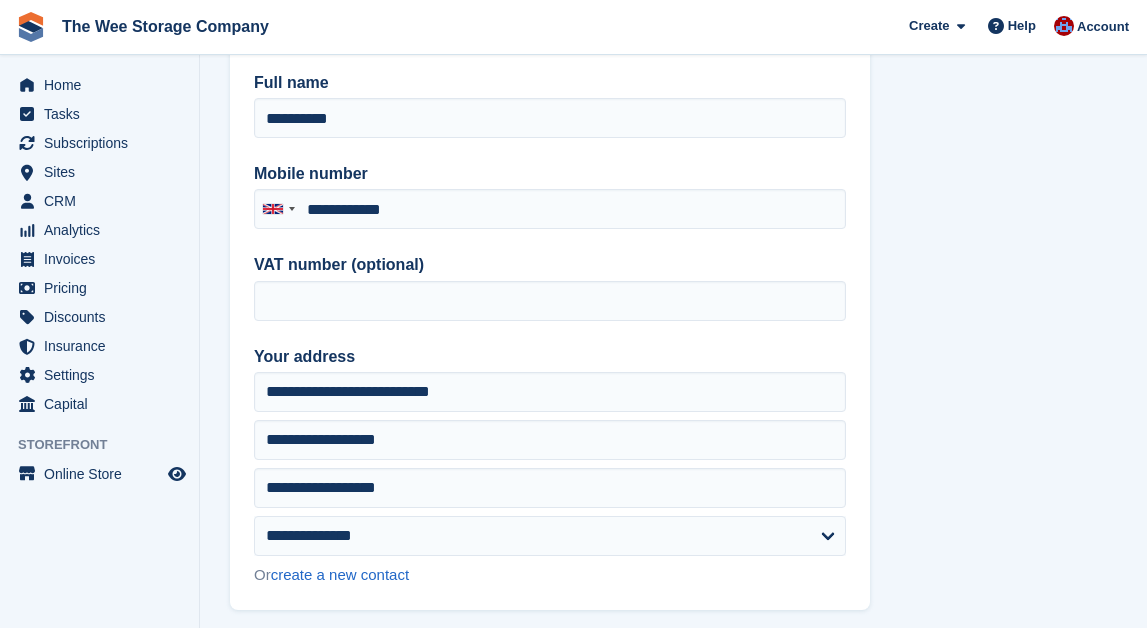 scroll, scrollTop: 220, scrollLeft: 0, axis: vertical 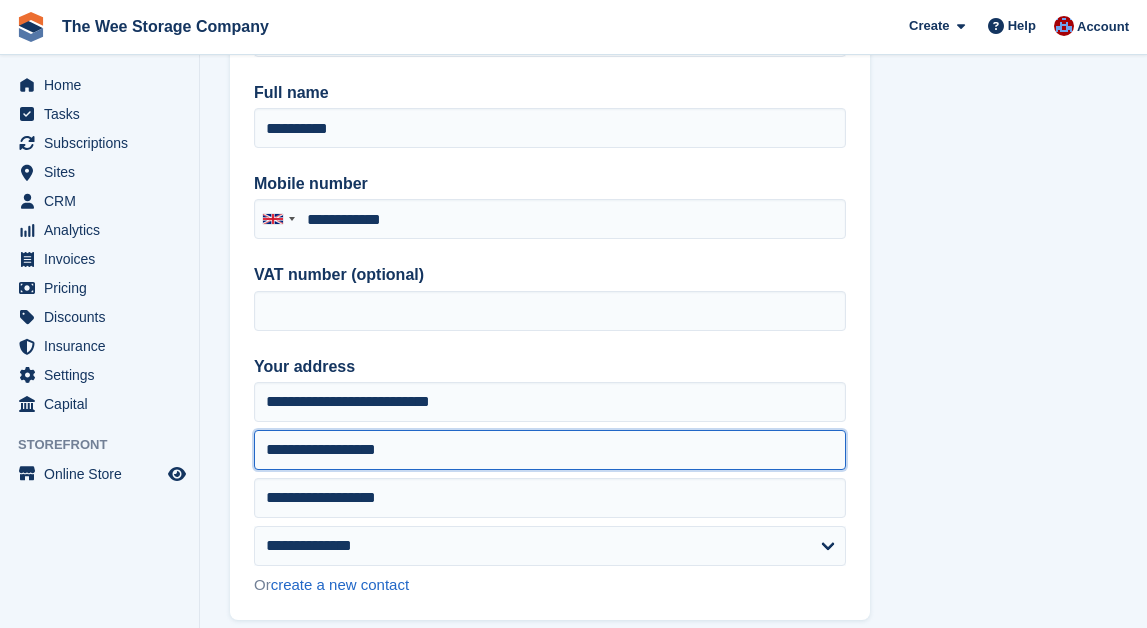 drag, startPoint x: 352, startPoint y: 448, endPoint x: 455, endPoint y: 449, distance: 103.00485 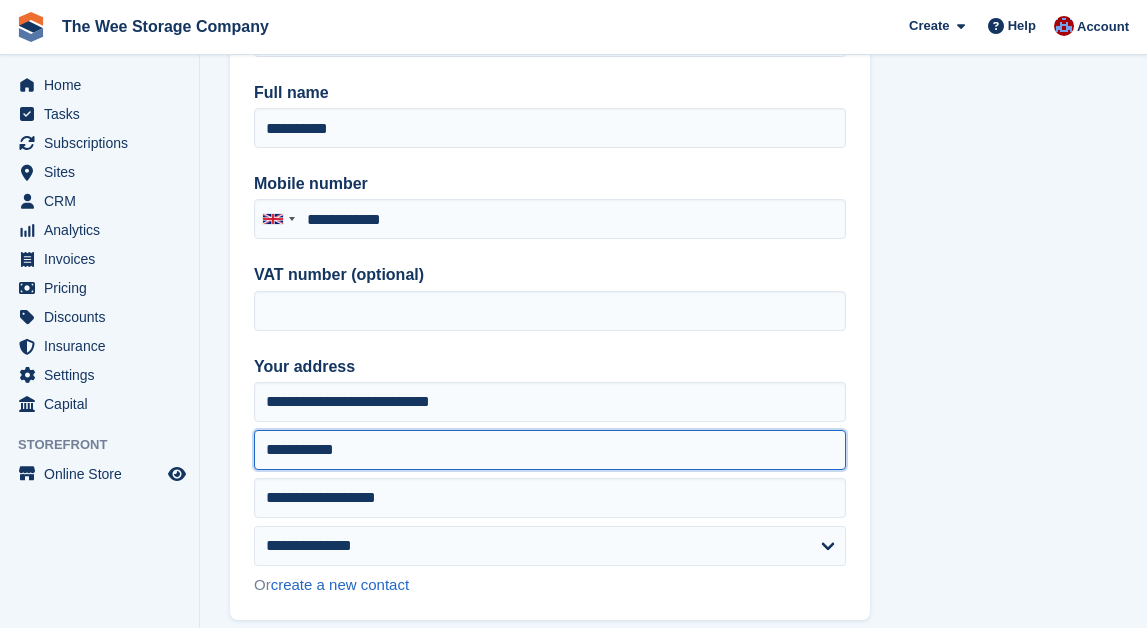 type on "**********" 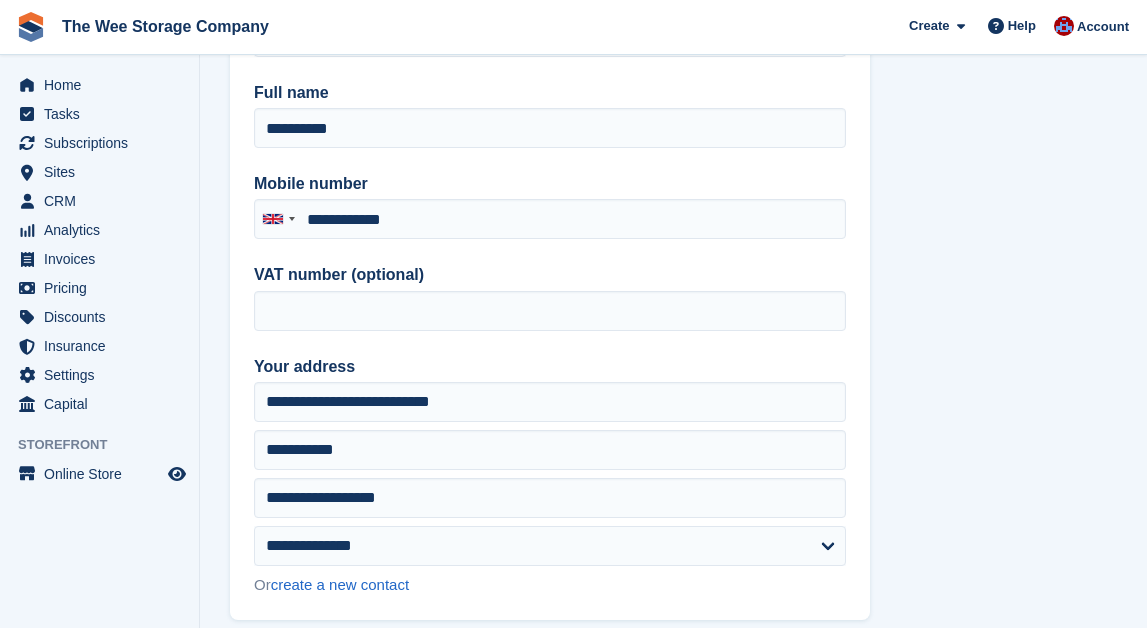 click on "**********" at bounding box center [550, 460] 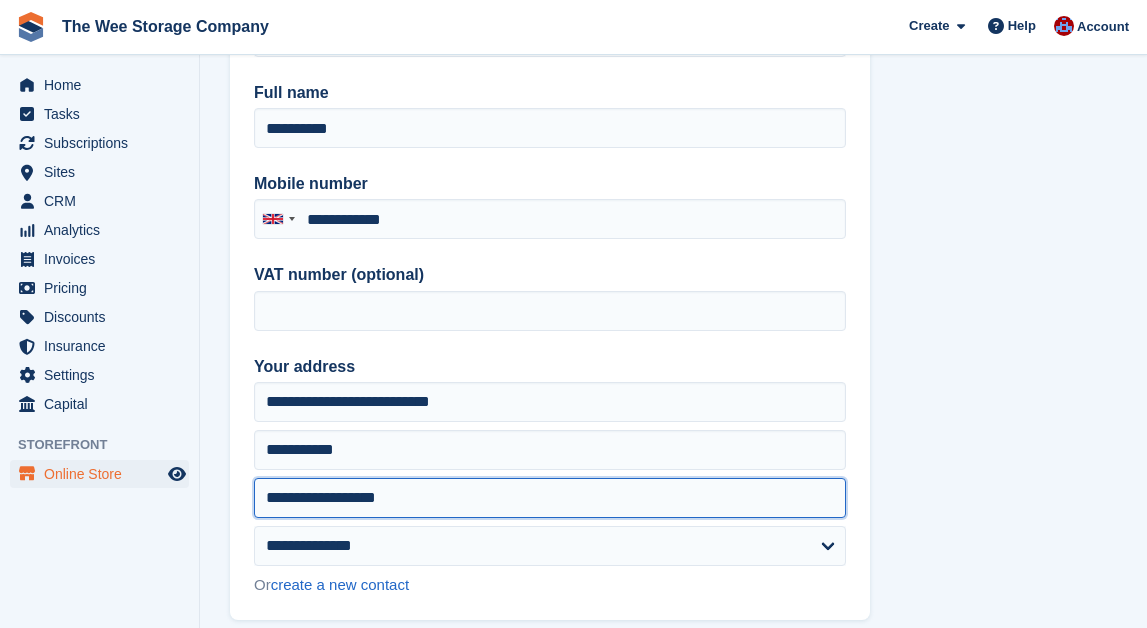 drag, startPoint x: 347, startPoint y: 500, endPoint x: 159, endPoint y: 479, distance: 189.16924 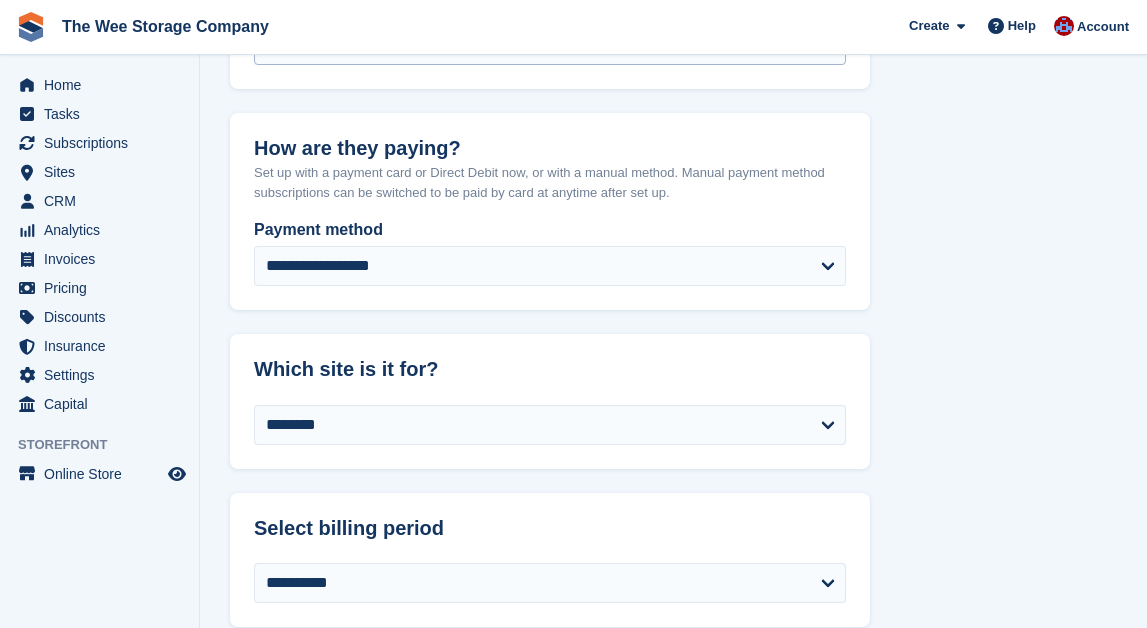 scroll, scrollTop: 944, scrollLeft: 0, axis: vertical 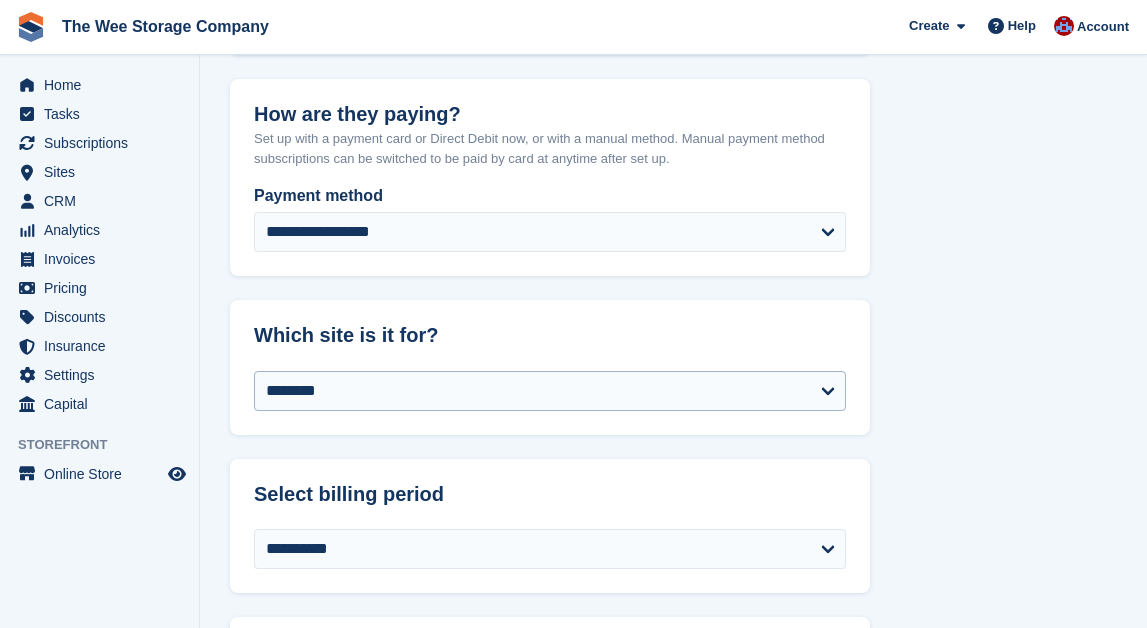 type on "*******" 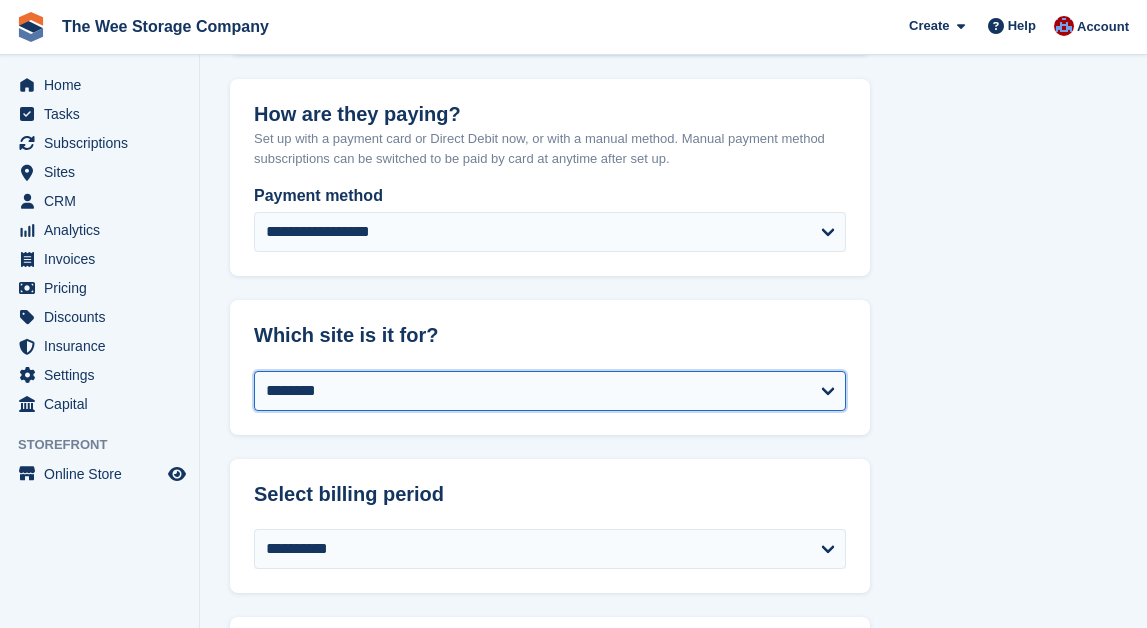 click on "**********" at bounding box center [550, 391] 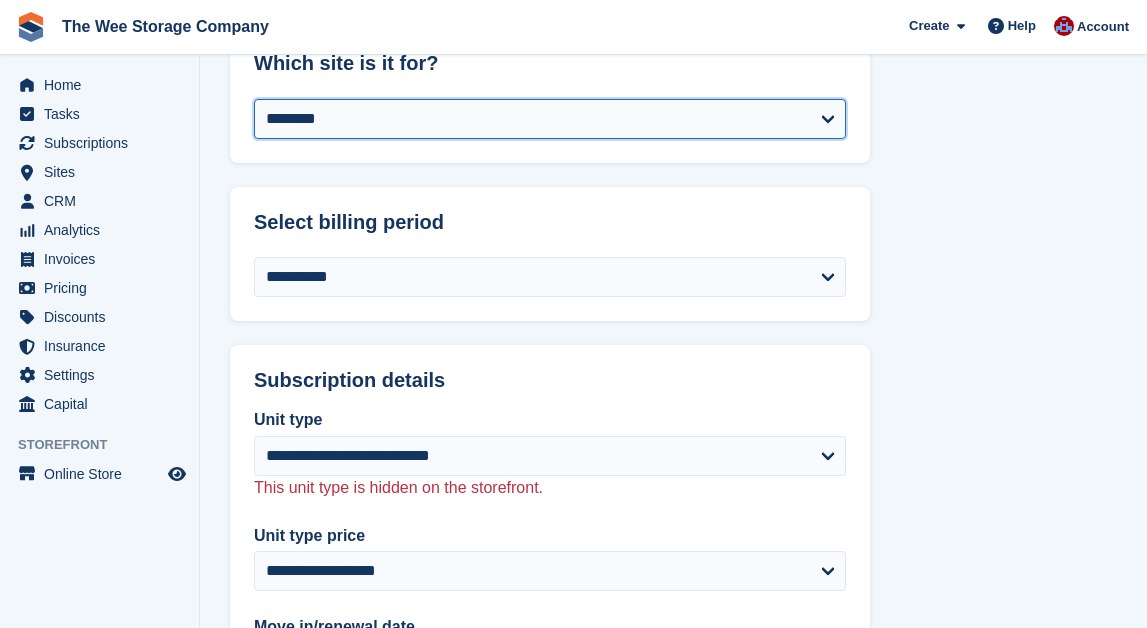 scroll, scrollTop: 1233, scrollLeft: 0, axis: vertical 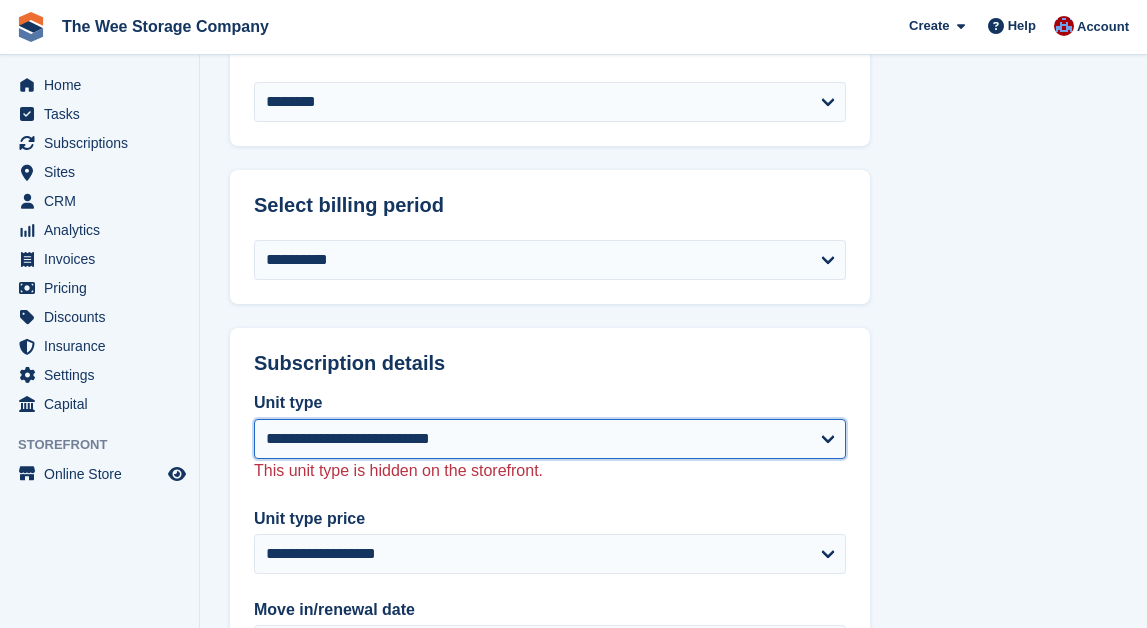 click on "**********" at bounding box center (550, 439) 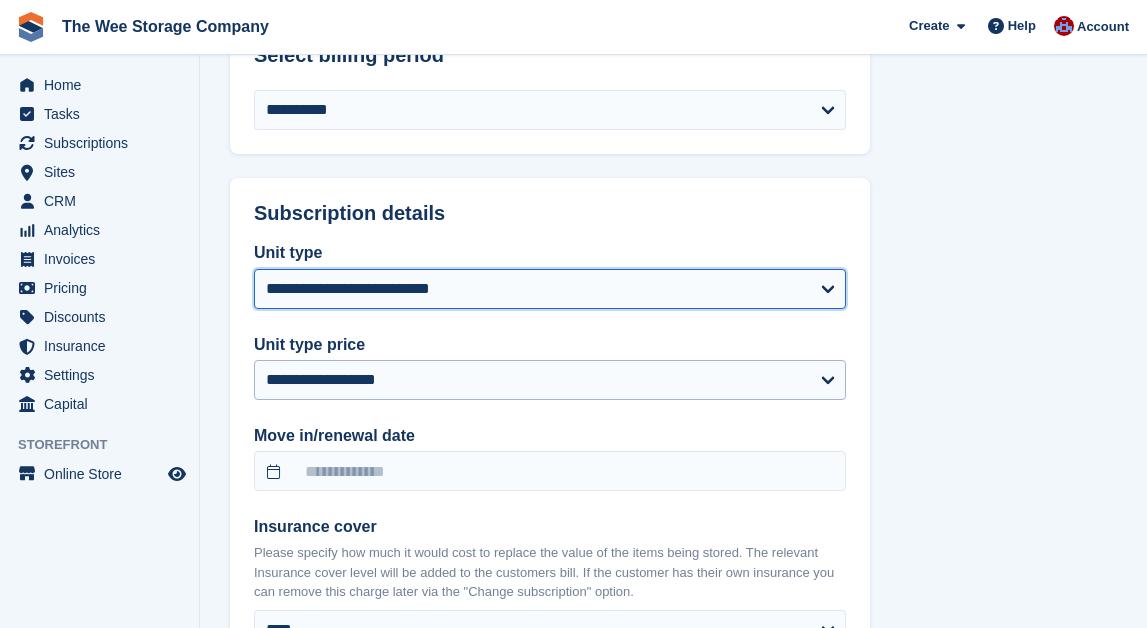scroll, scrollTop: 1414, scrollLeft: 0, axis: vertical 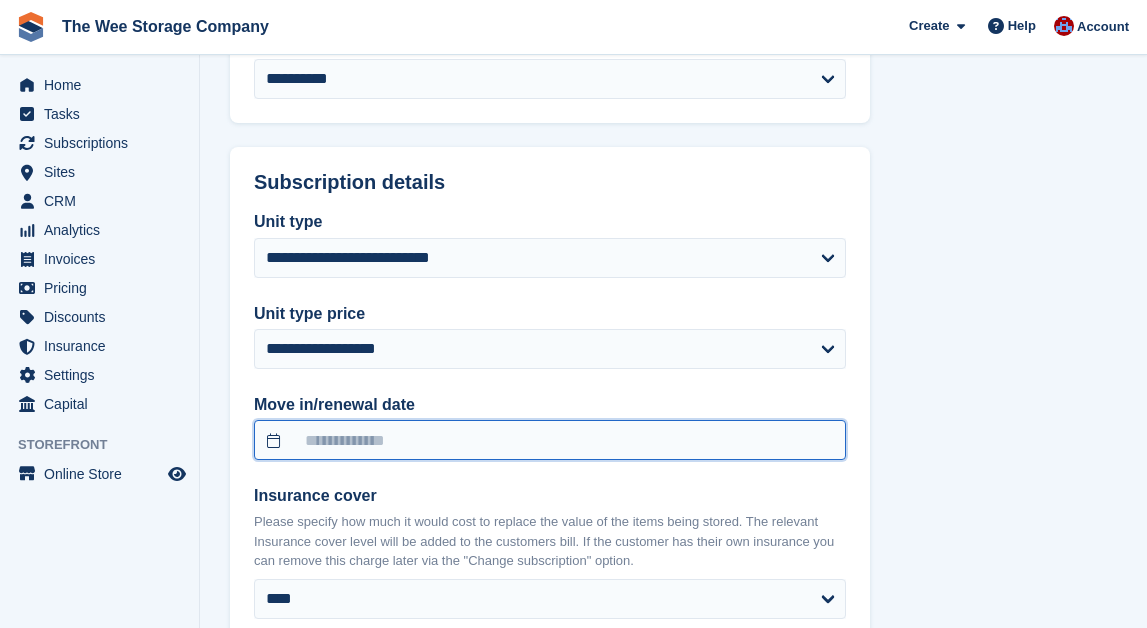 click at bounding box center (550, 440) 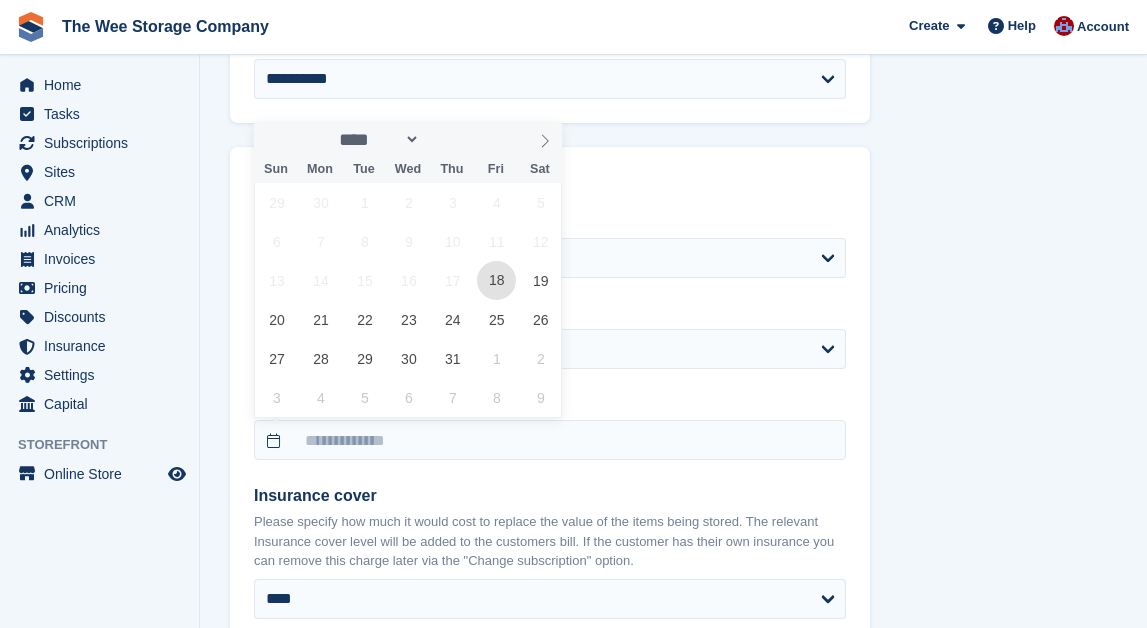 click on "18" at bounding box center [496, 280] 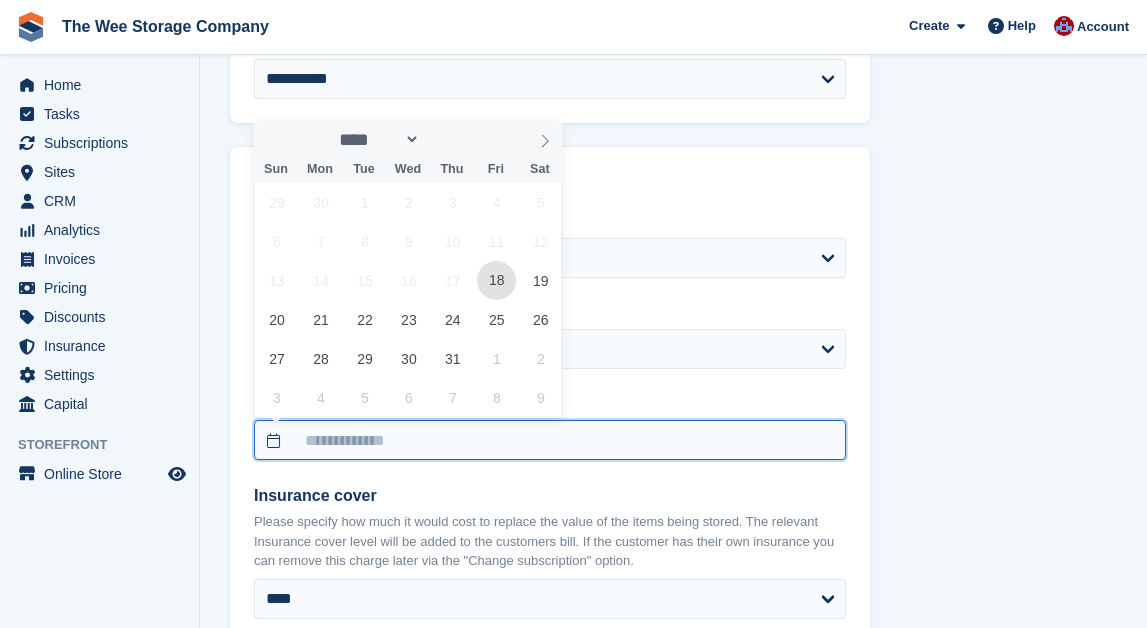 type on "**********" 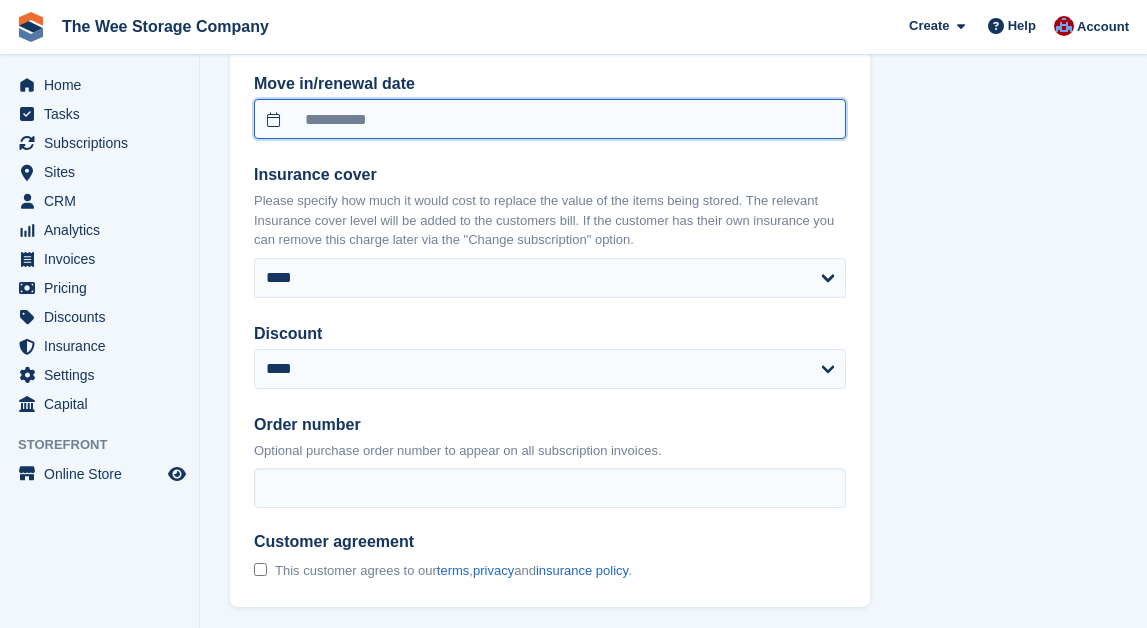 scroll, scrollTop: 1739, scrollLeft: 0, axis: vertical 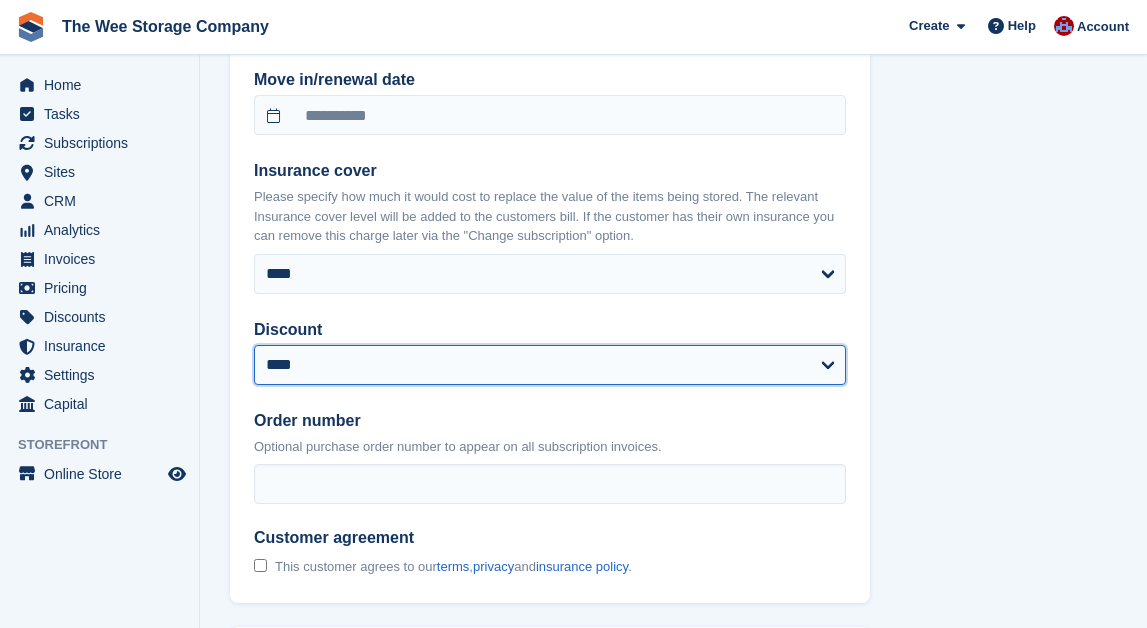 click on "**********" at bounding box center [550, 365] 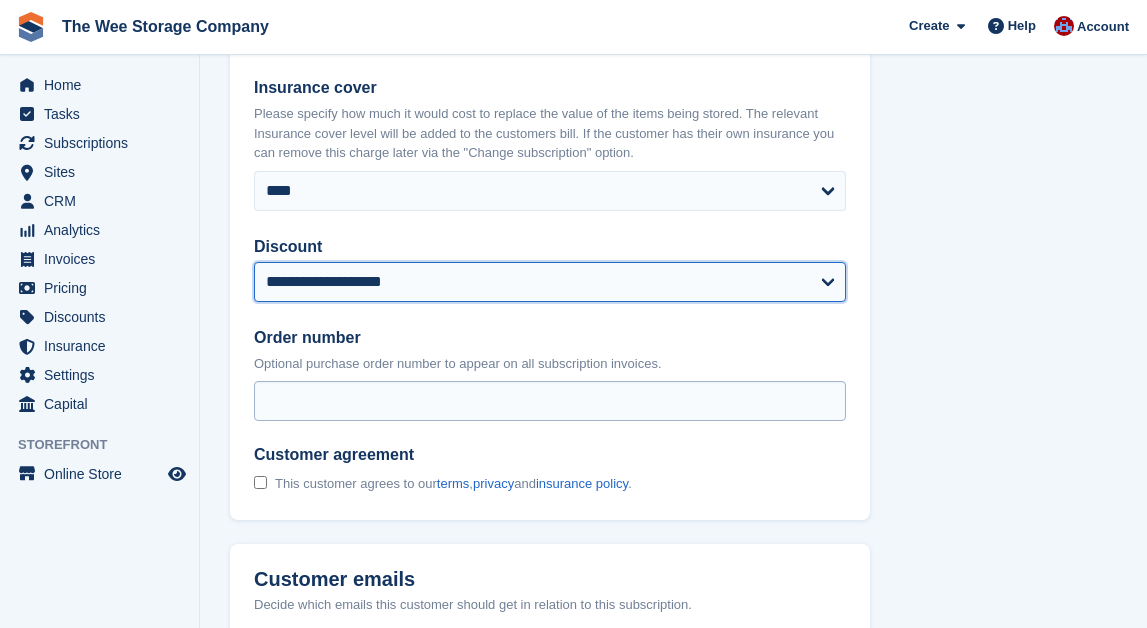 scroll, scrollTop: 1834, scrollLeft: 0, axis: vertical 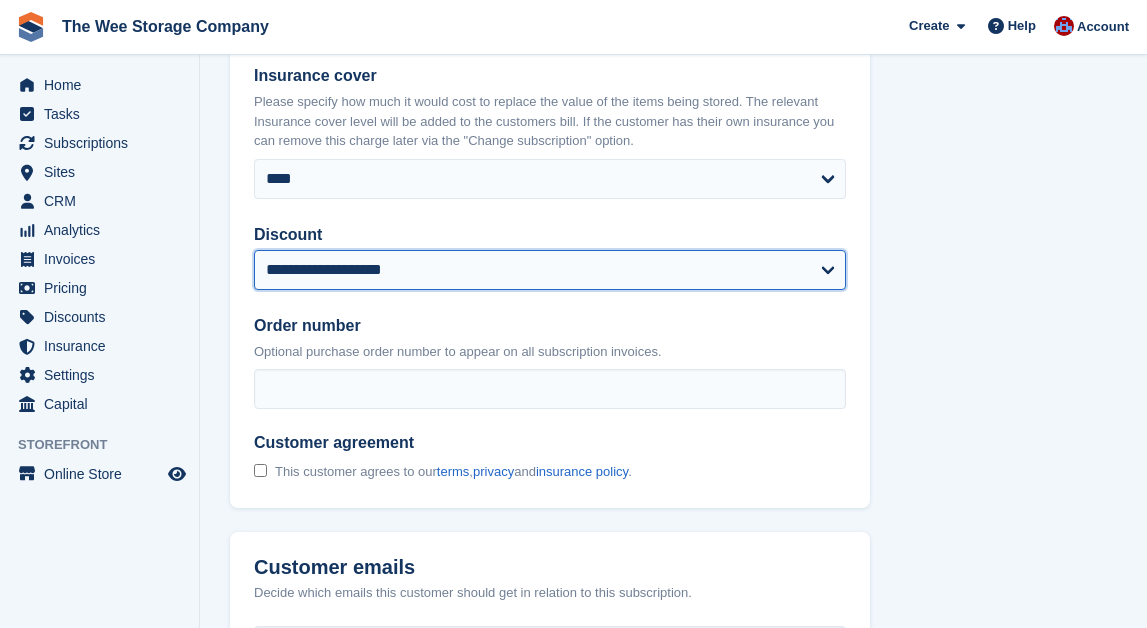 select on "******" 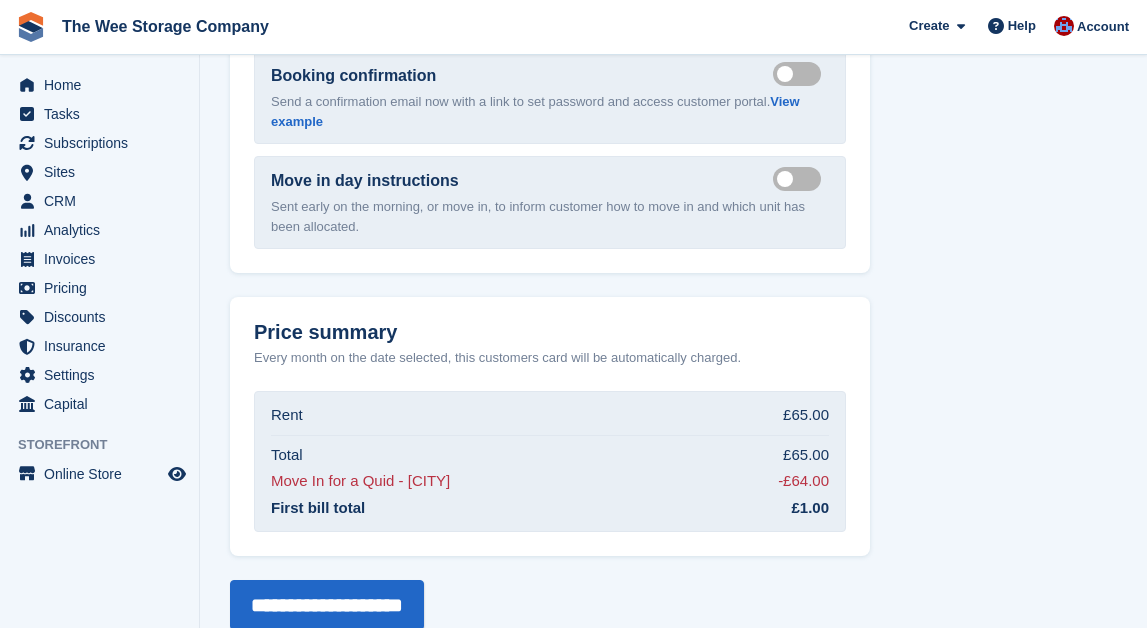 scroll, scrollTop: 2439, scrollLeft: 0, axis: vertical 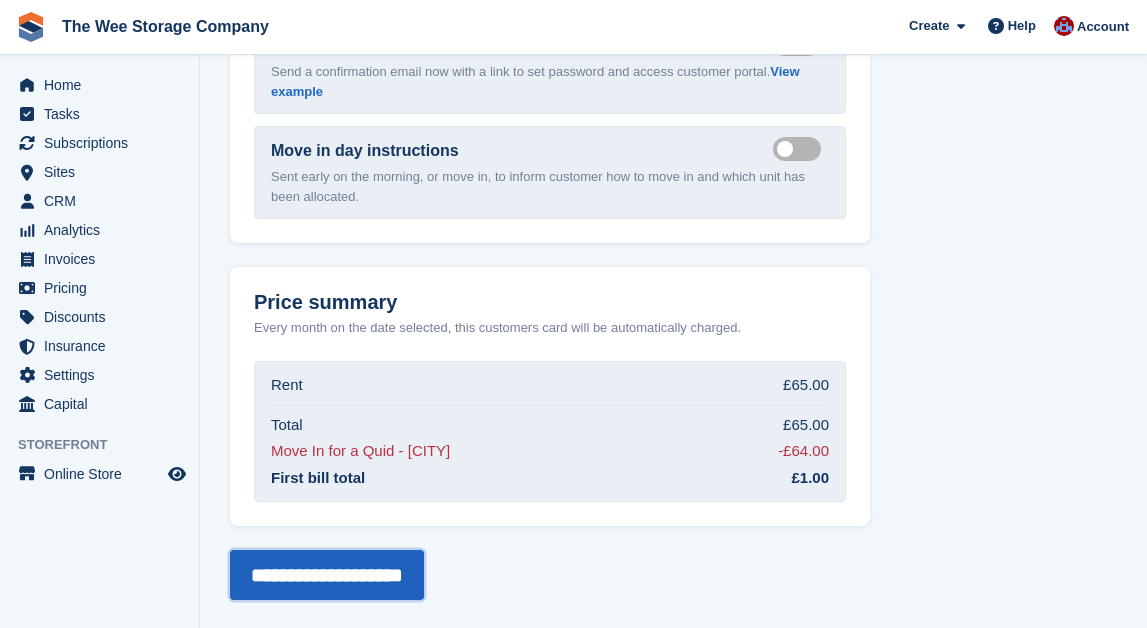click on "**********" at bounding box center (327, 575) 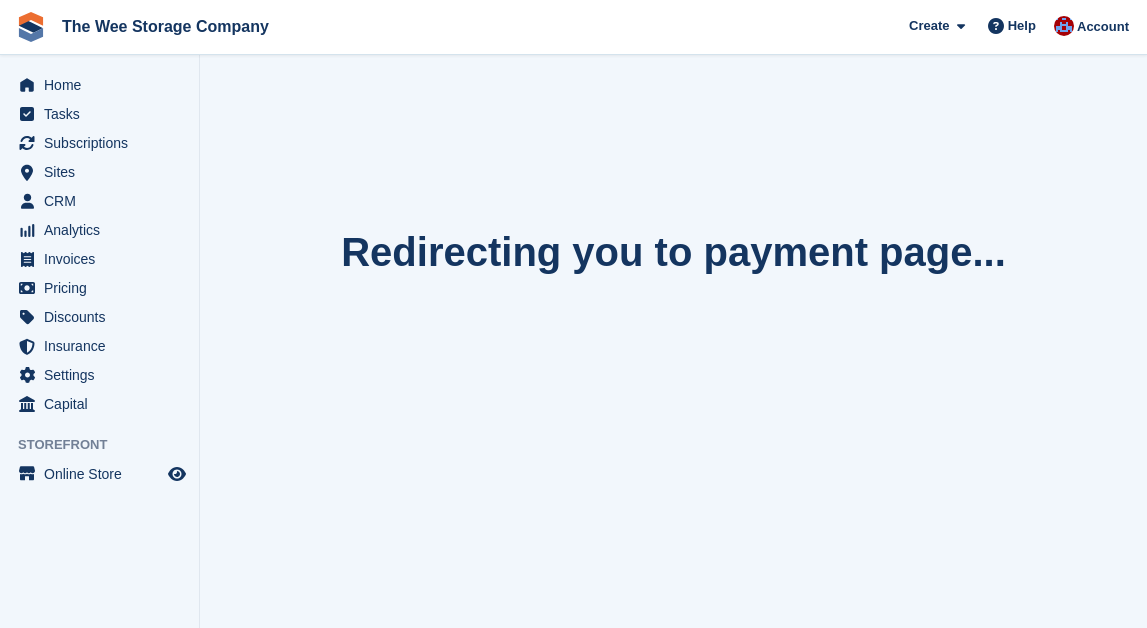 scroll, scrollTop: 0, scrollLeft: 0, axis: both 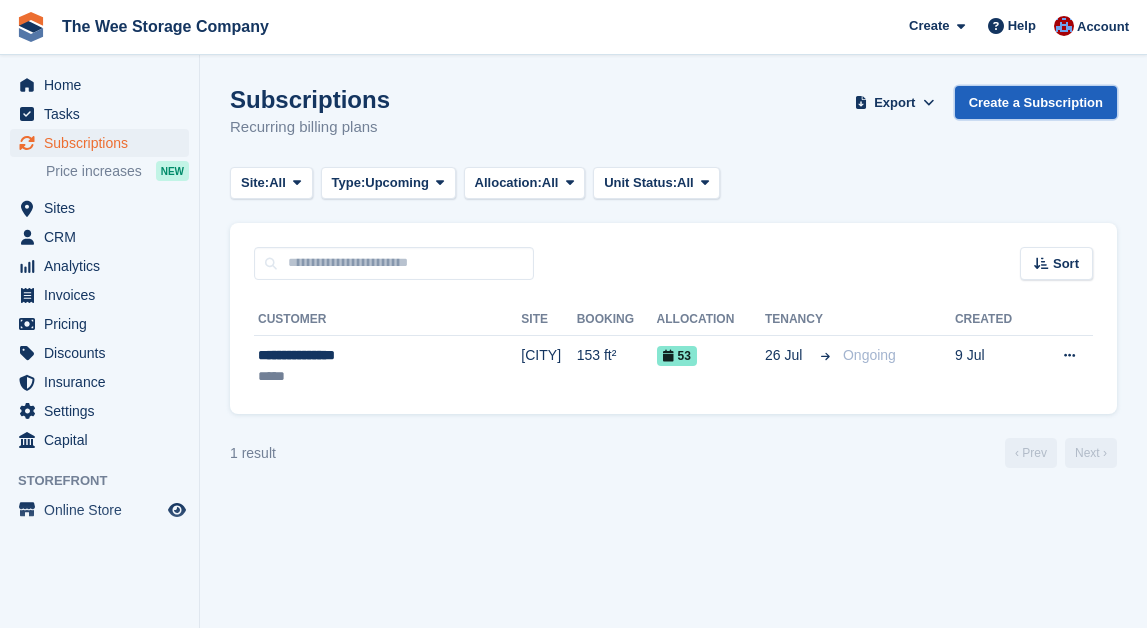 click on "Create a Subscription" at bounding box center [1036, 102] 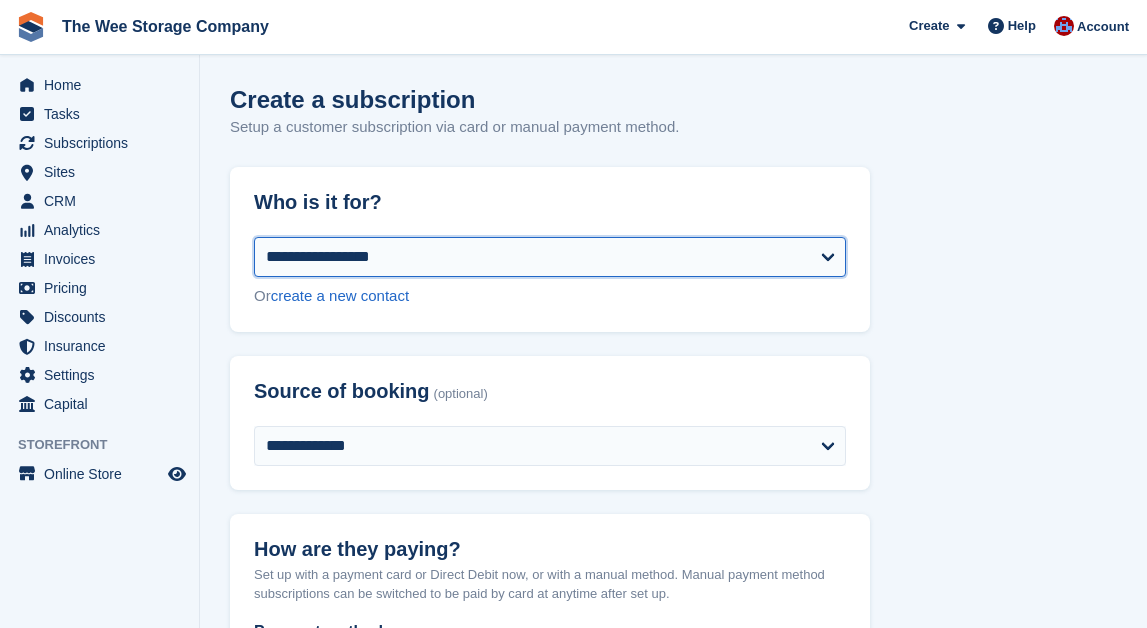 click on "**********" at bounding box center [550, 257] 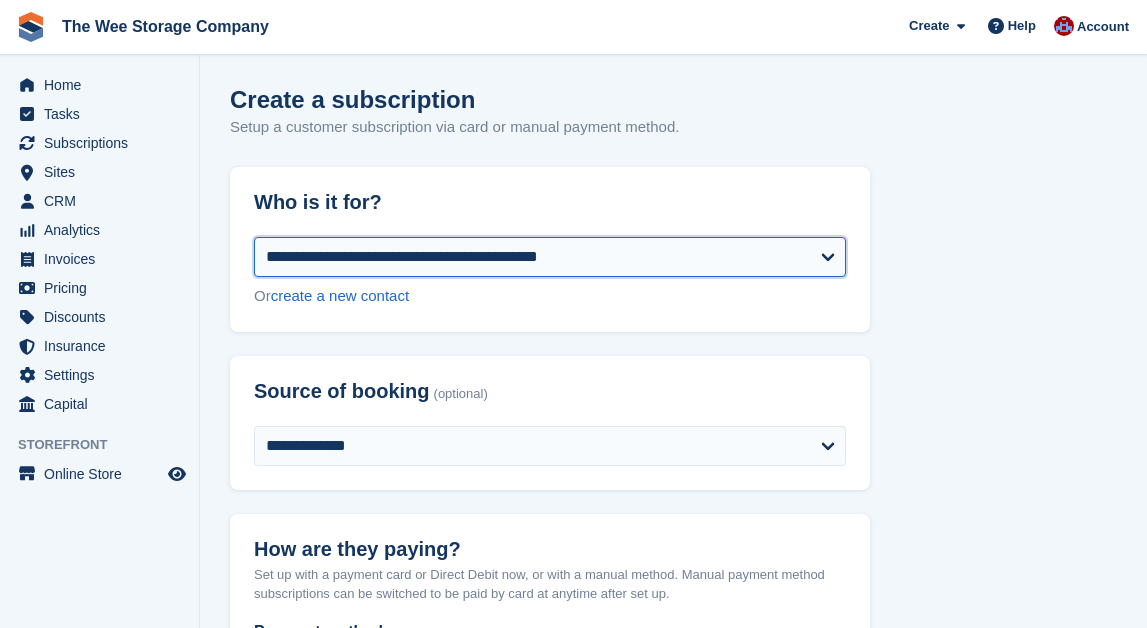 select on "**********" 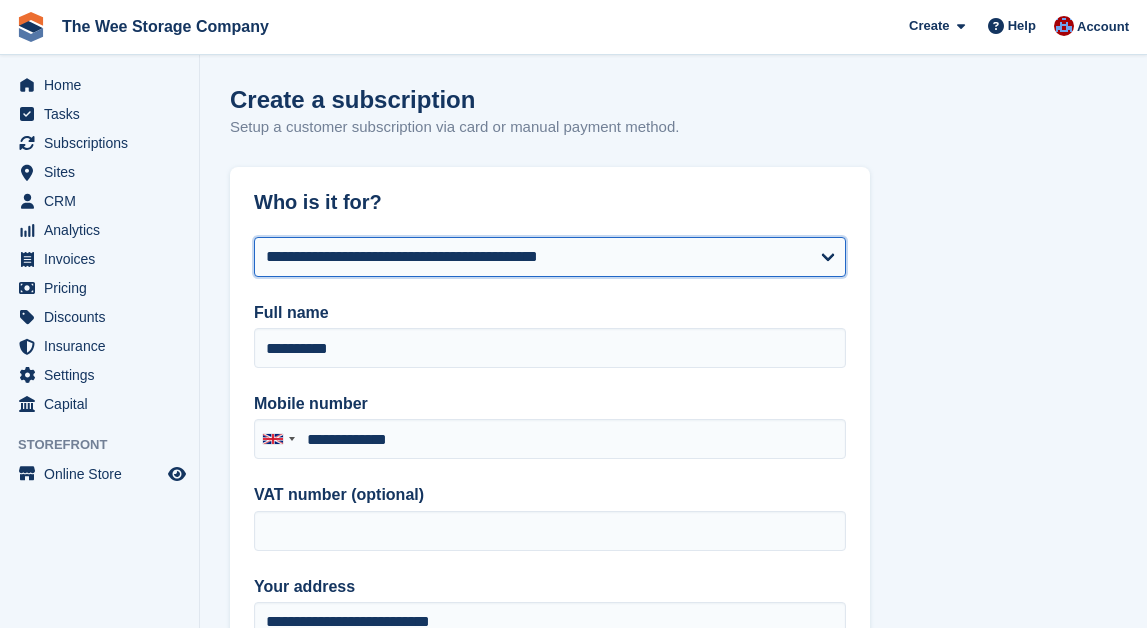 type on "**********" 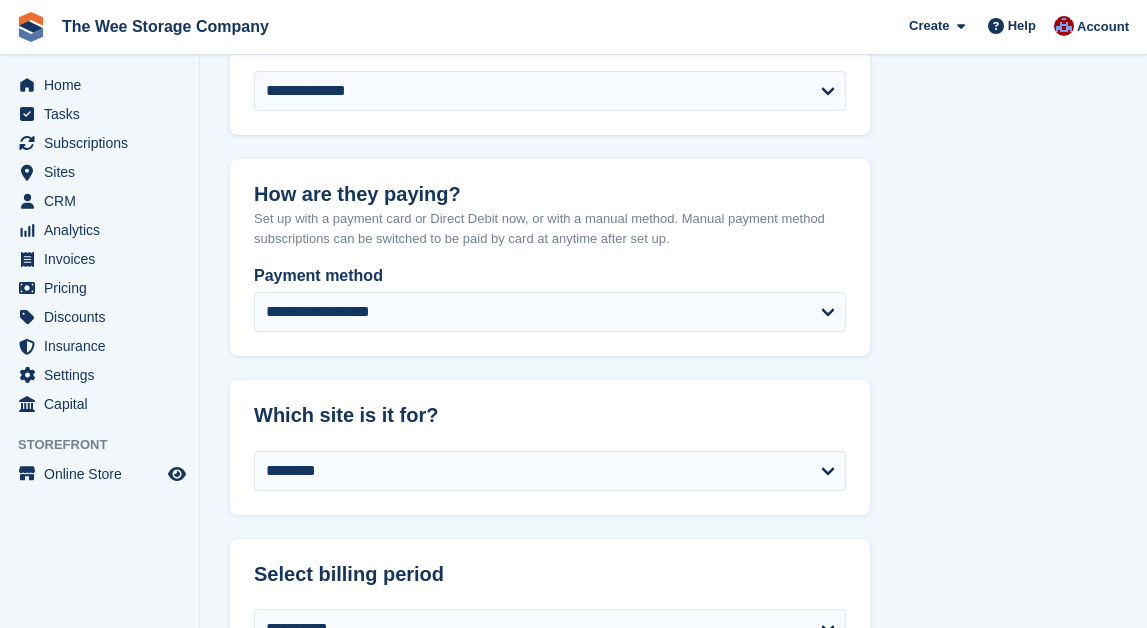 scroll, scrollTop: 867, scrollLeft: 0, axis: vertical 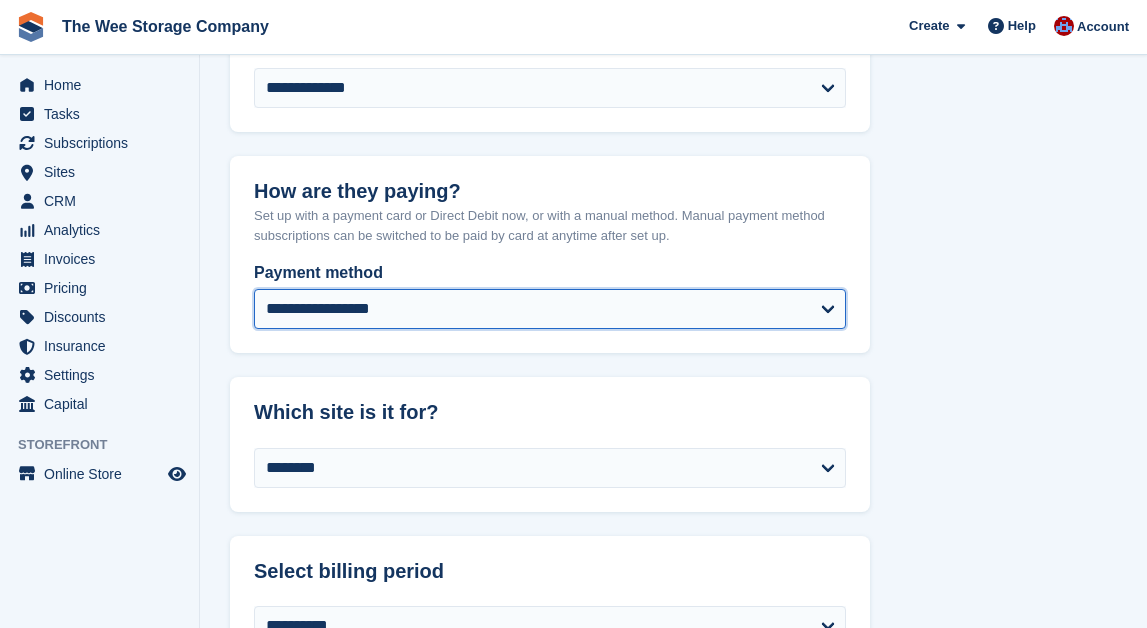 click on "**********" at bounding box center [550, 309] 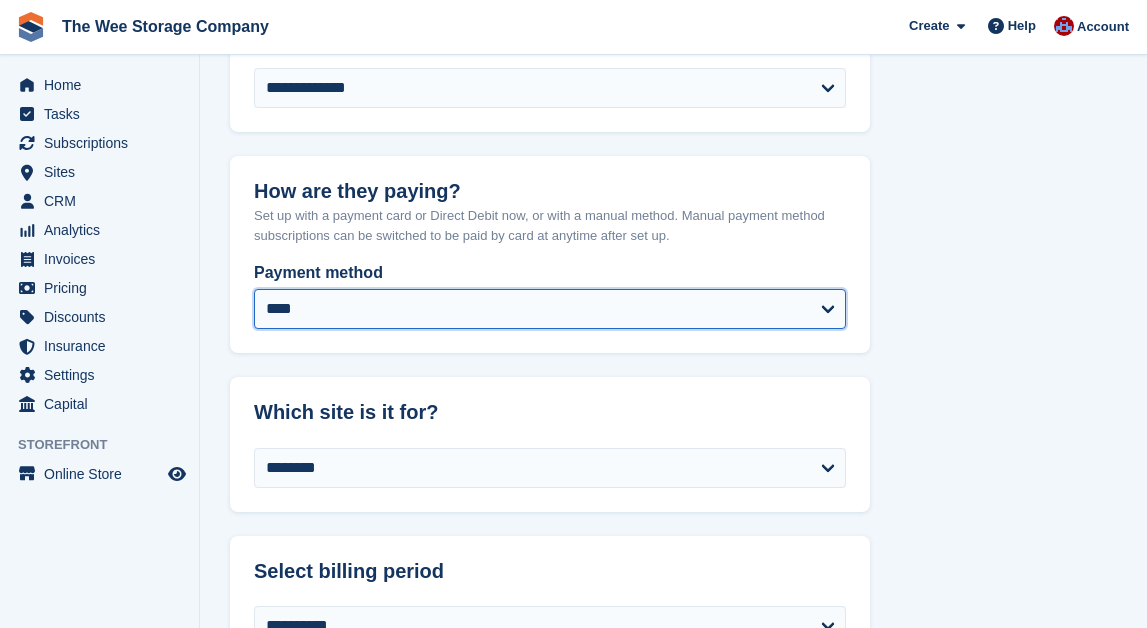 select on "******" 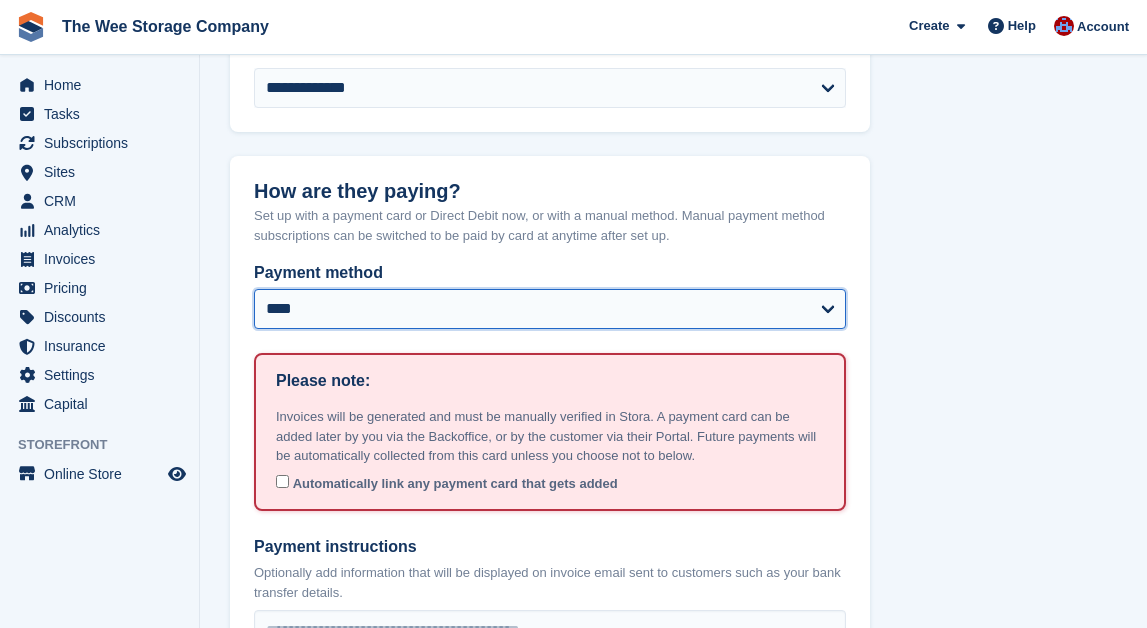 click on "**********" at bounding box center [550, 309] 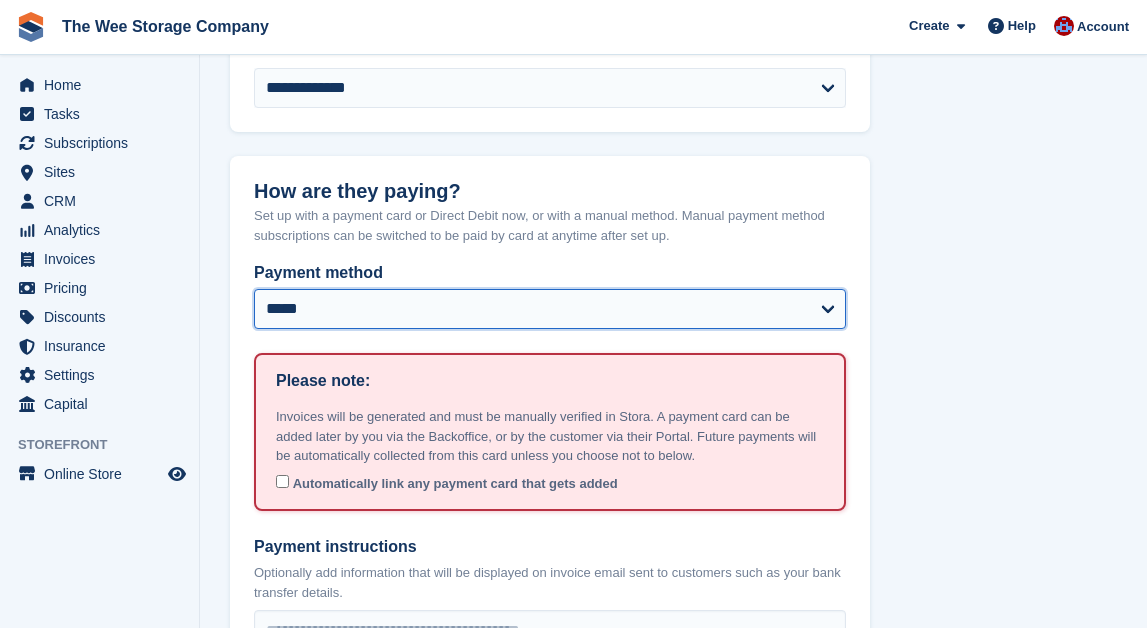 select on "******" 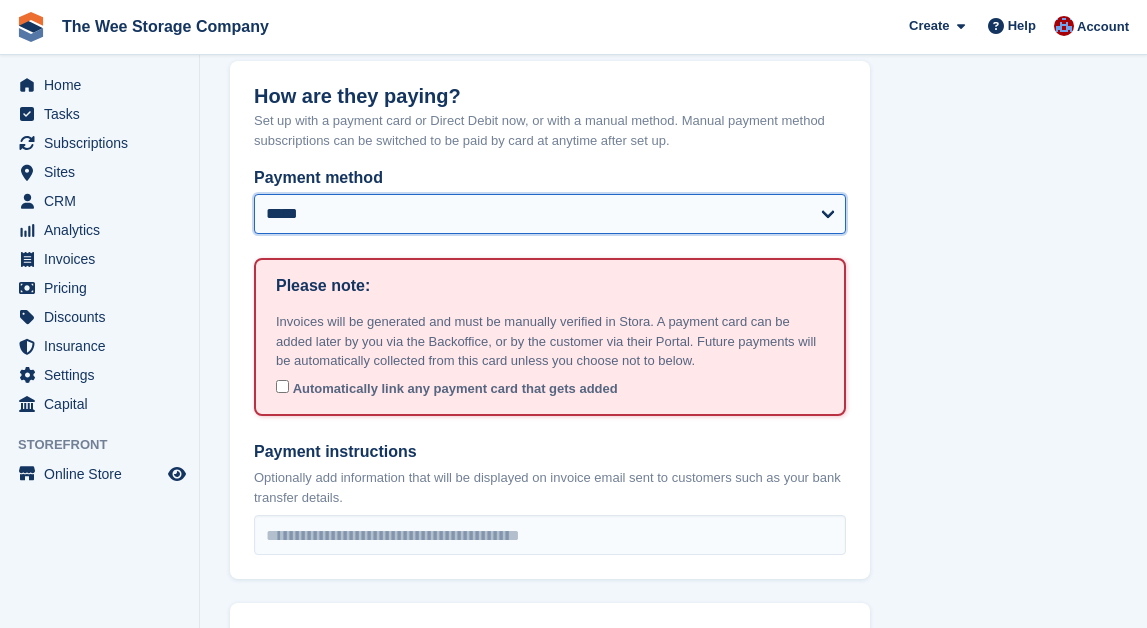 scroll, scrollTop: 864, scrollLeft: 0, axis: vertical 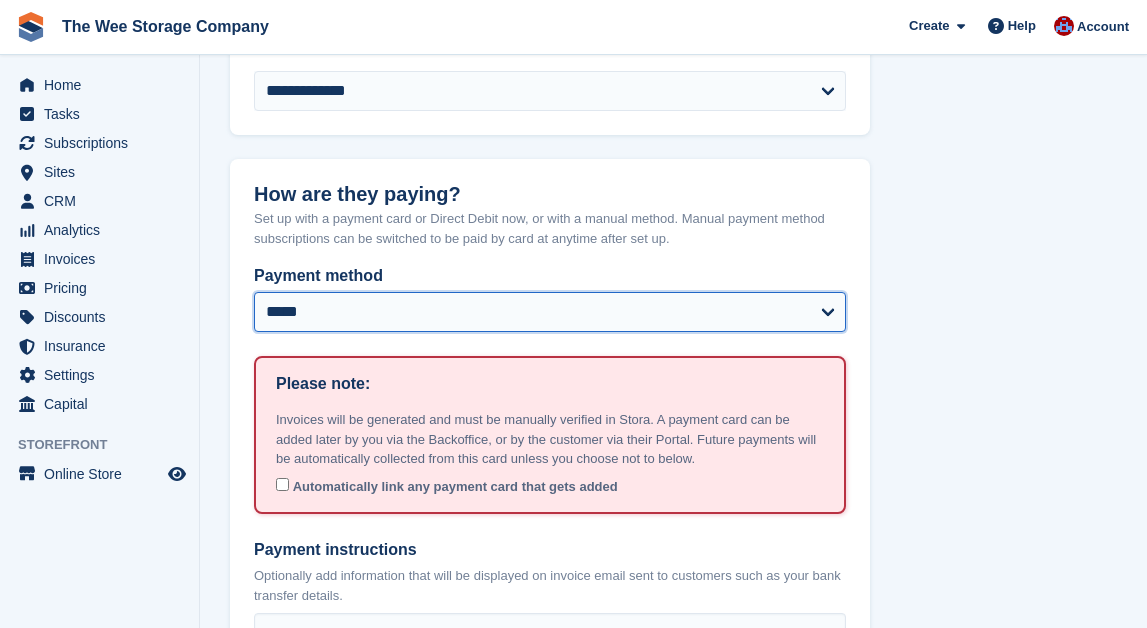 click on "**********" at bounding box center (550, 312) 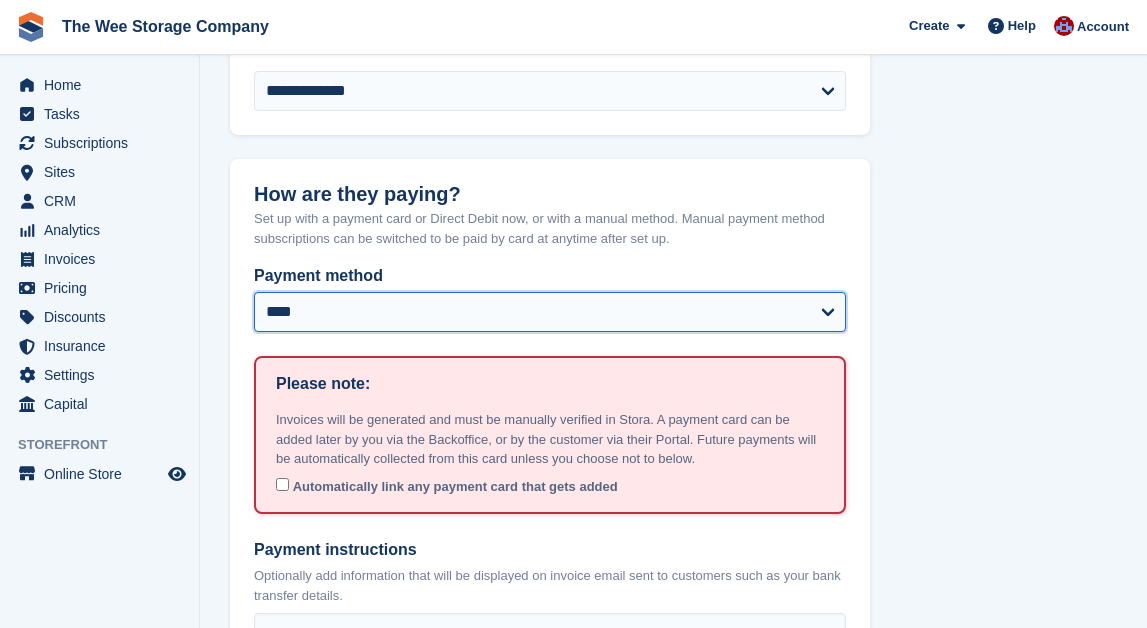 select on "******" 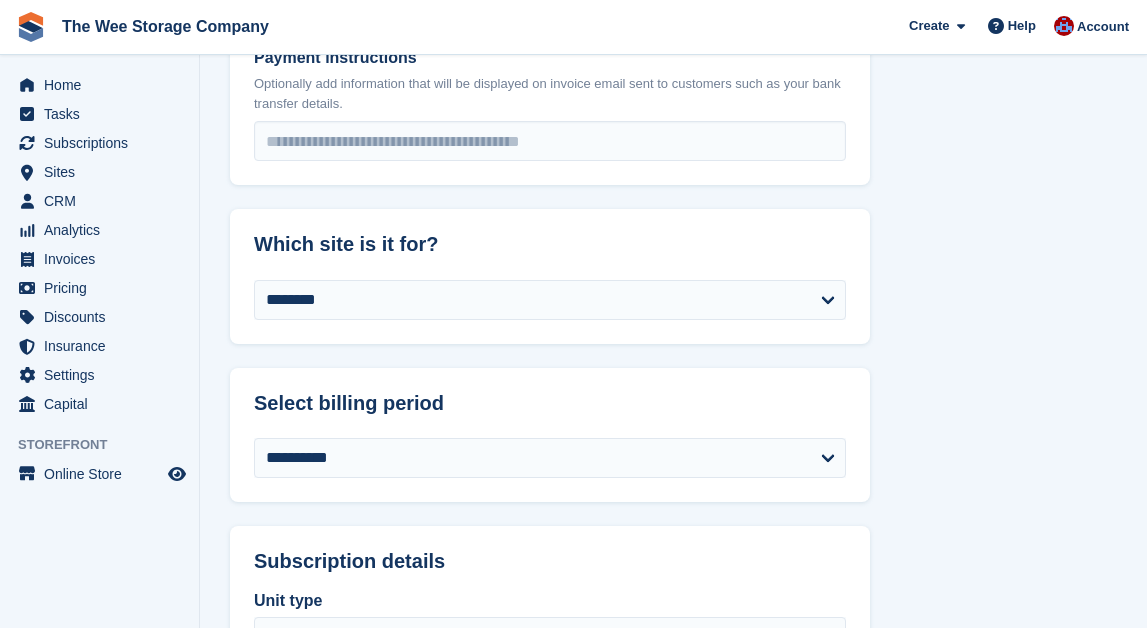 scroll, scrollTop: 1357, scrollLeft: 0, axis: vertical 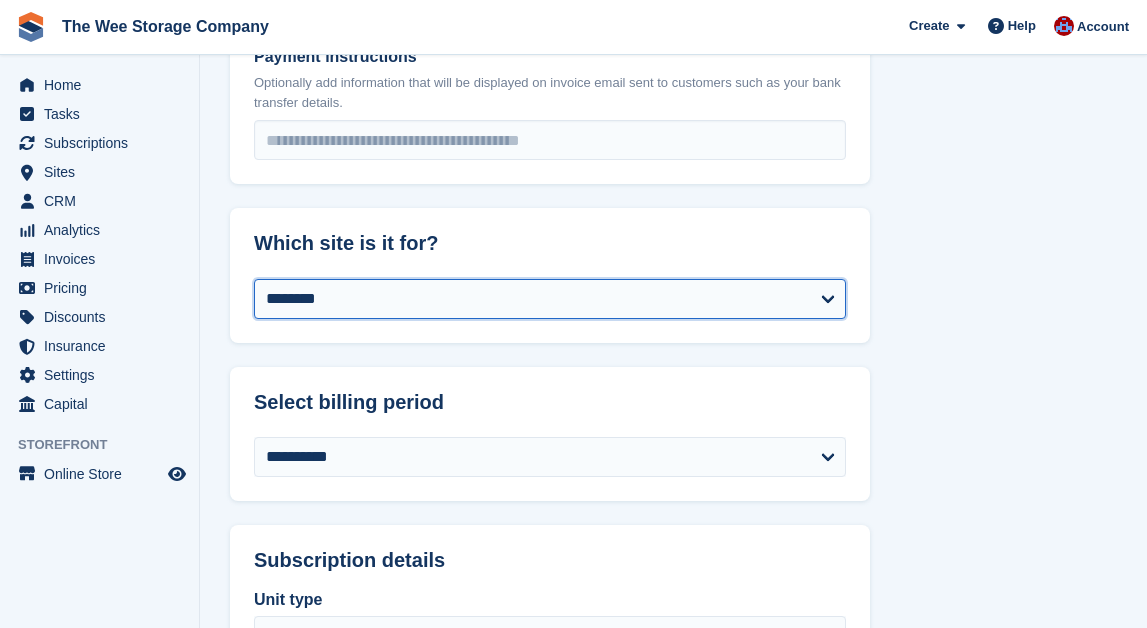 click on "**********" at bounding box center [550, 299] 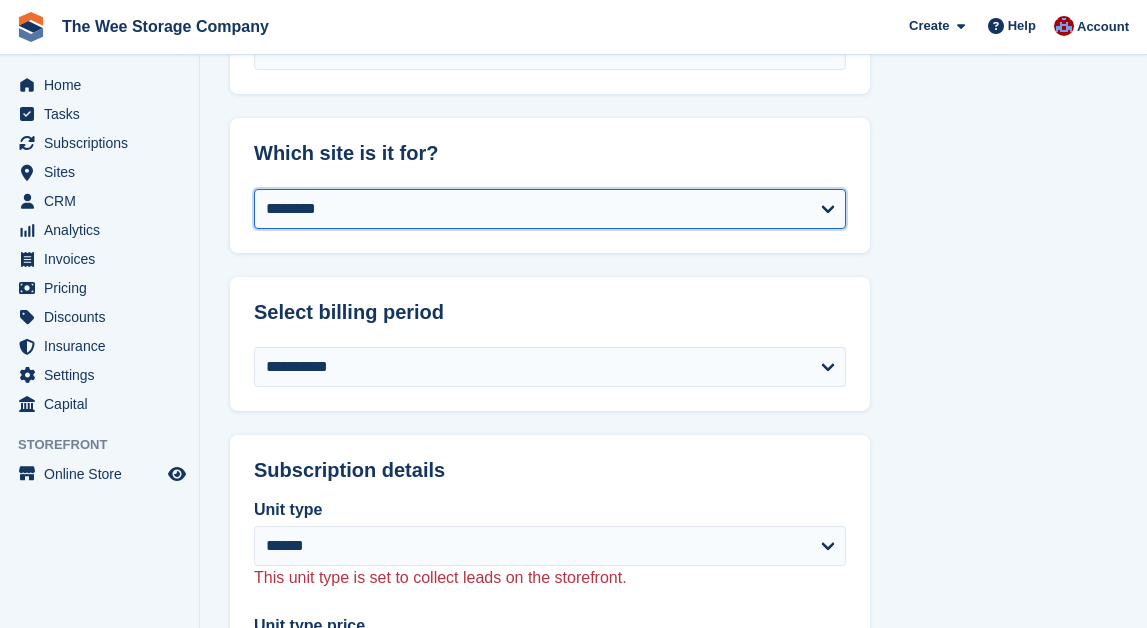 select on "******" 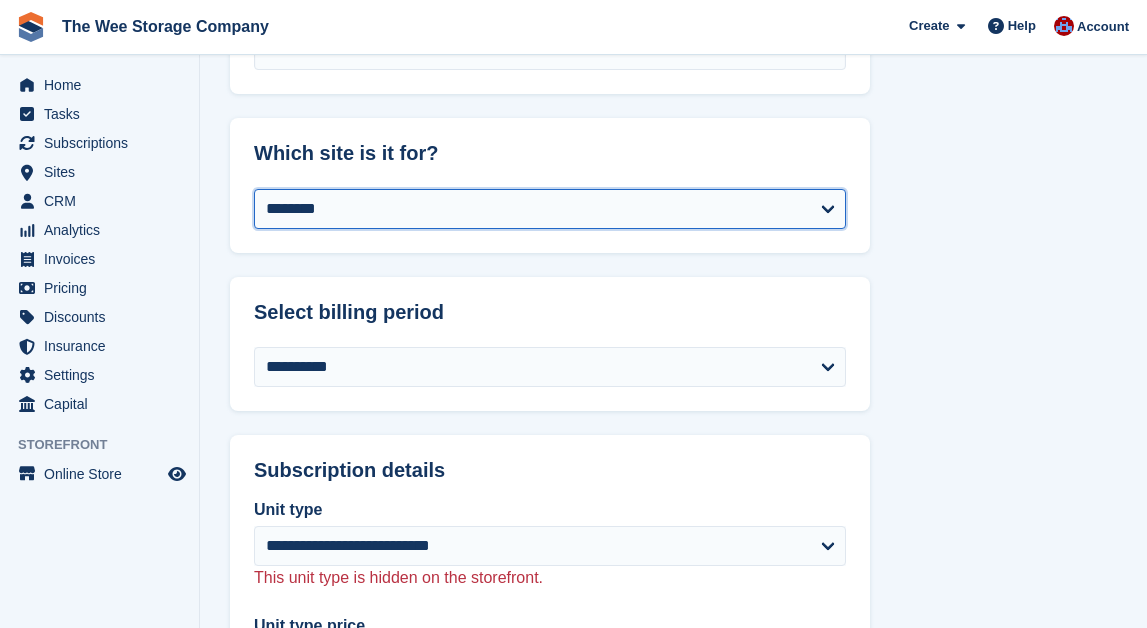 type on "**********" 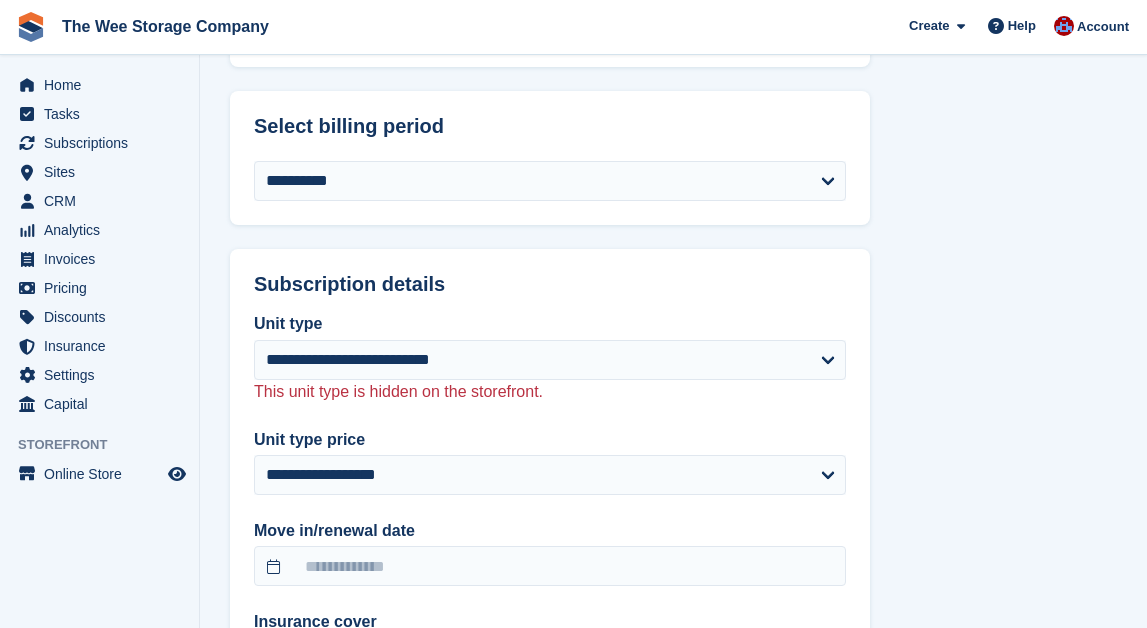 scroll, scrollTop: 1638, scrollLeft: 0, axis: vertical 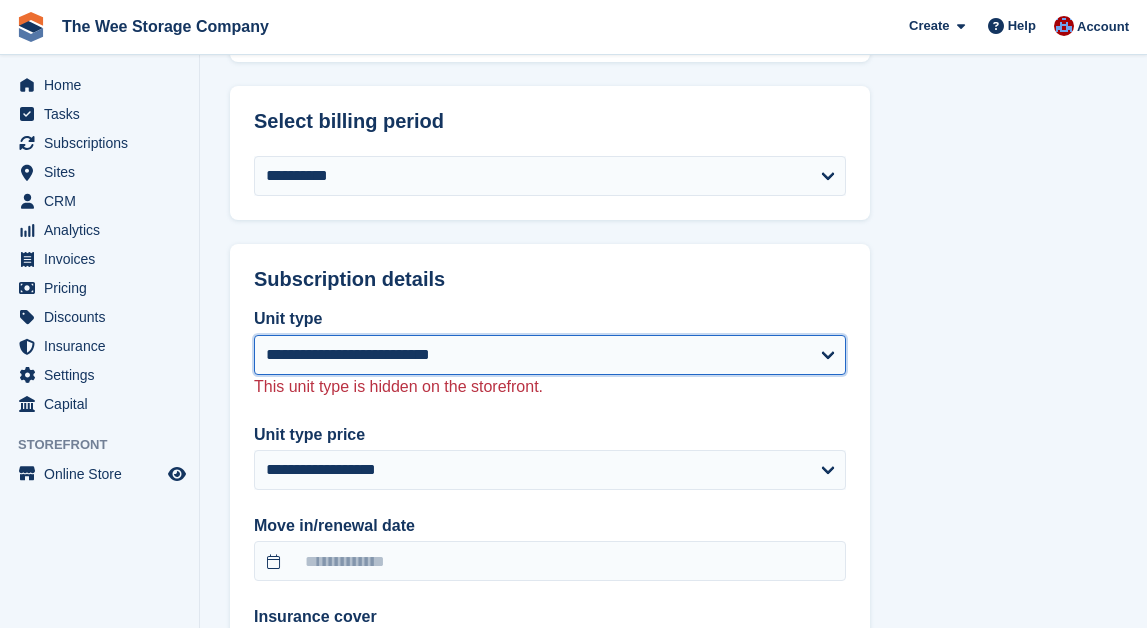 click on "**********" at bounding box center [550, 355] 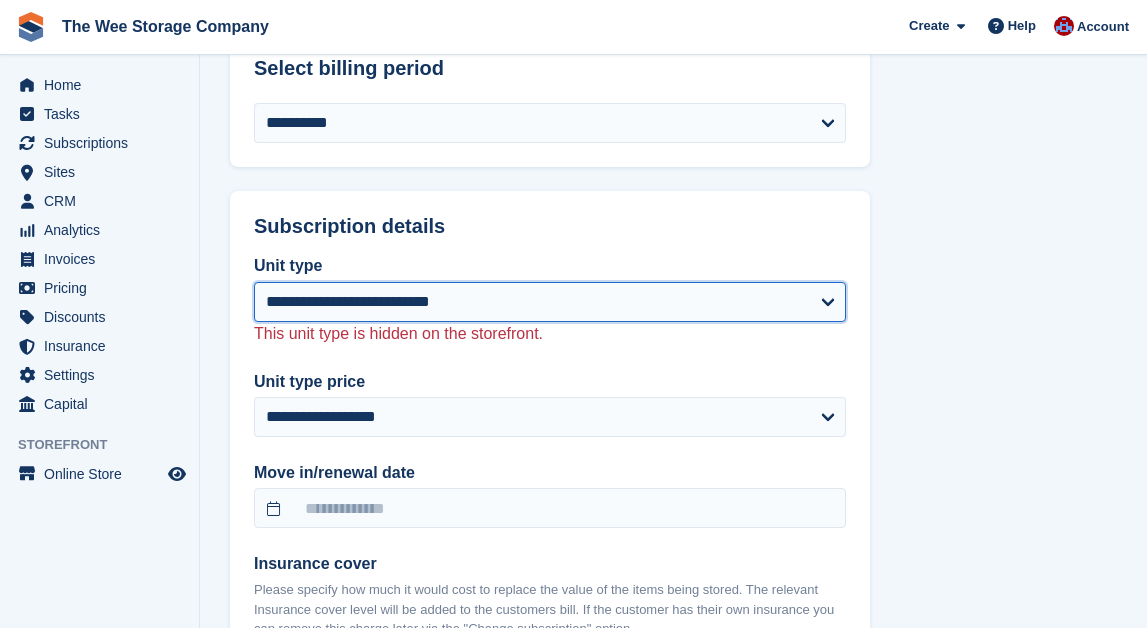 select on "******" 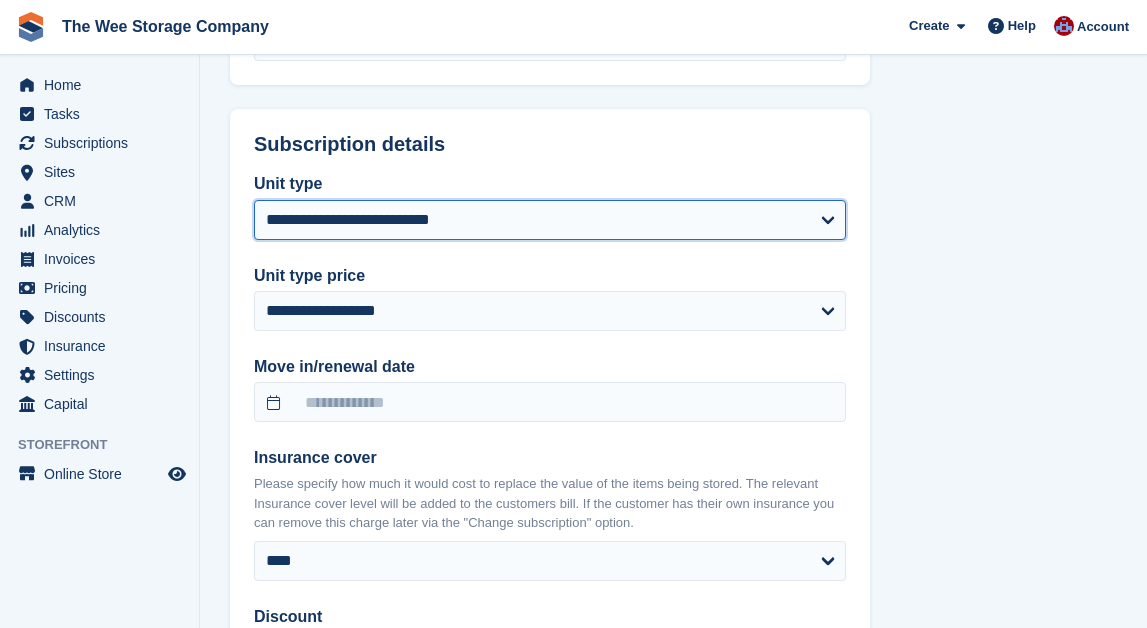 scroll, scrollTop: 1794, scrollLeft: 0, axis: vertical 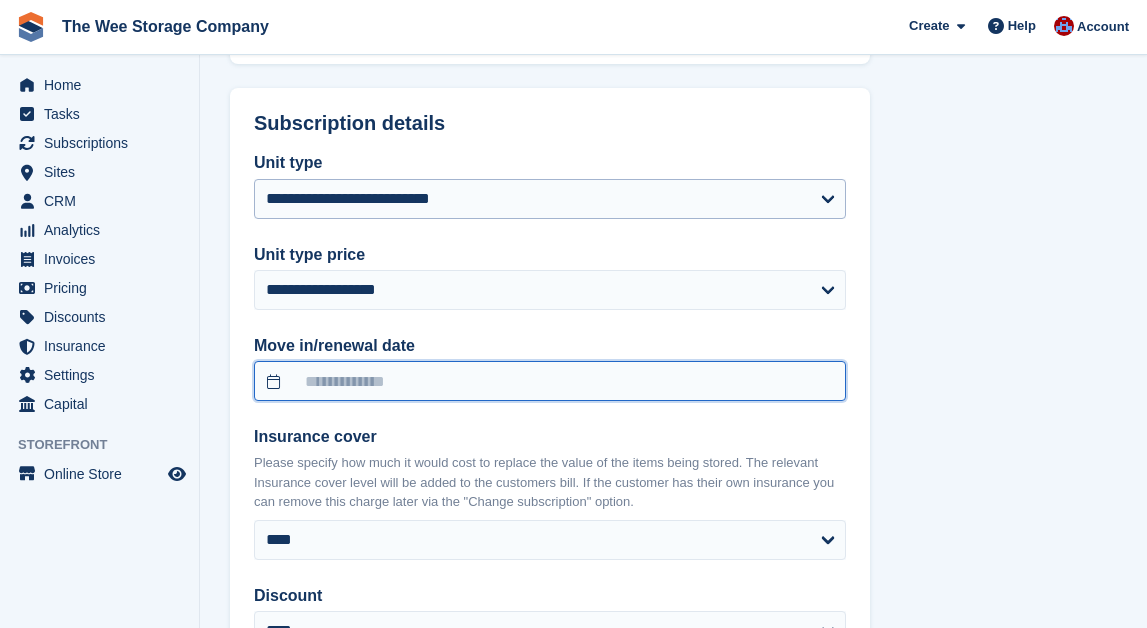 click at bounding box center (550, 381) 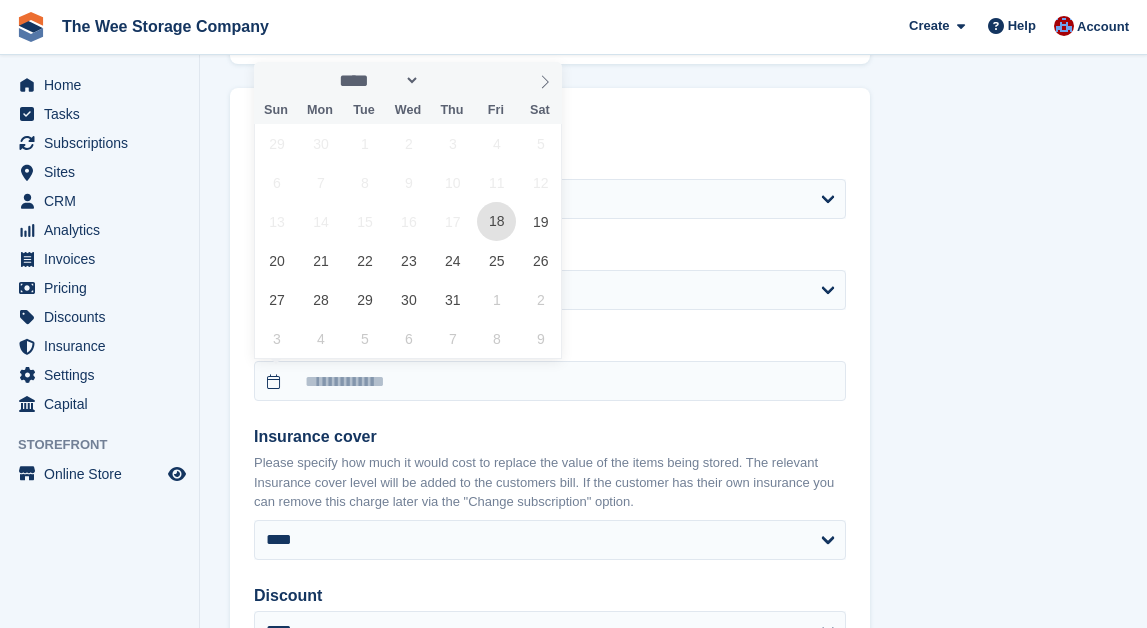 click on "18" at bounding box center [496, 221] 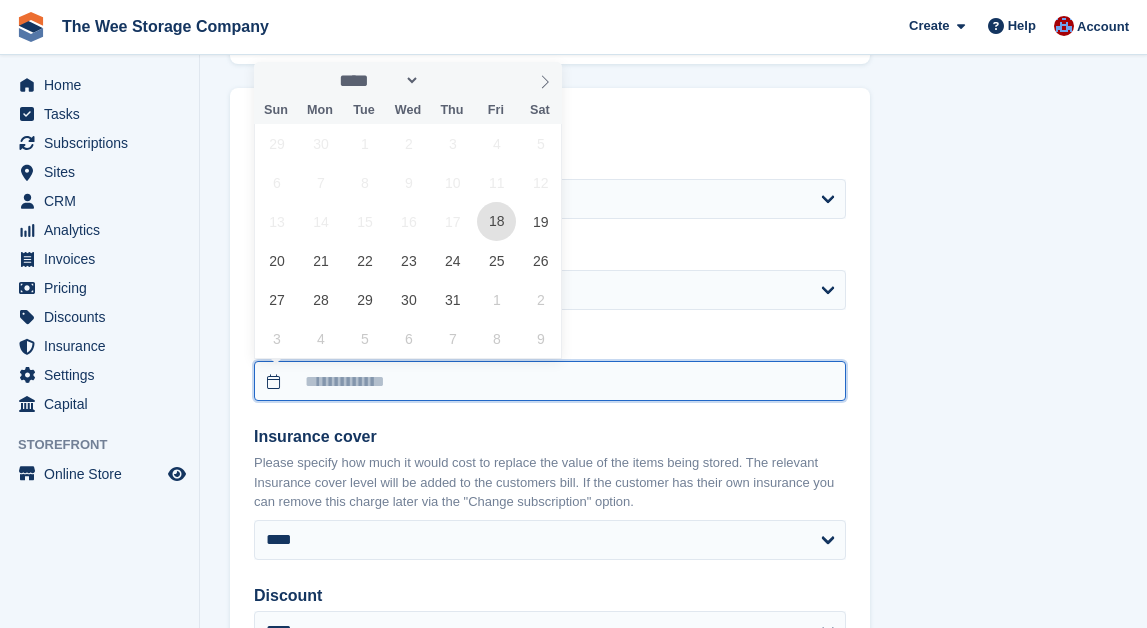 type on "**********" 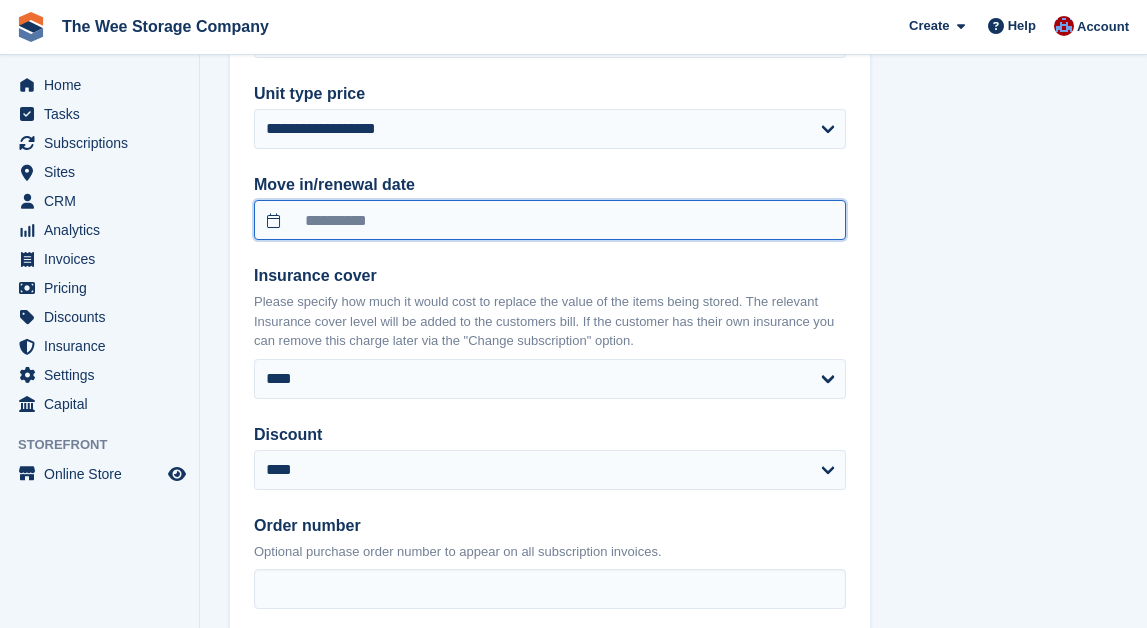 scroll, scrollTop: 1958, scrollLeft: 0, axis: vertical 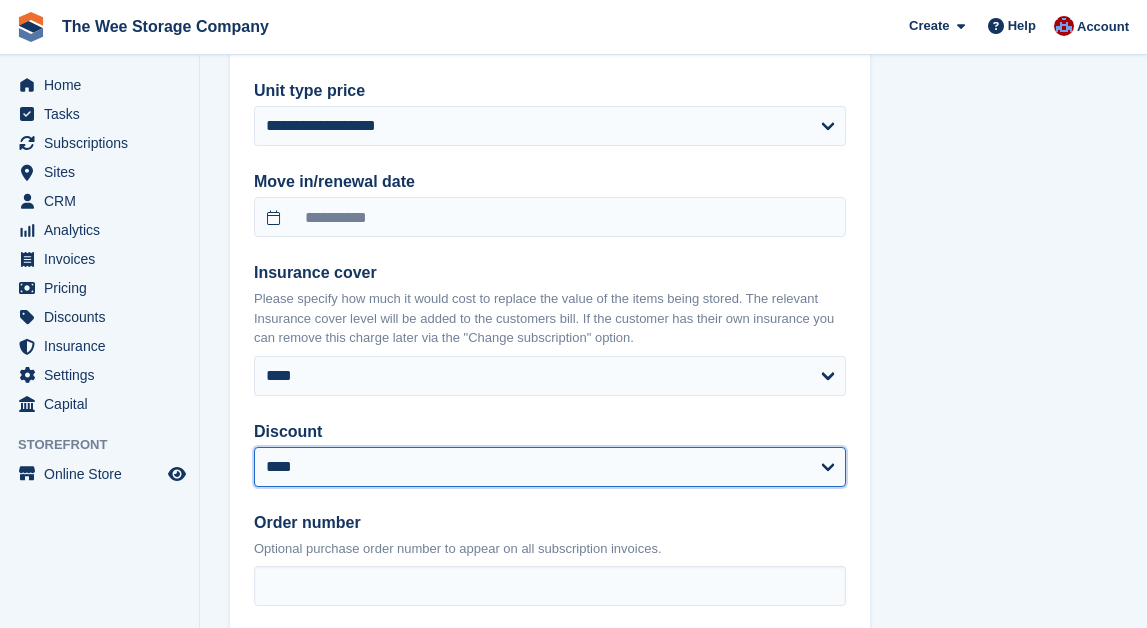 click on "**********" at bounding box center (550, 467) 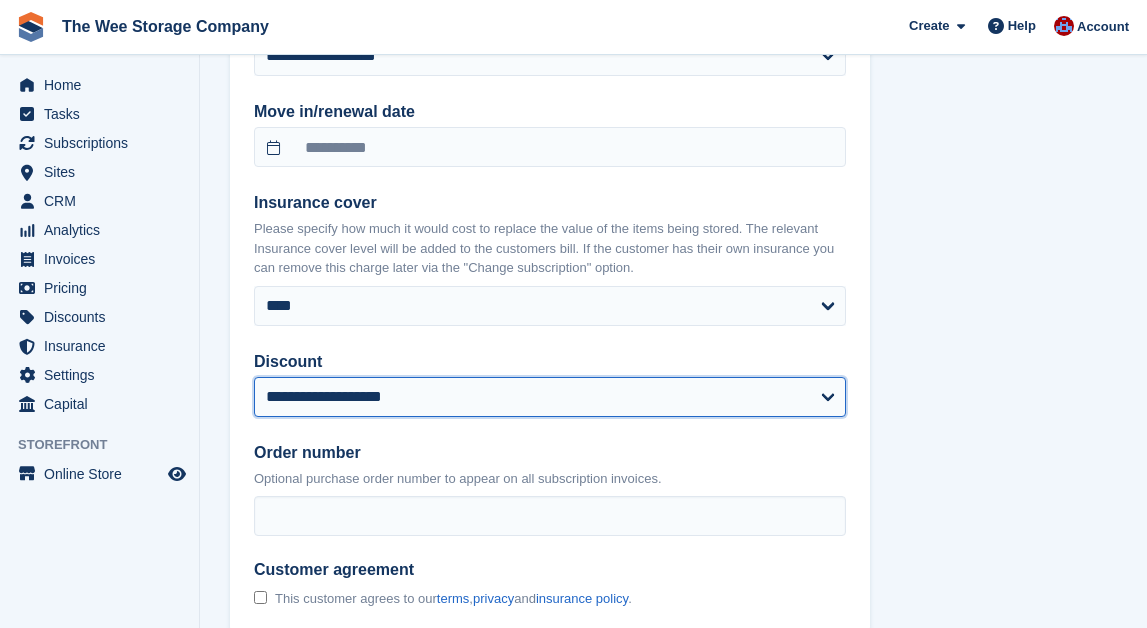 select on "******" 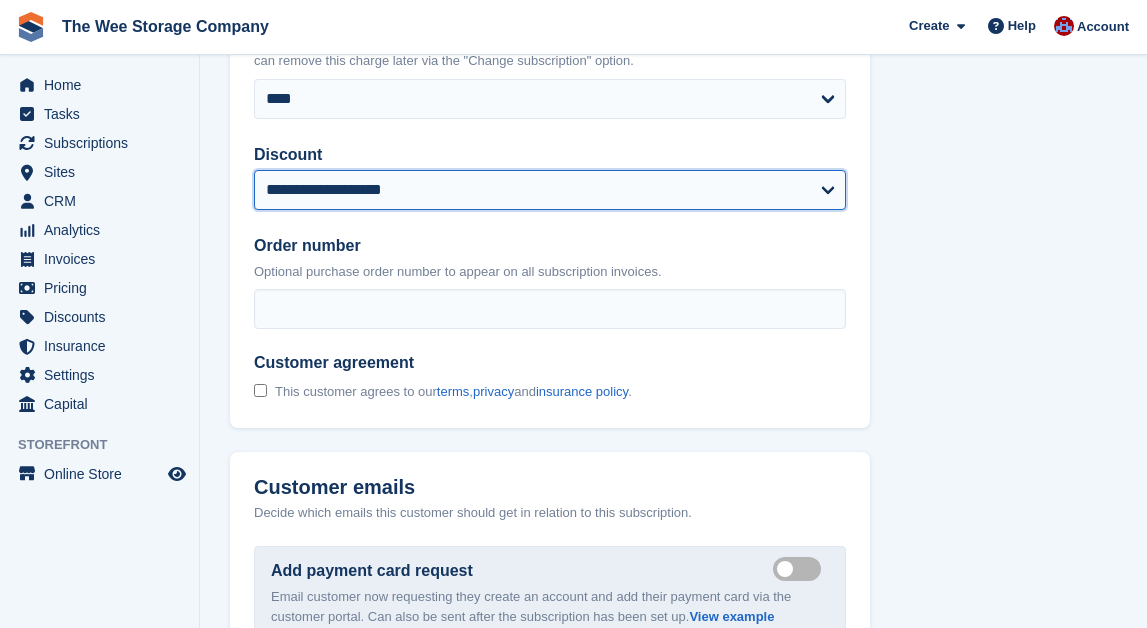 scroll, scrollTop: 2241, scrollLeft: 0, axis: vertical 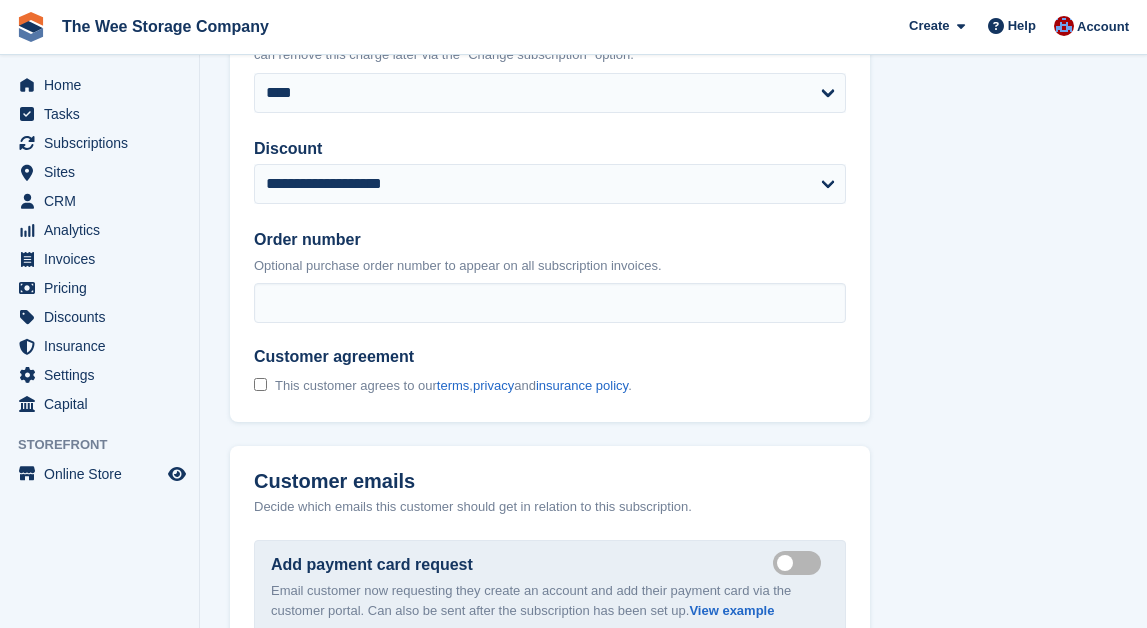 click on "This customer agrees to our  terms ,  privacy  and  insurance policy ." at bounding box center (443, 385) 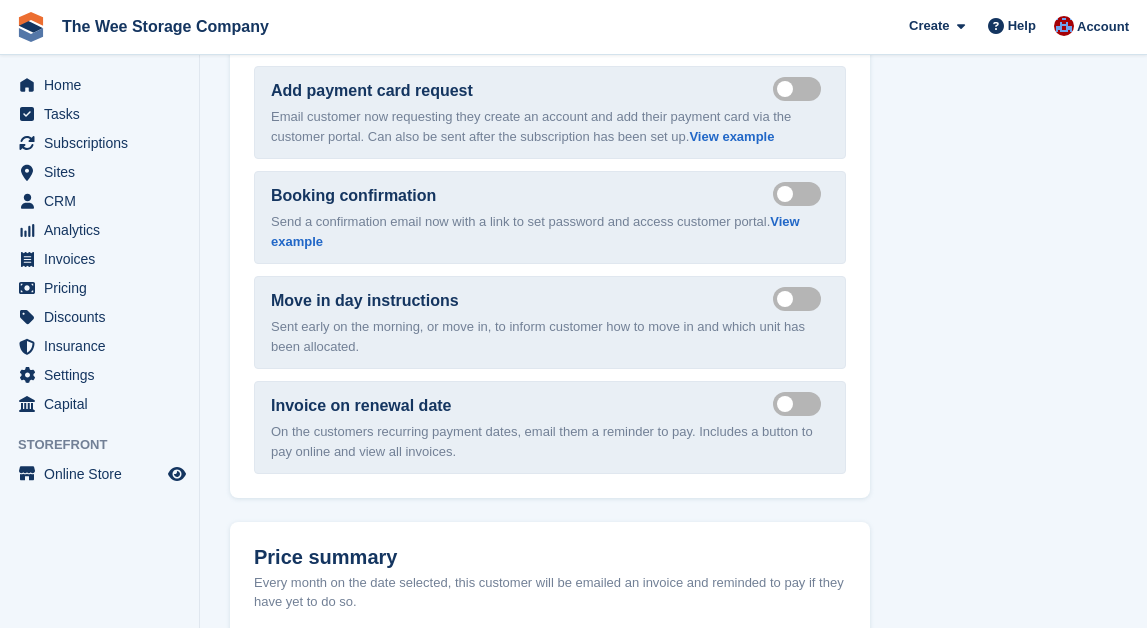 scroll, scrollTop: 2711, scrollLeft: 0, axis: vertical 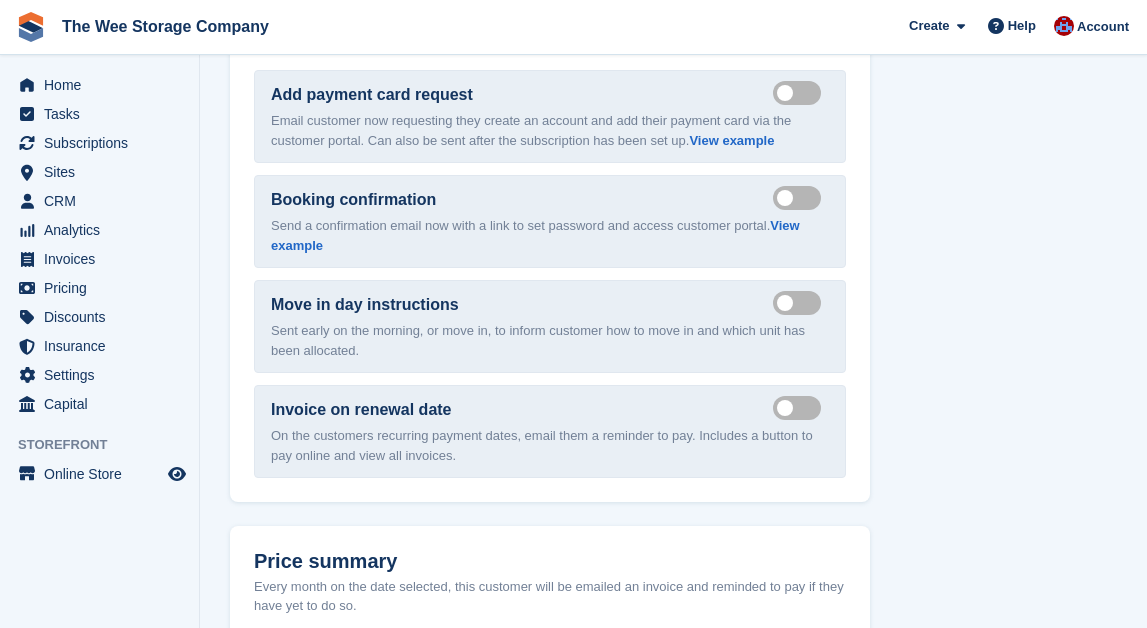 click on "Send move in day email" at bounding box center (801, 302) 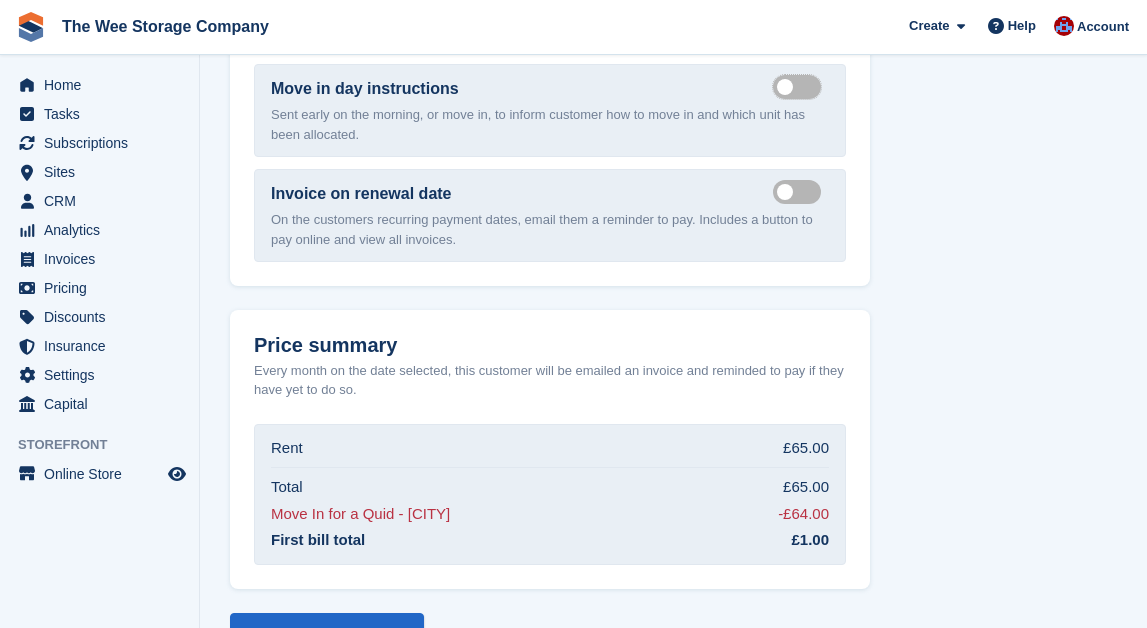 scroll, scrollTop: 2992, scrollLeft: 0, axis: vertical 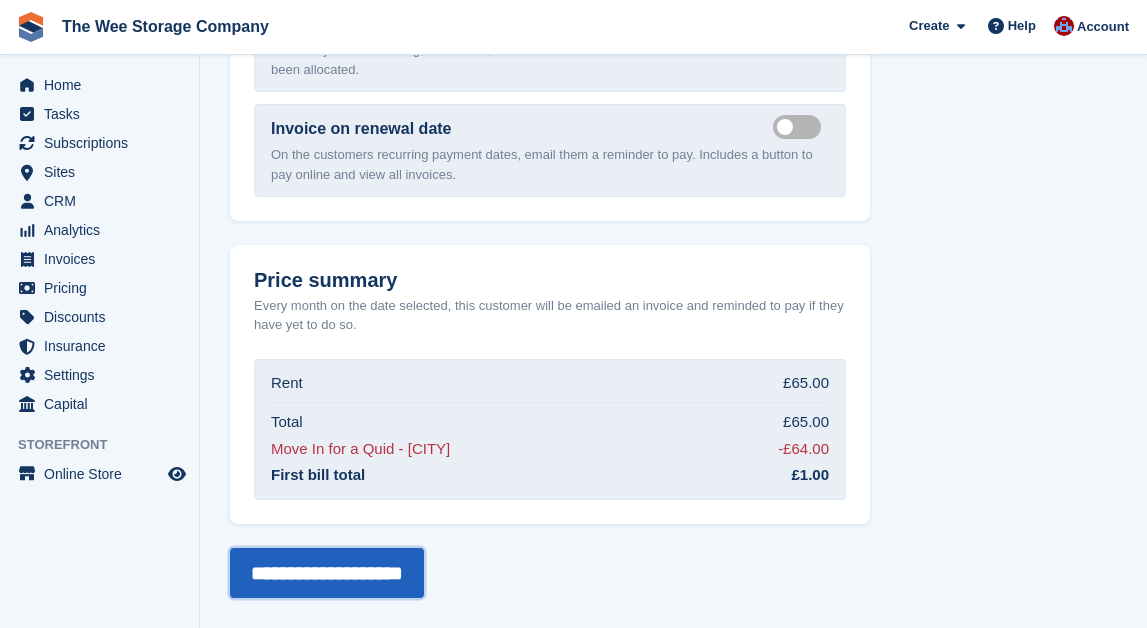 click on "**********" at bounding box center (327, 573) 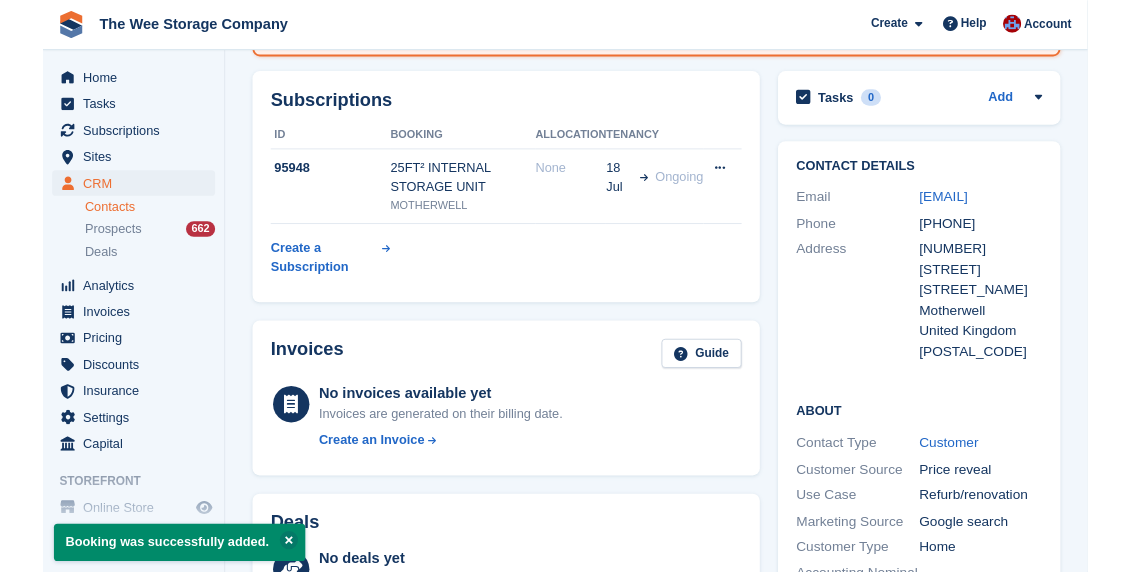 scroll, scrollTop: 255, scrollLeft: 0, axis: vertical 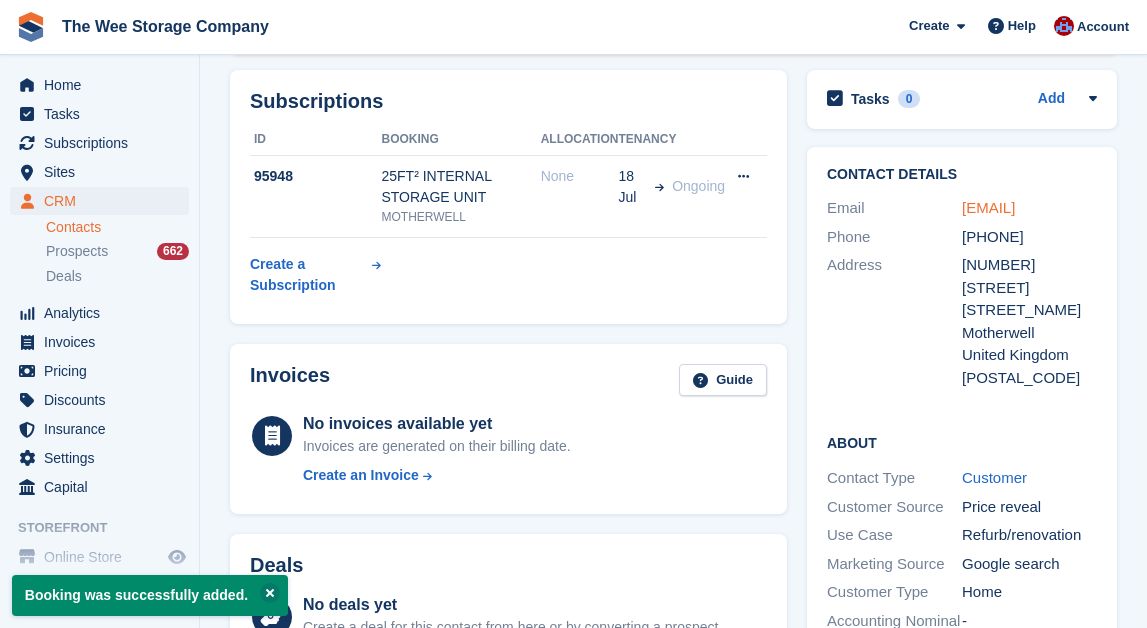 drag, startPoint x: 1028, startPoint y: 234, endPoint x: 964, endPoint y: 214, distance: 67.052216 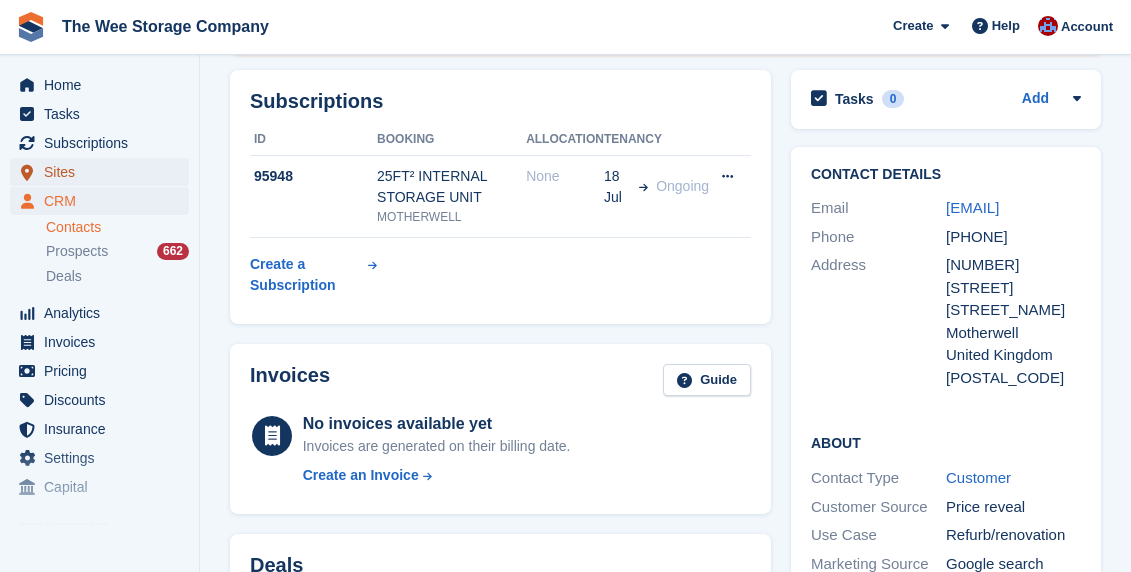 click on "Sites" at bounding box center [104, 172] 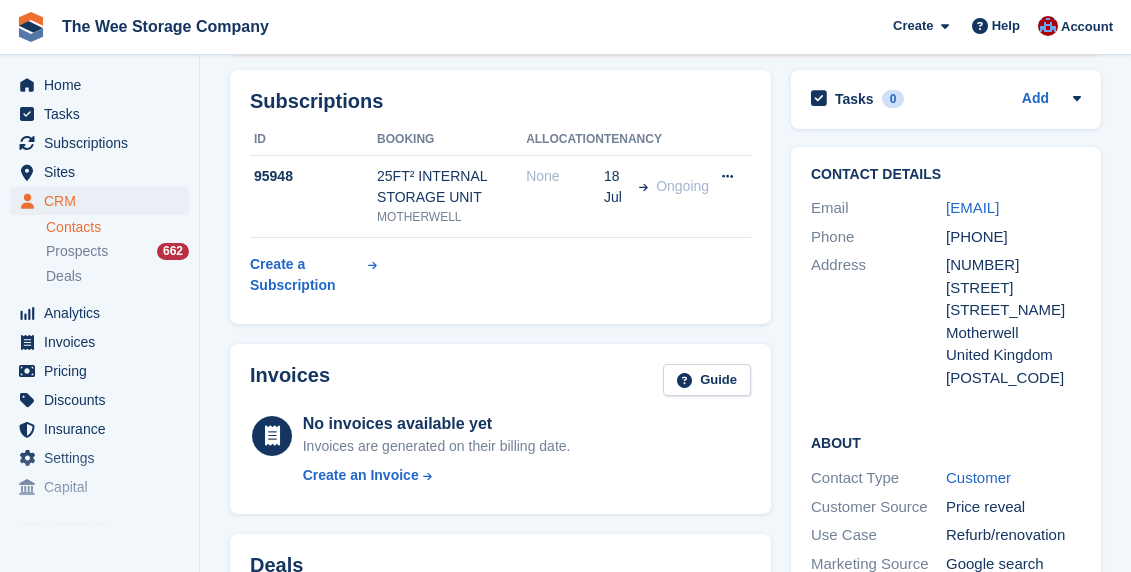 scroll, scrollTop: 0, scrollLeft: 0, axis: both 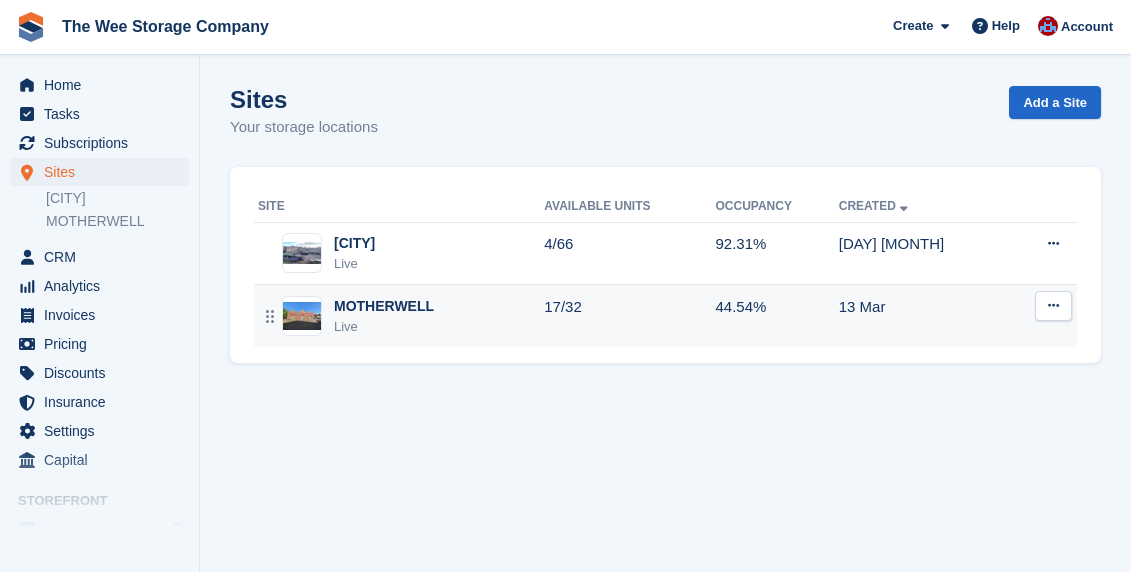 click on "Live" at bounding box center [384, 327] 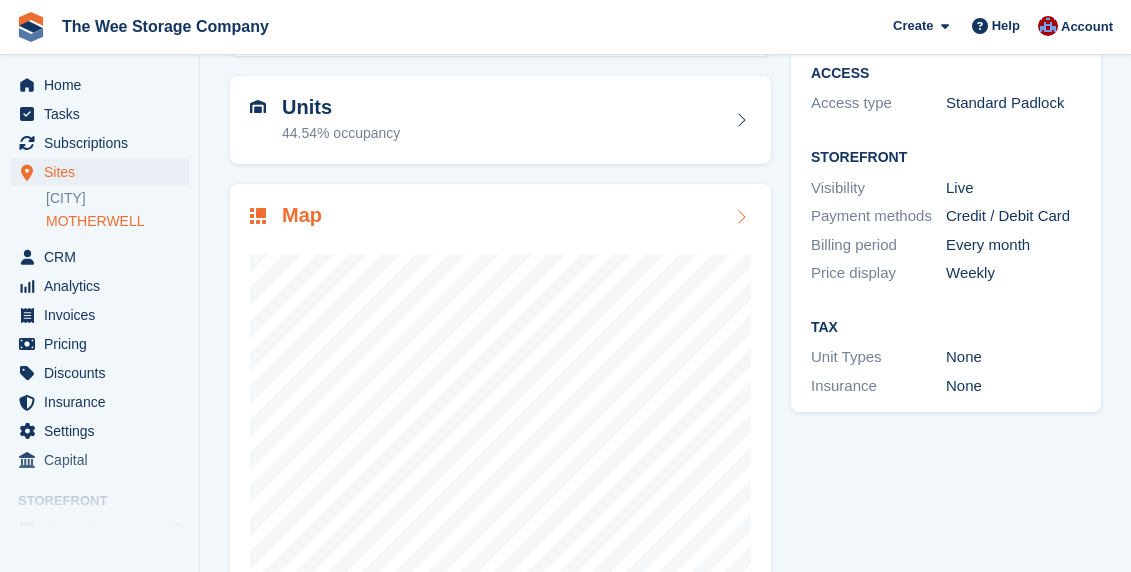 scroll, scrollTop: 222, scrollLeft: 0, axis: vertical 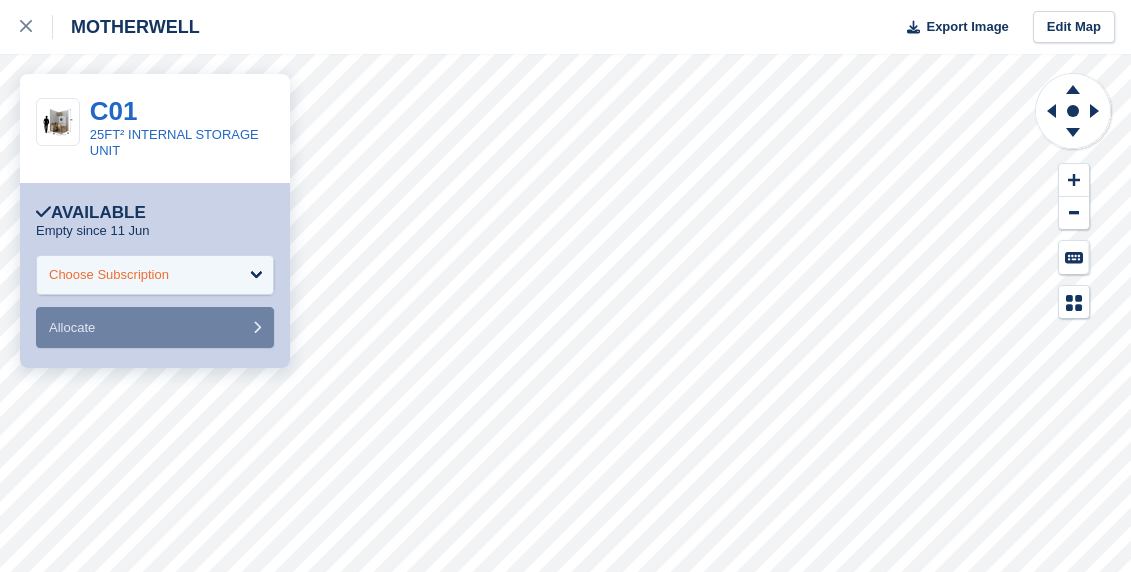 click on "Choose Subscription" at bounding box center (155, 275) 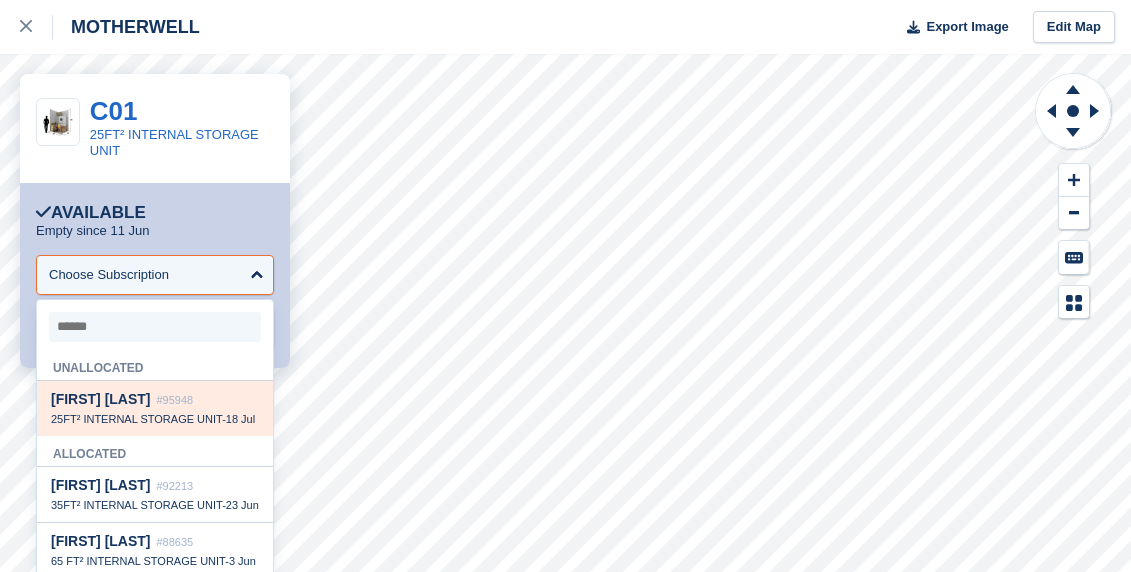 click on "[FIRST] [LAST]" at bounding box center (101, 399) 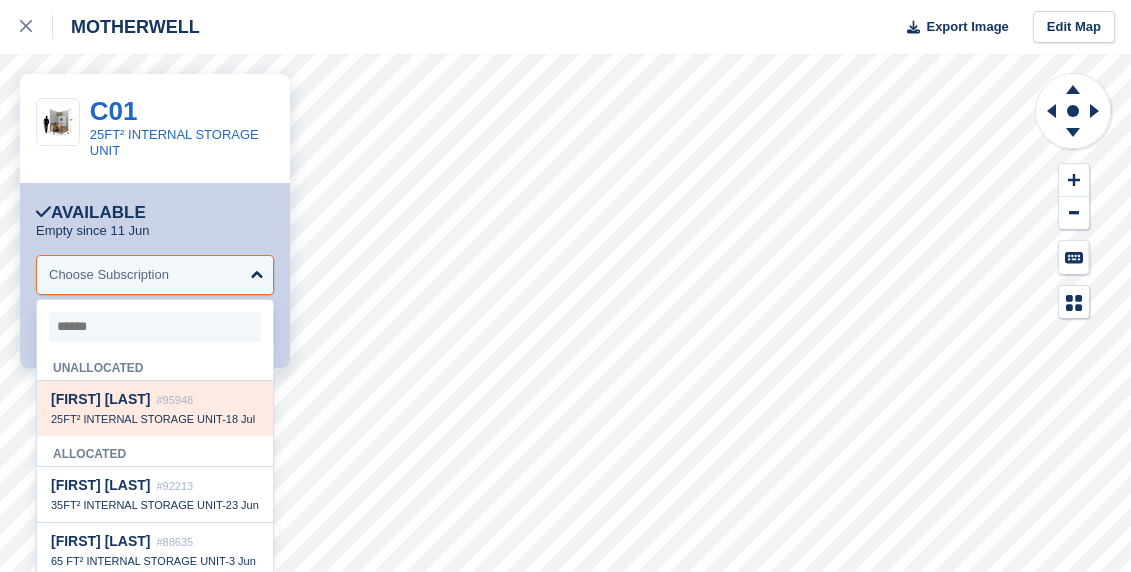 select on "*****" 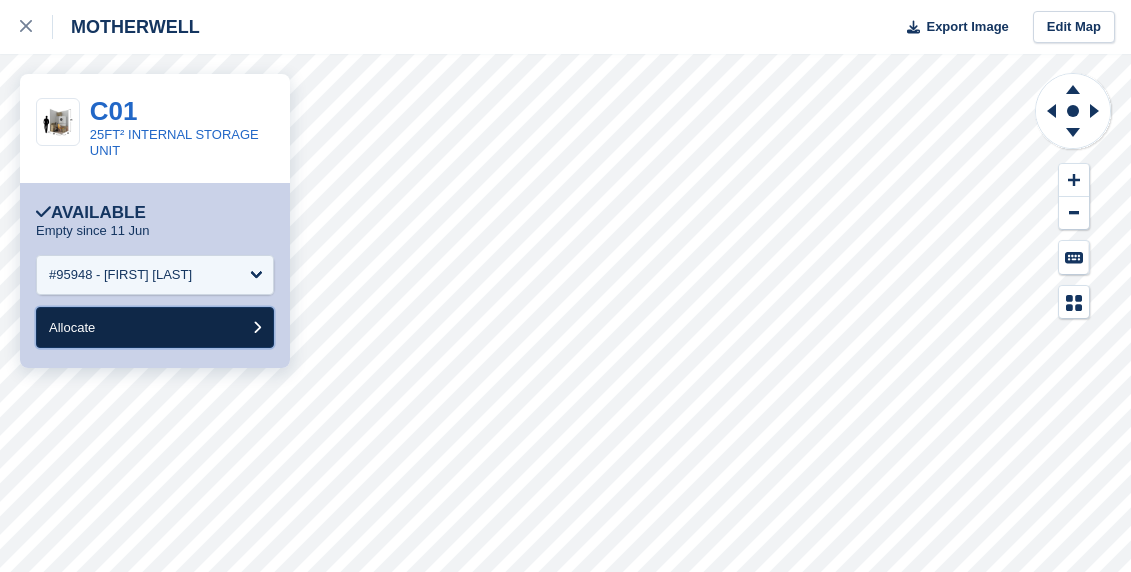 click on "Allocate" at bounding box center [155, 327] 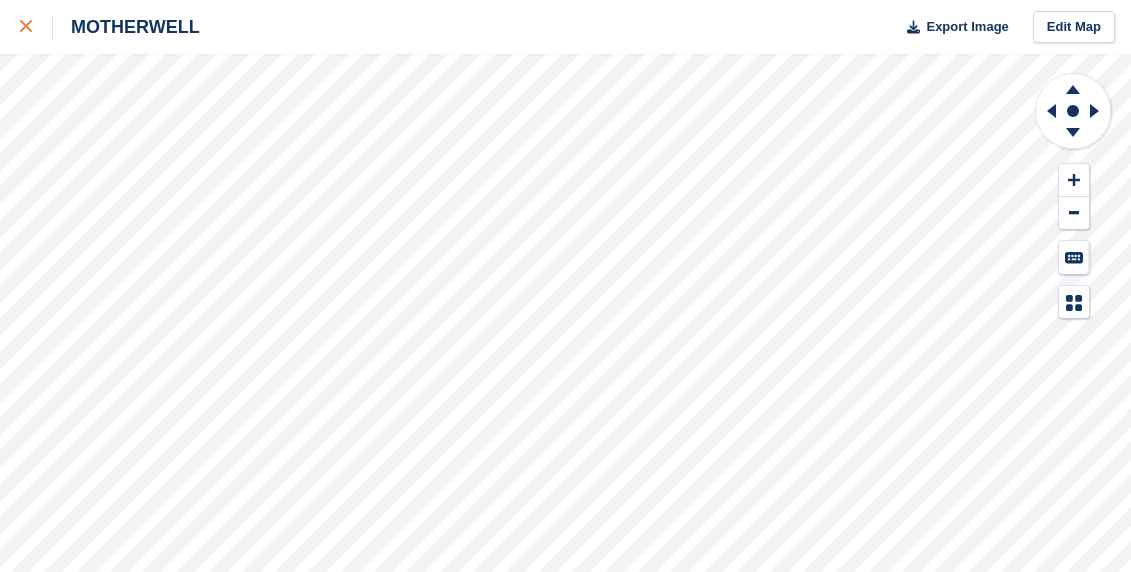 click at bounding box center (36, 27) 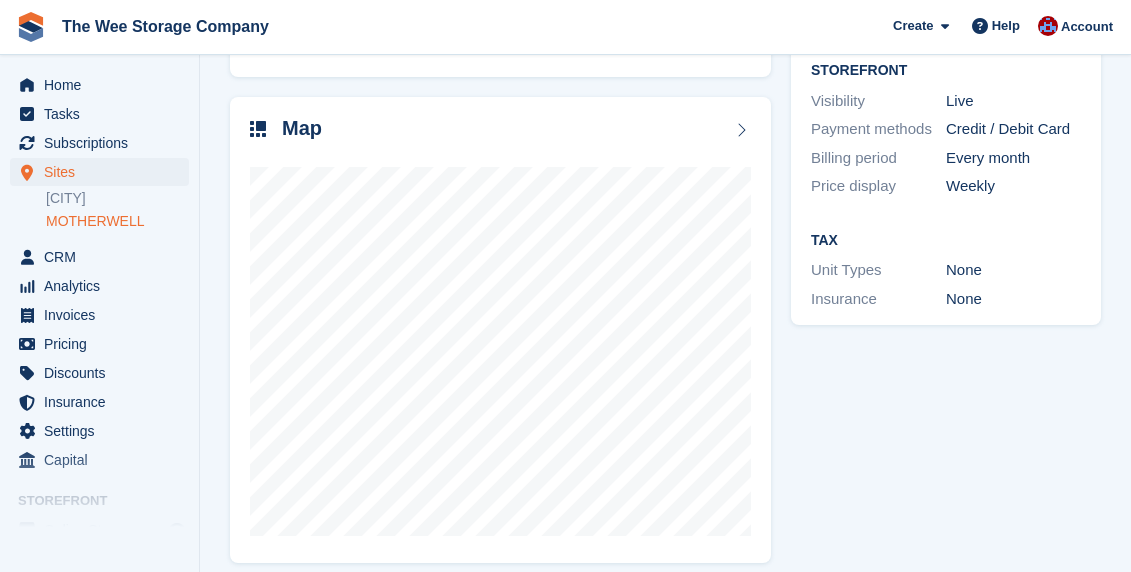 scroll, scrollTop: 259, scrollLeft: 0, axis: vertical 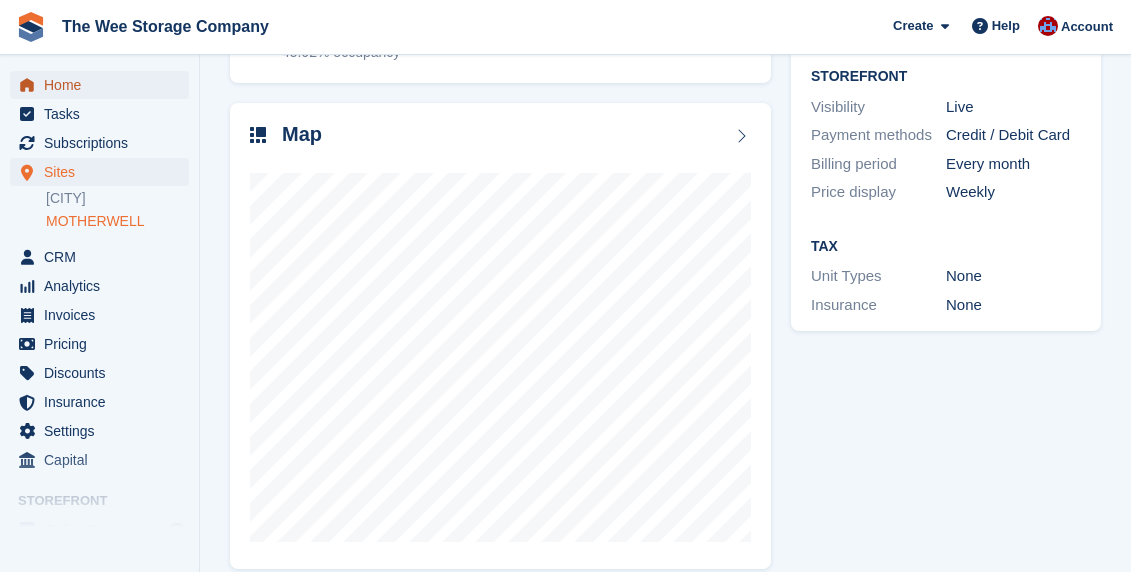 click on "Home" at bounding box center (104, 85) 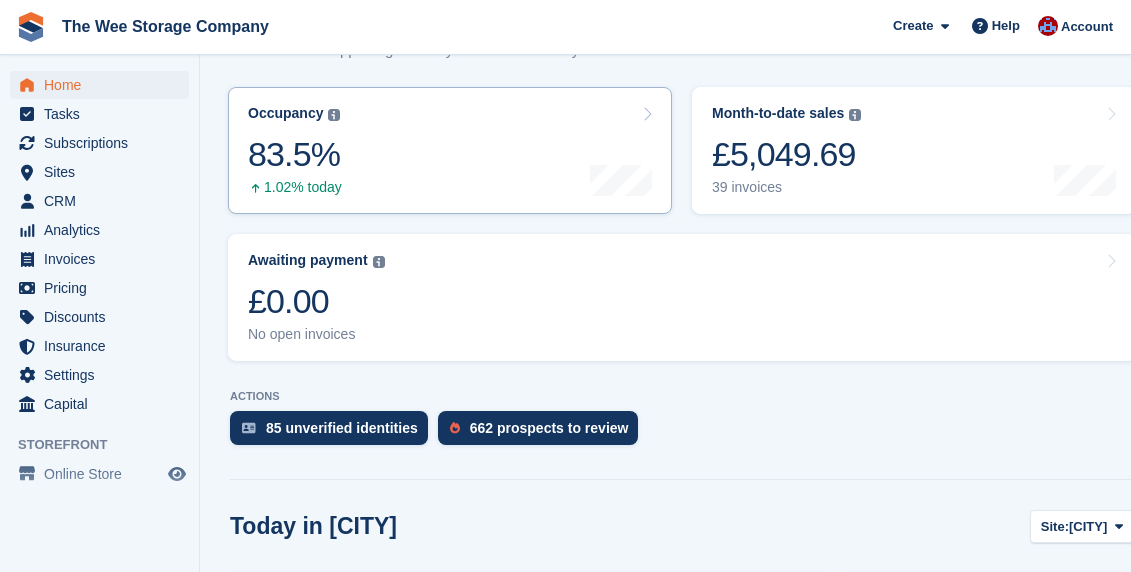 scroll, scrollTop: 262, scrollLeft: 0, axis: vertical 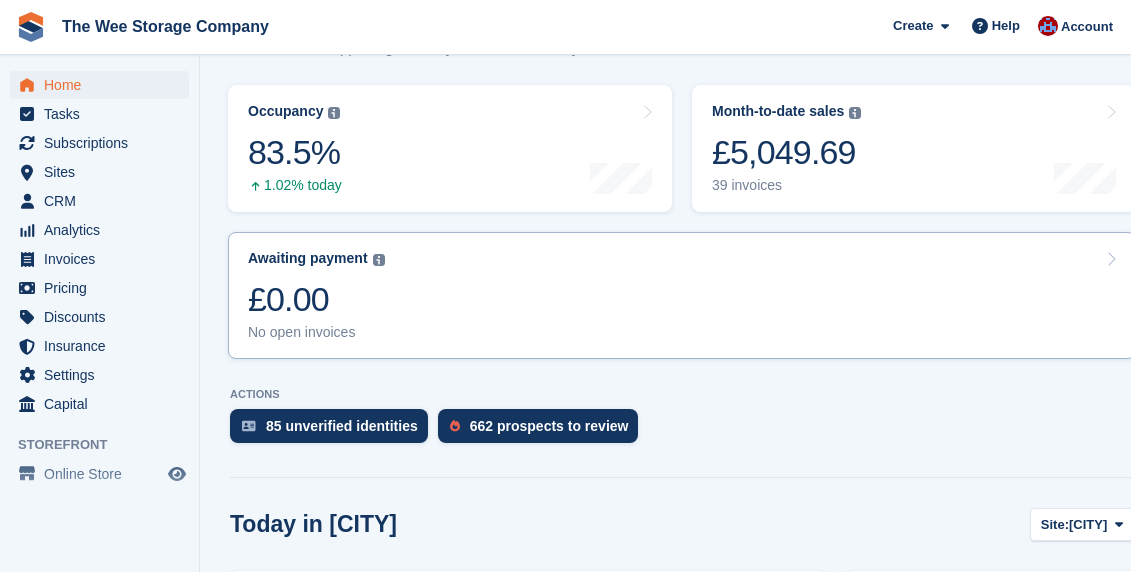click on "No open invoices" at bounding box center [316, 332] 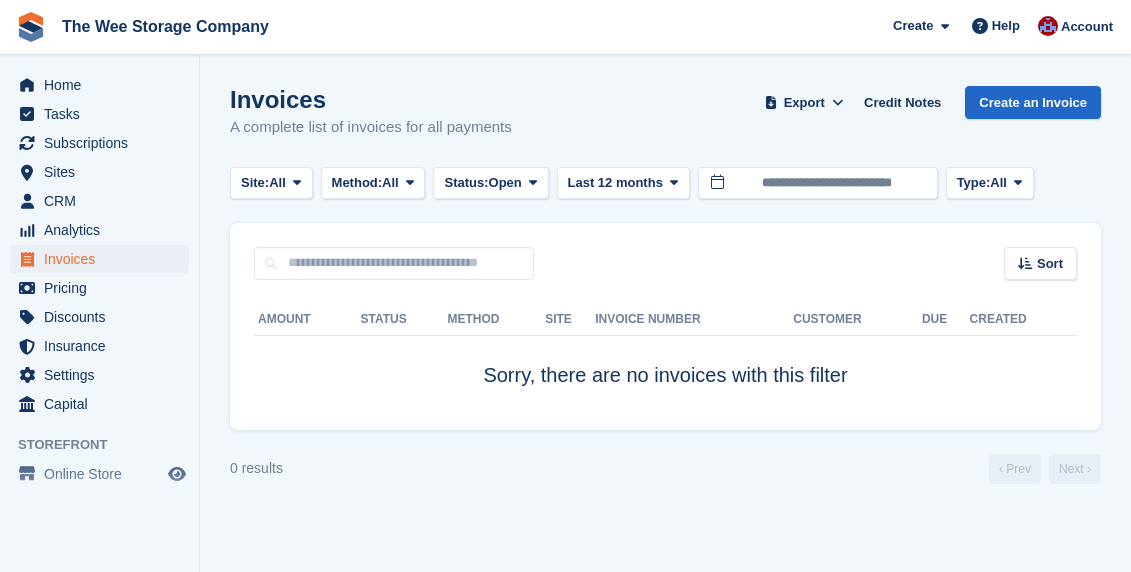 scroll, scrollTop: 0, scrollLeft: 0, axis: both 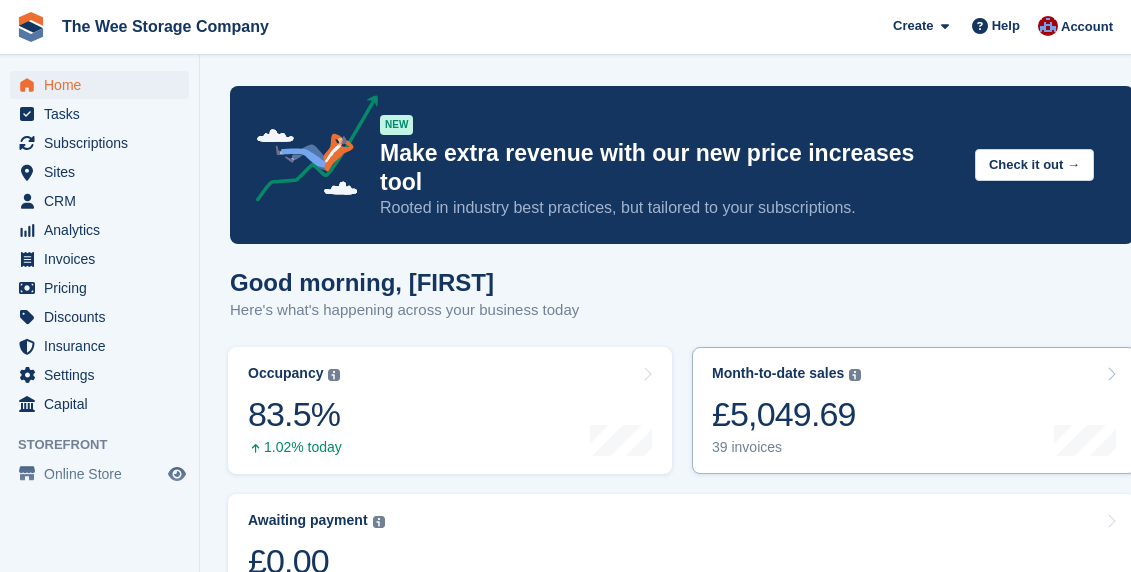 click on "£5,049.69" at bounding box center [786, 414] 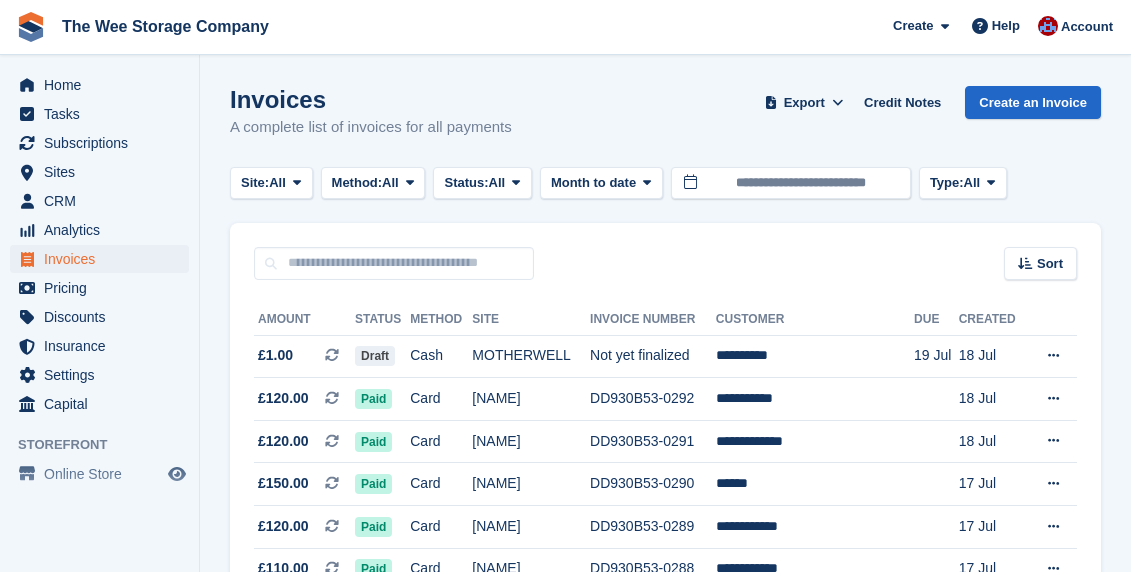 scroll, scrollTop: 0, scrollLeft: 0, axis: both 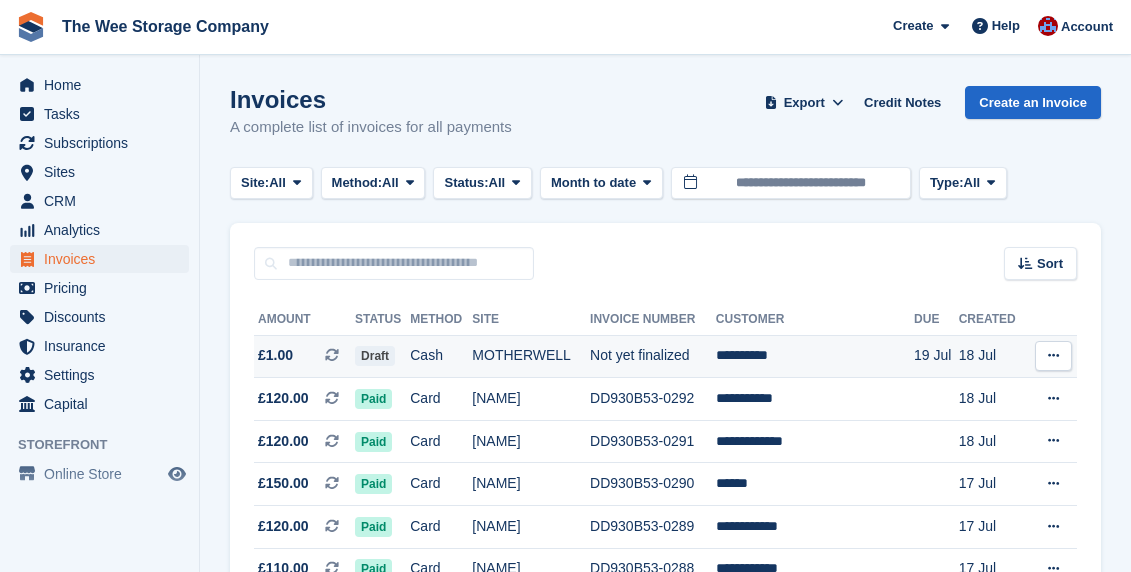 click on "Cash" at bounding box center [441, 356] 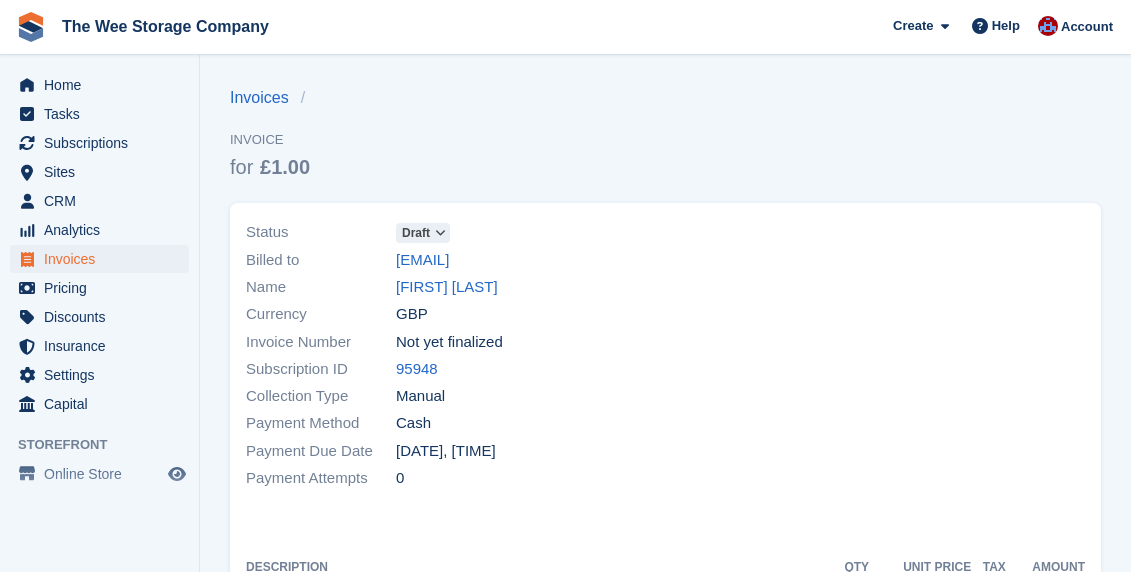 scroll, scrollTop: 0, scrollLeft: 0, axis: both 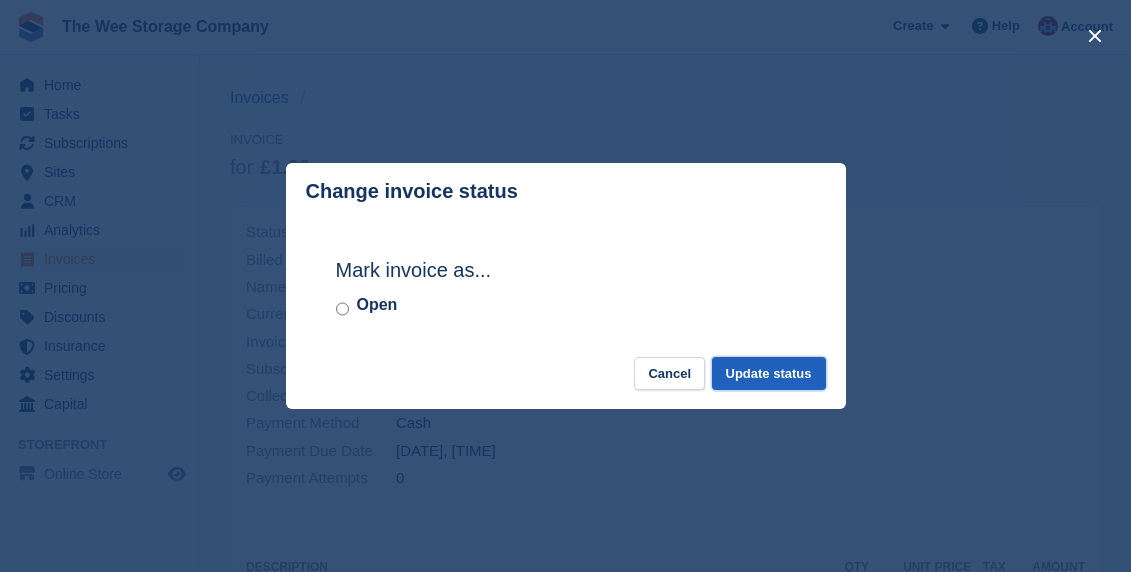 click on "Update status" at bounding box center (769, 373) 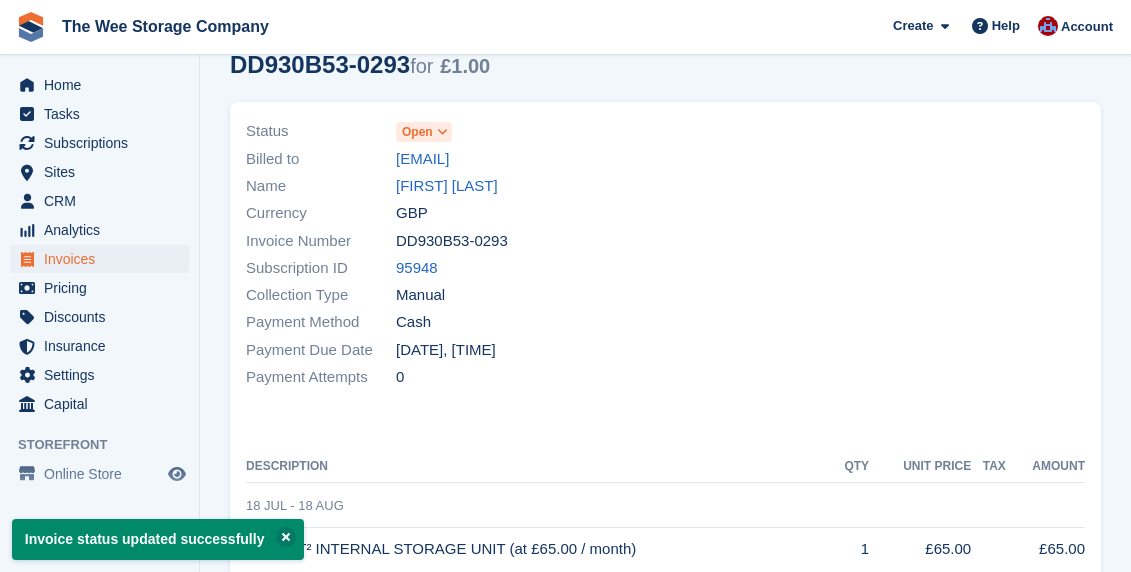 scroll, scrollTop: 0, scrollLeft: 0, axis: both 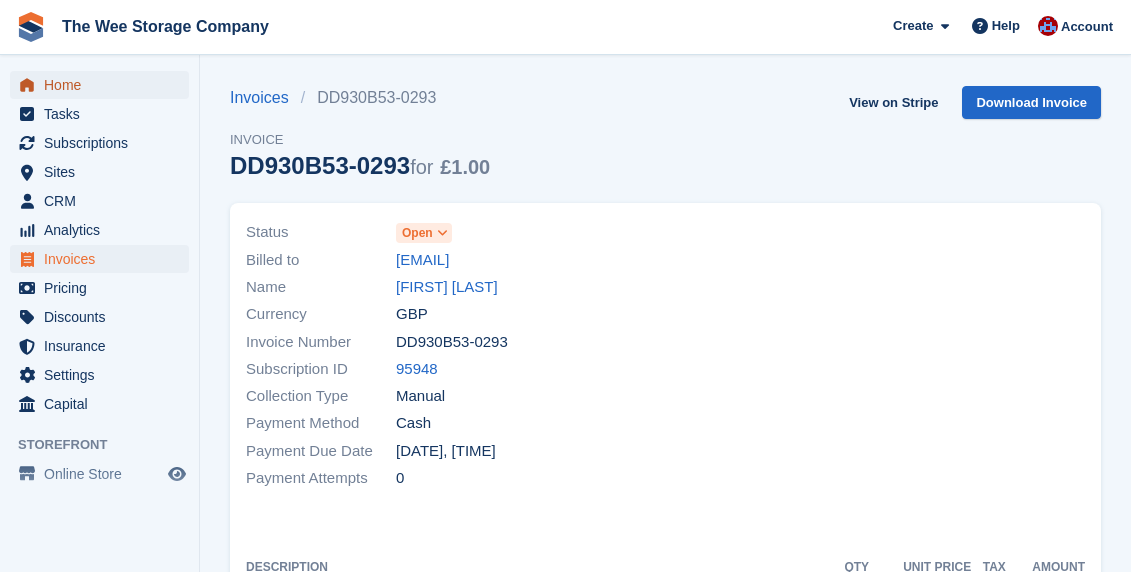click on "Home" at bounding box center (104, 85) 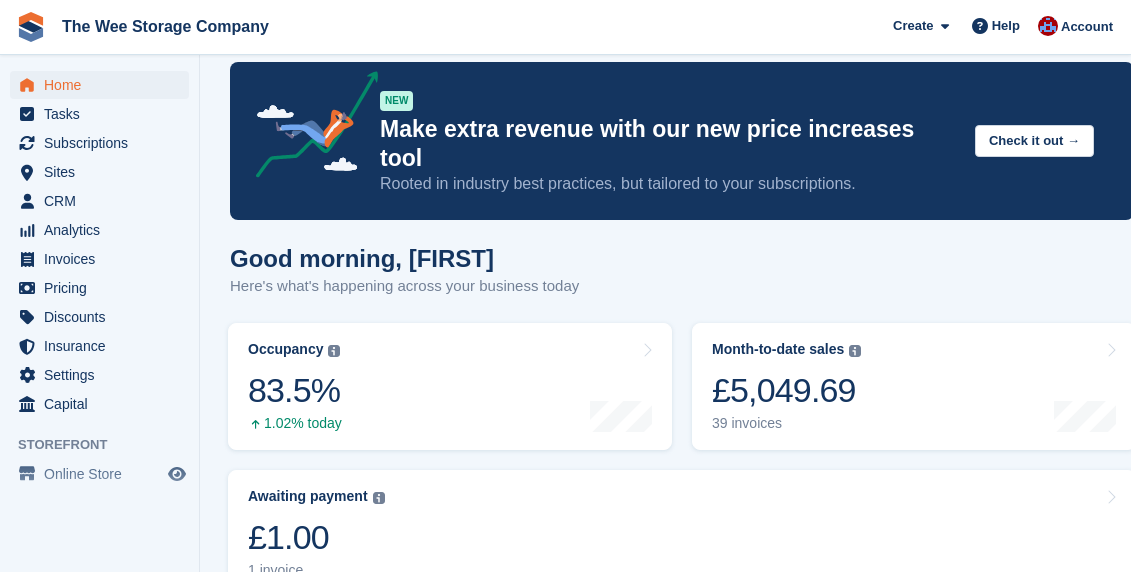 scroll, scrollTop: 2, scrollLeft: 0, axis: vertical 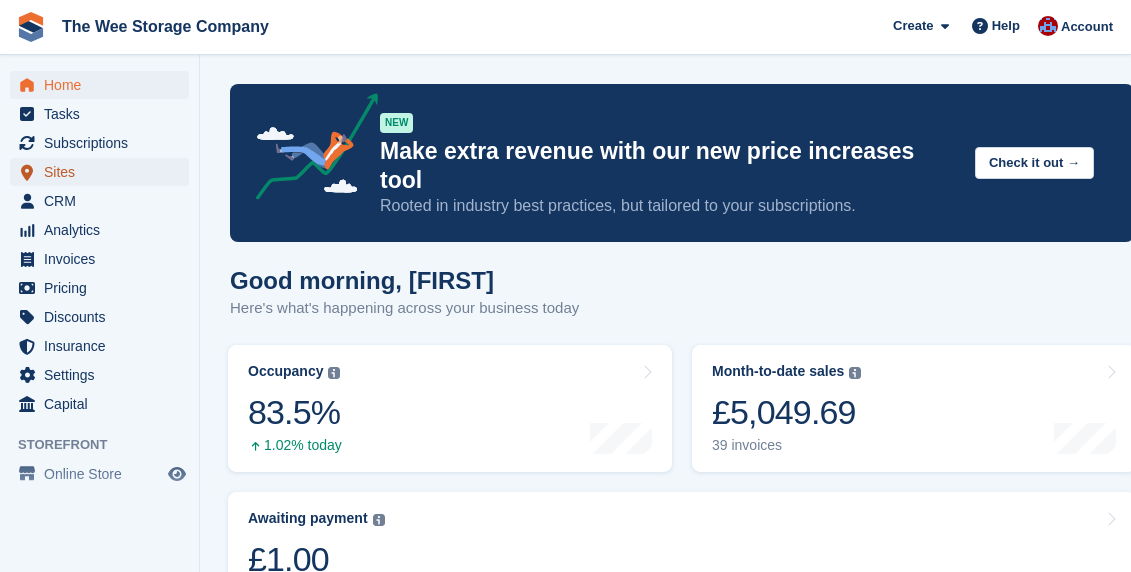 click on "Sites" at bounding box center (104, 172) 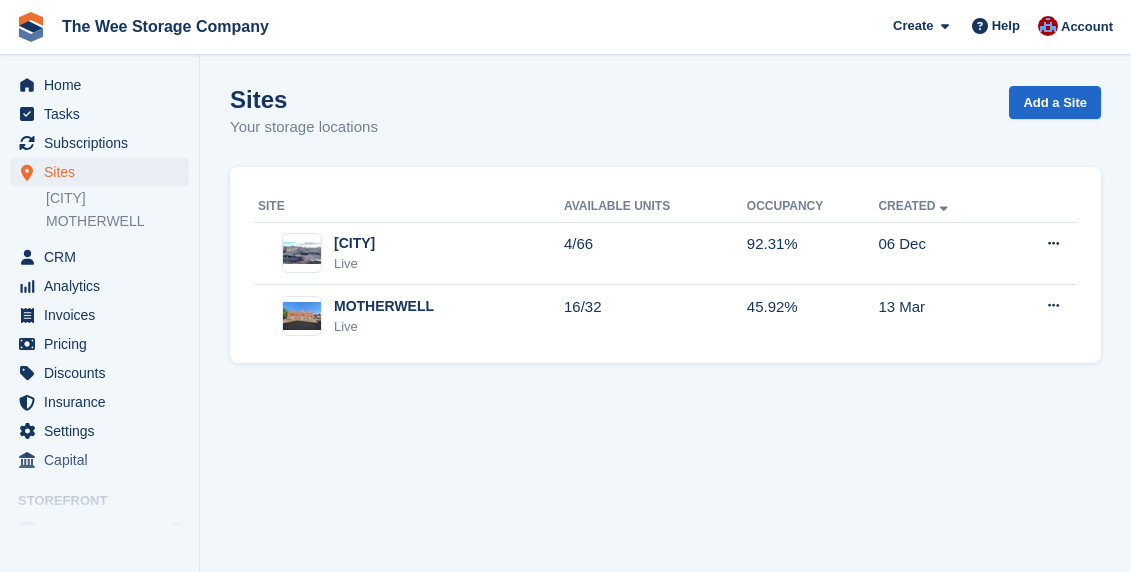 scroll, scrollTop: 0, scrollLeft: 0, axis: both 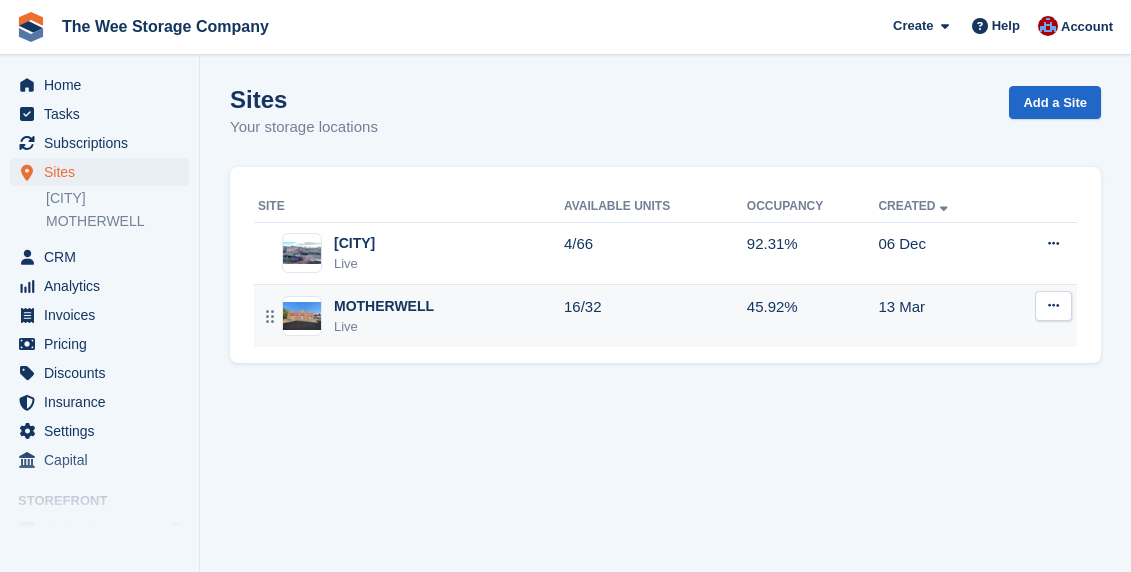 click on "[CITY]
Live" at bounding box center [411, 316] 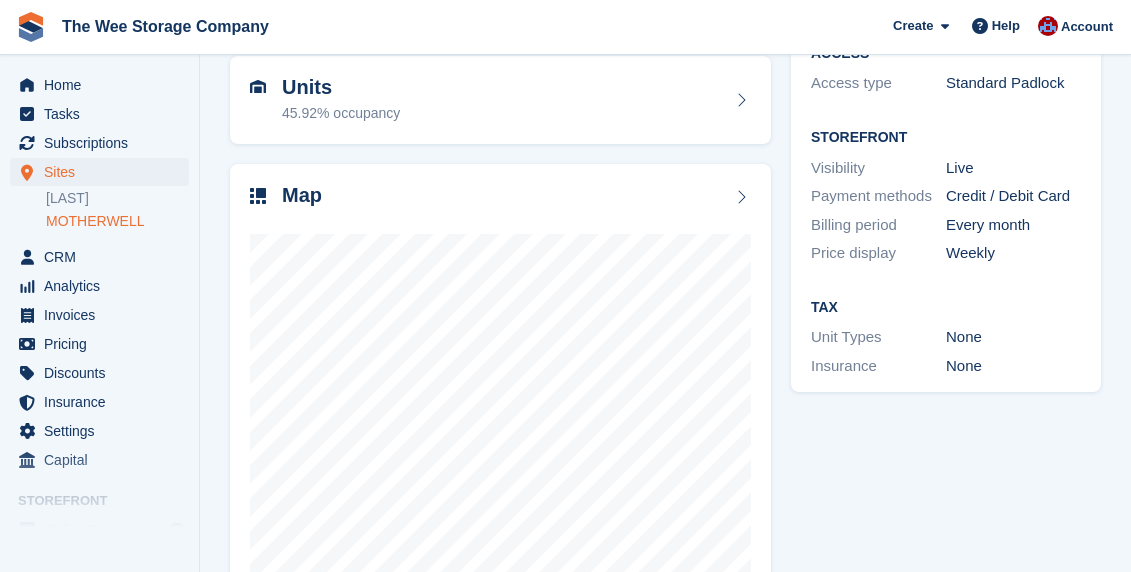 scroll, scrollTop: 227, scrollLeft: 0, axis: vertical 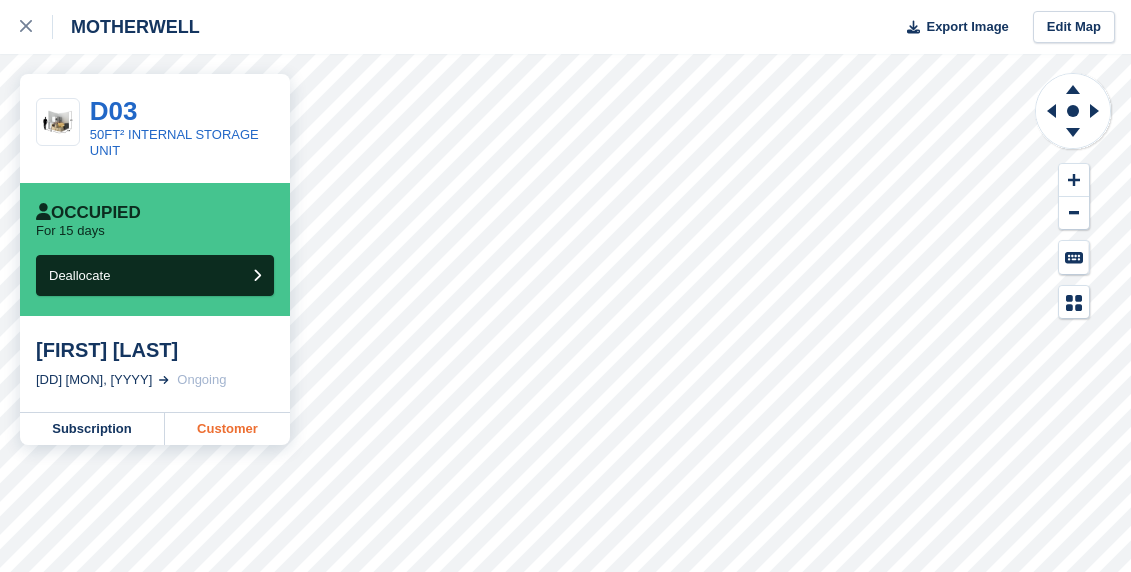 click on "Customer" at bounding box center [227, 429] 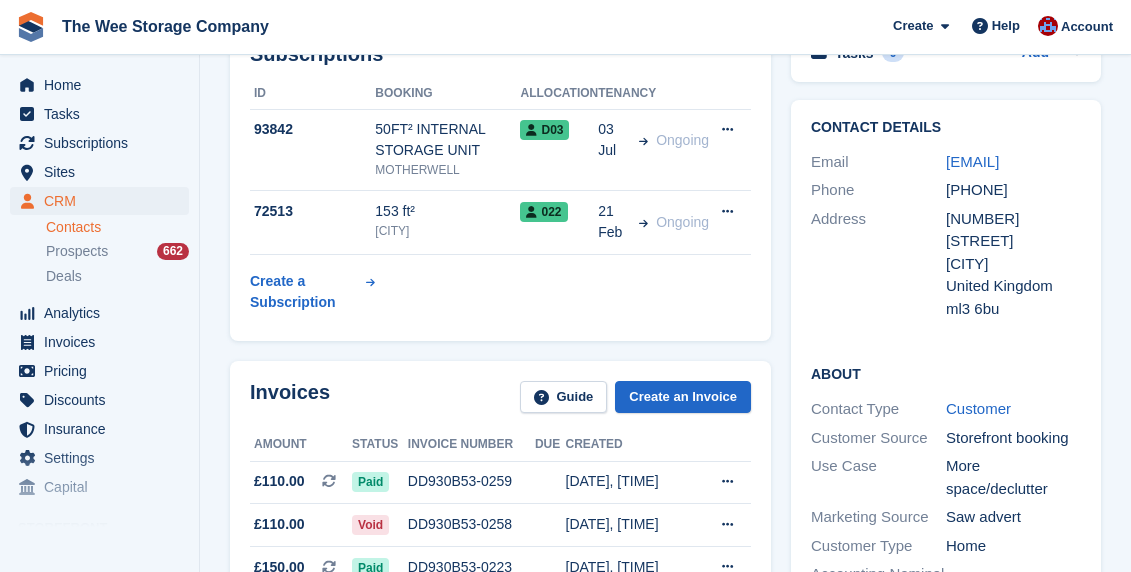 scroll, scrollTop: 0, scrollLeft: 0, axis: both 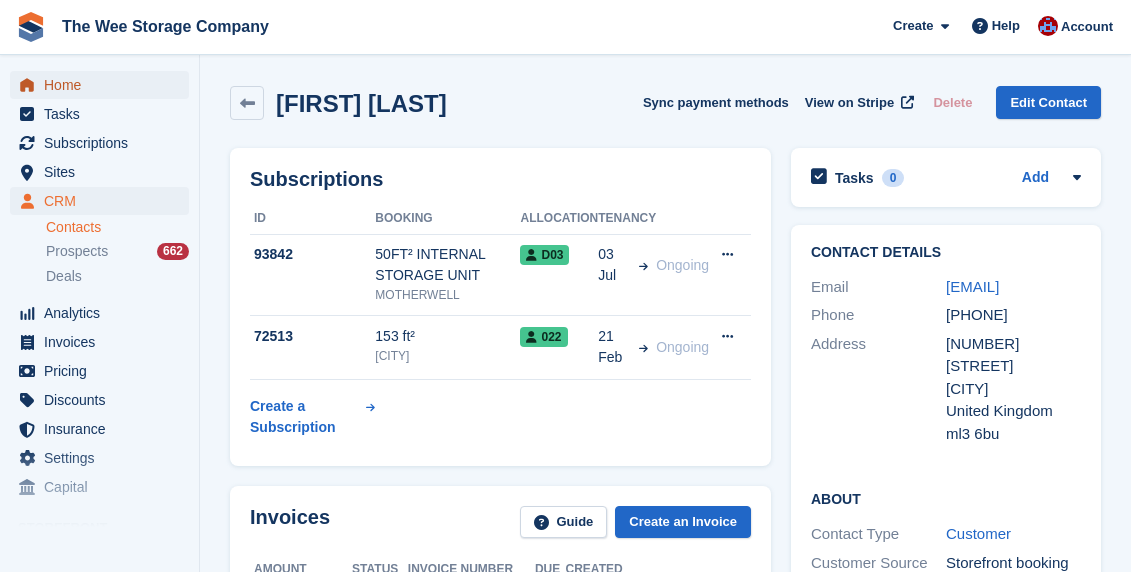 click on "Home" at bounding box center [104, 85] 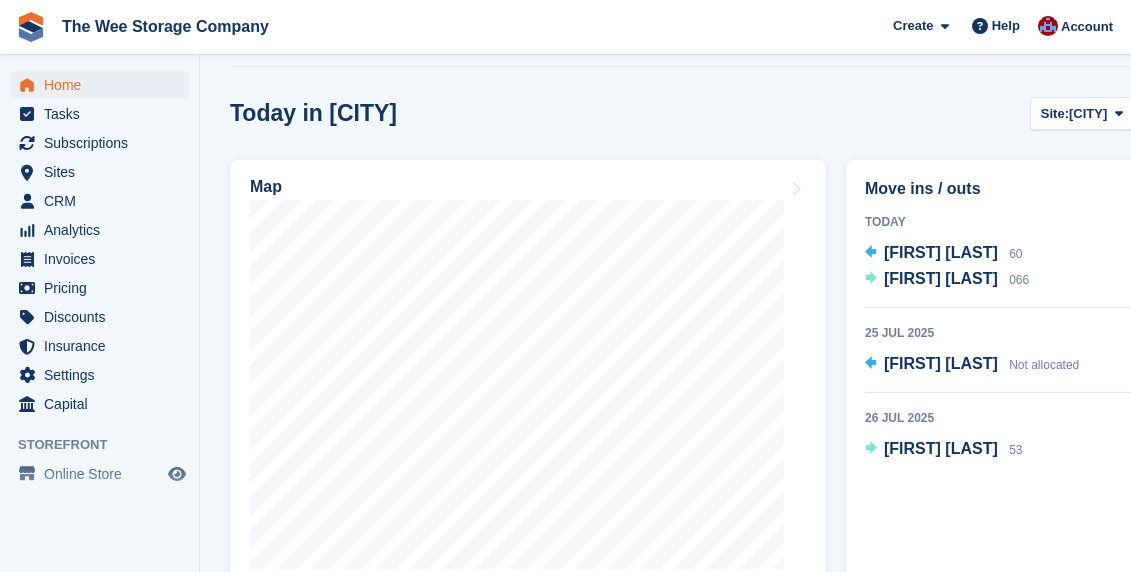 scroll, scrollTop: 696, scrollLeft: 0, axis: vertical 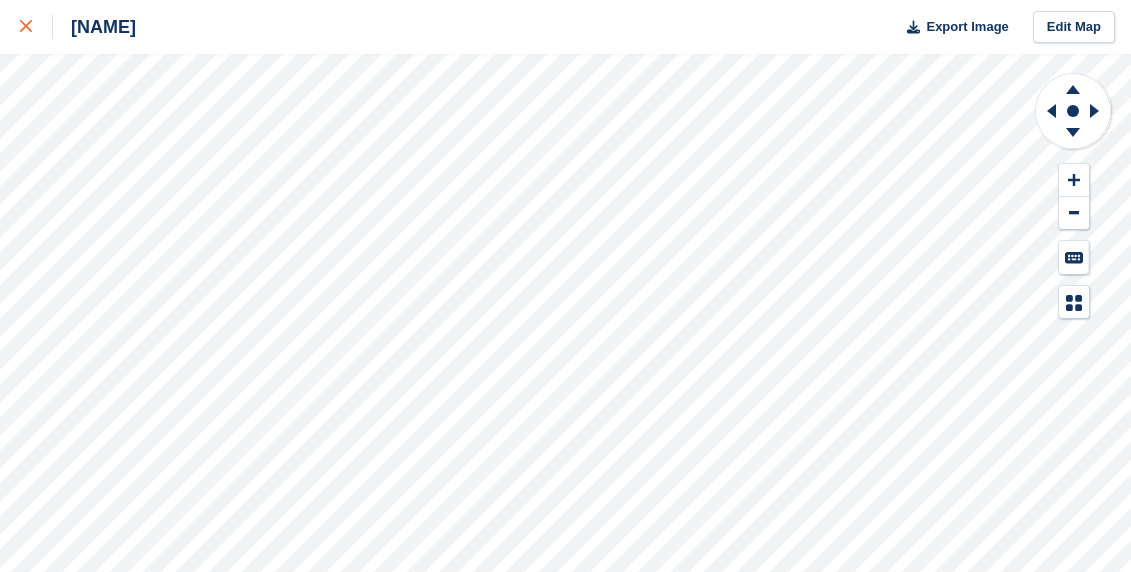click 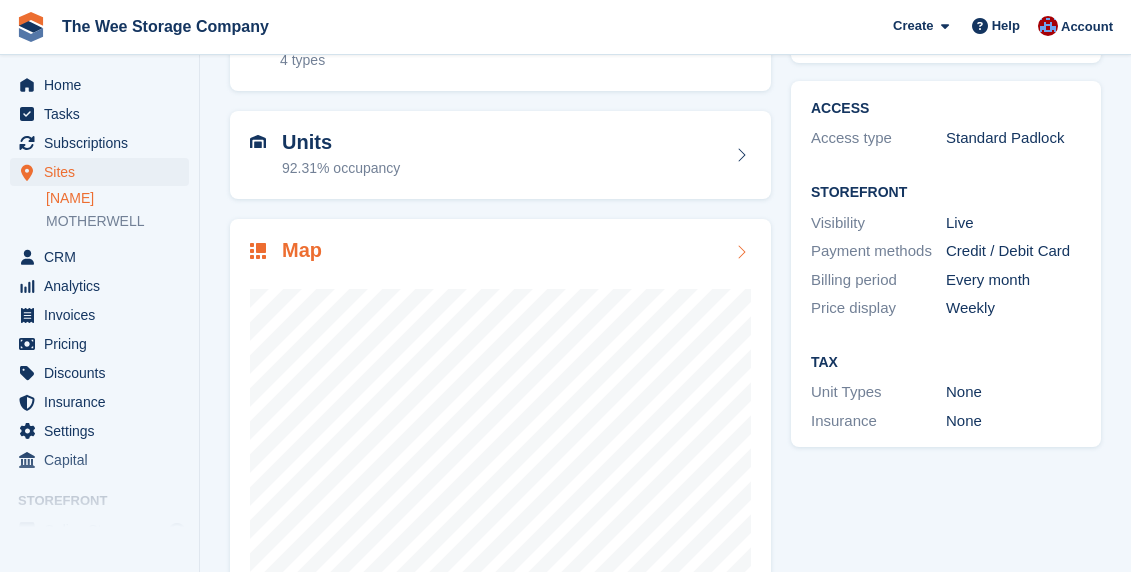 scroll, scrollTop: 0, scrollLeft: 0, axis: both 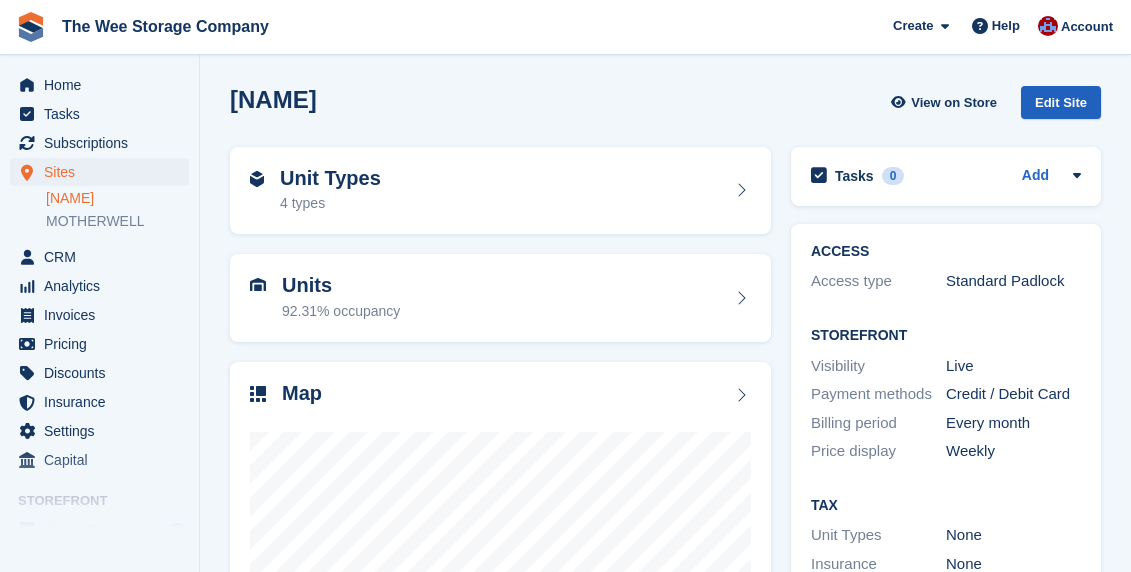 click on "Edit Site" at bounding box center [1061, 102] 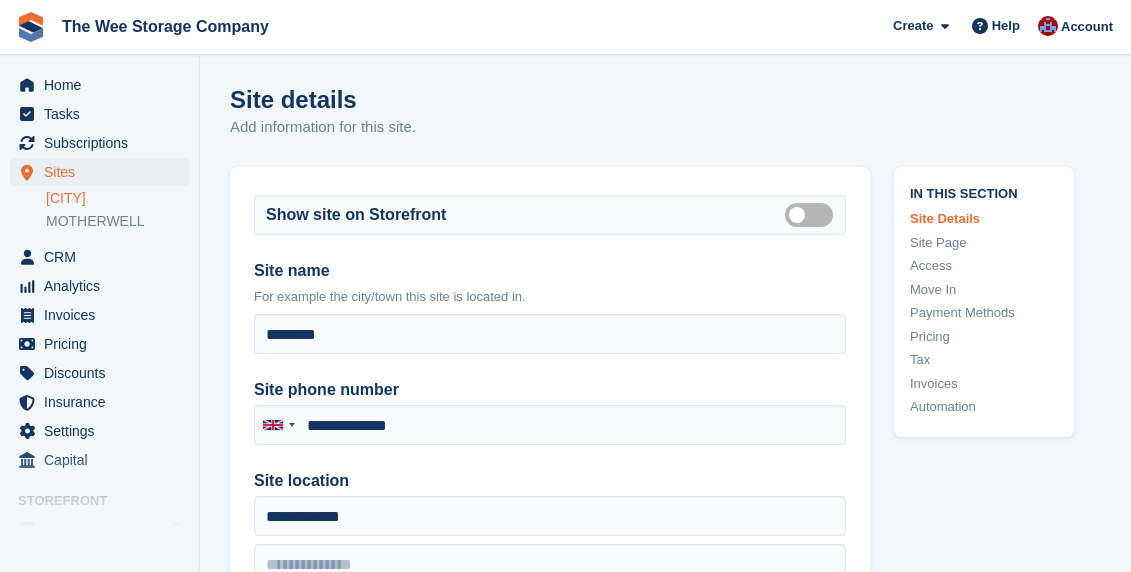 scroll, scrollTop: 0, scrollLeft: 0, axis: both 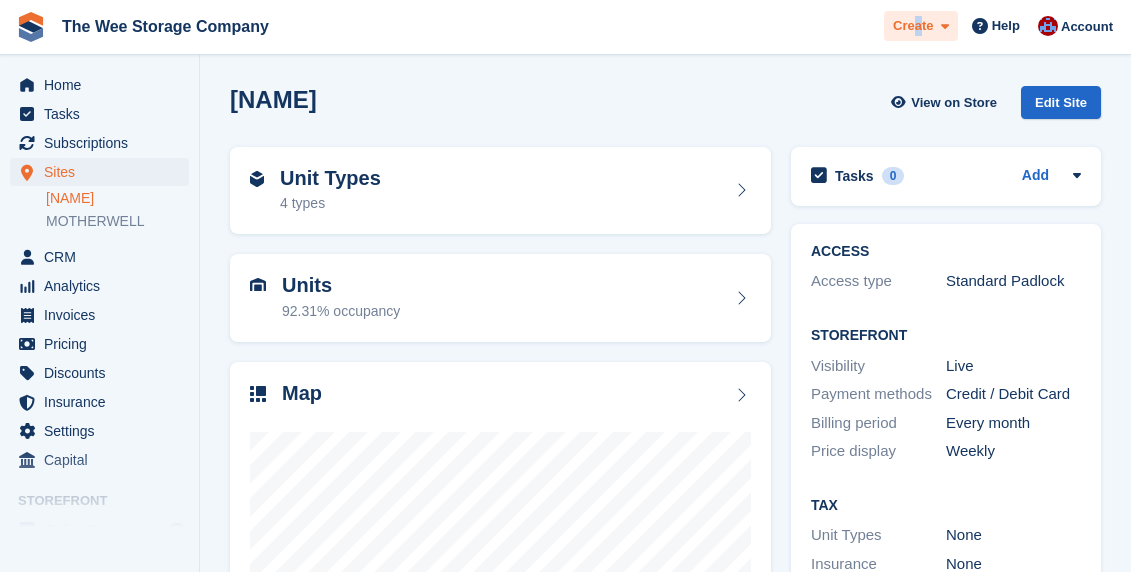 click on "Create" at bounding box center [913, 26] 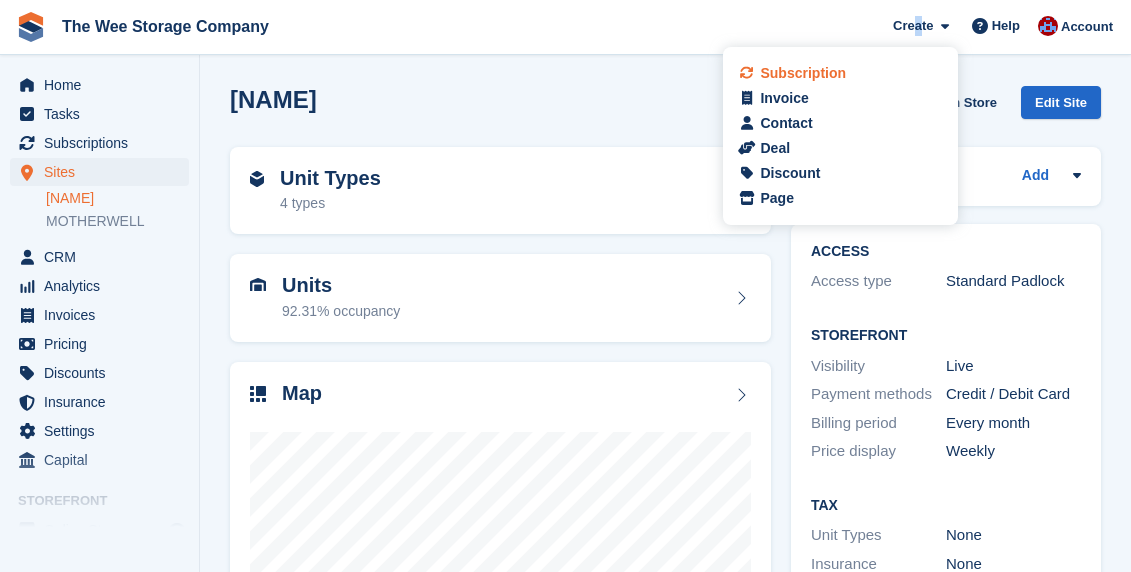 click on "Subscription" at bounding box center (803, 73) 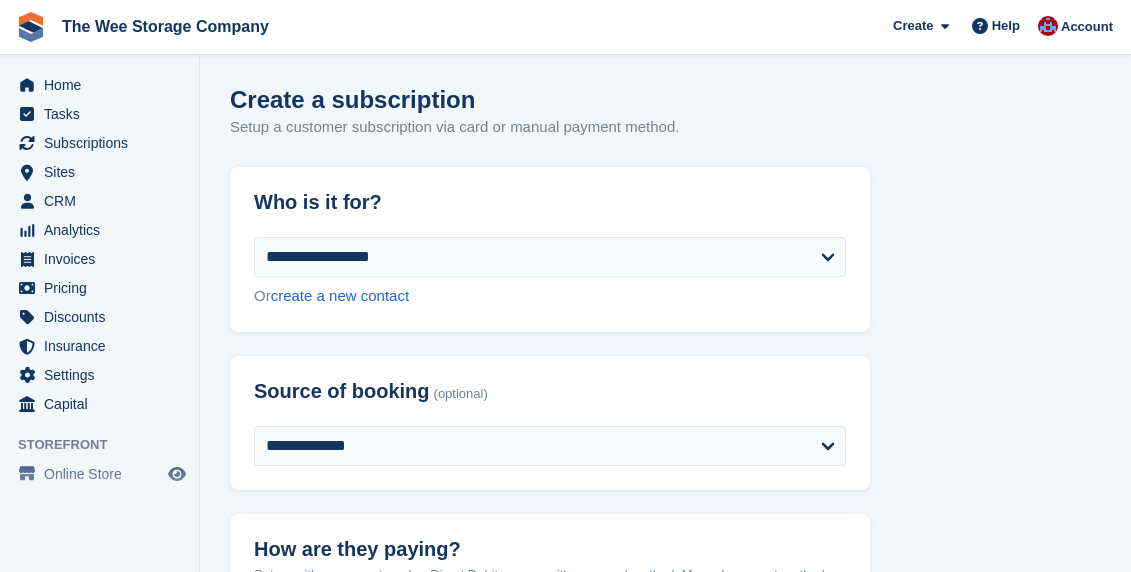 scroll, scrollTop: 0, scrollLeft: 0, axis: both 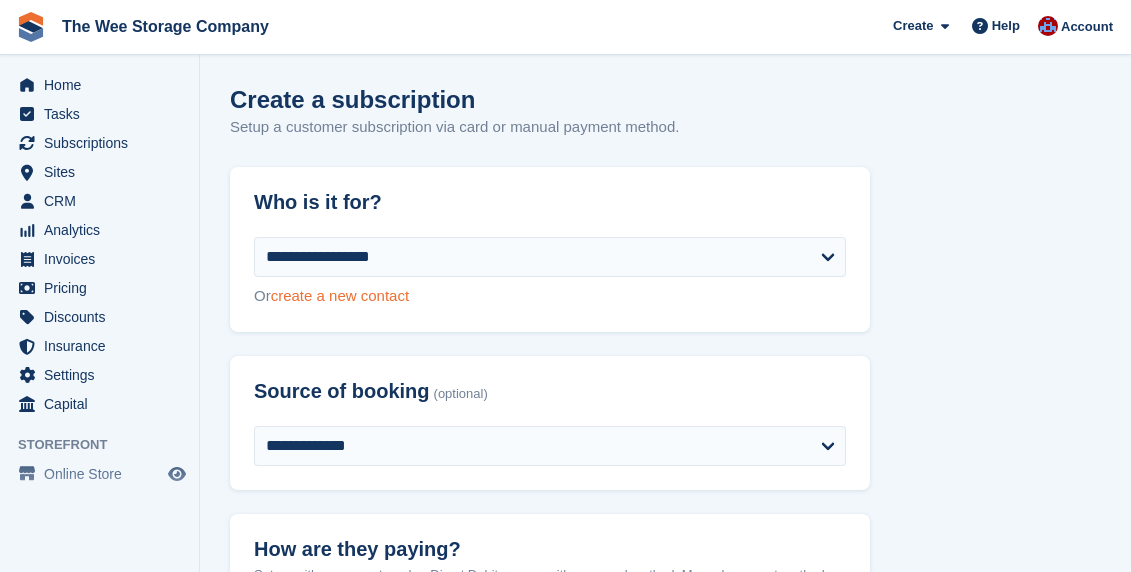 click on "create a new contact" at bounding box center [340, 295] 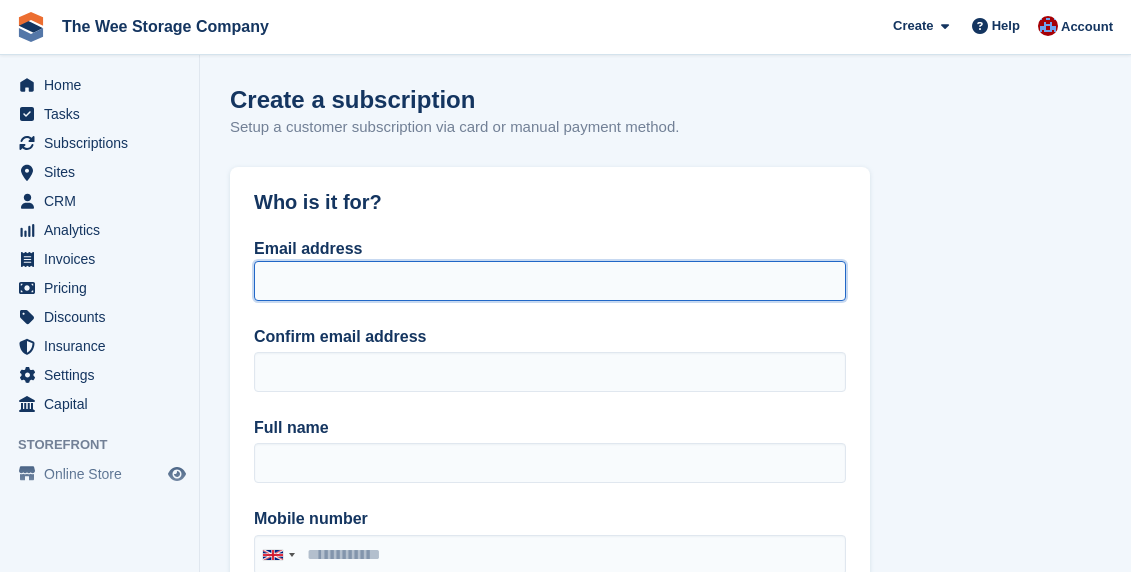 click on "Email address" at bounding box center (550, 281) 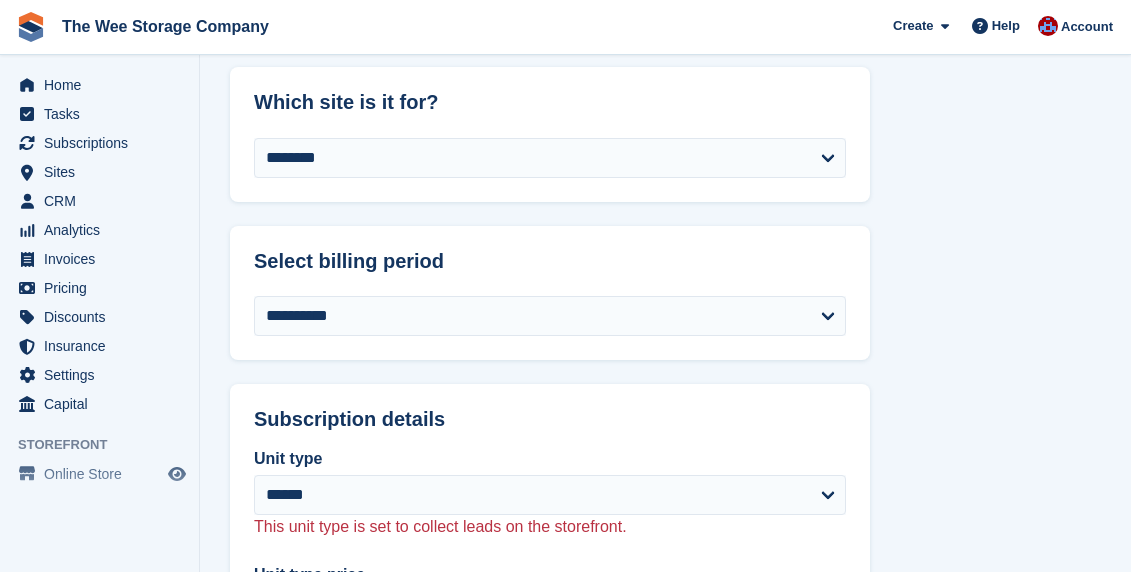scroll, scrollTop: 0, scrollLeft: 0, axis: both 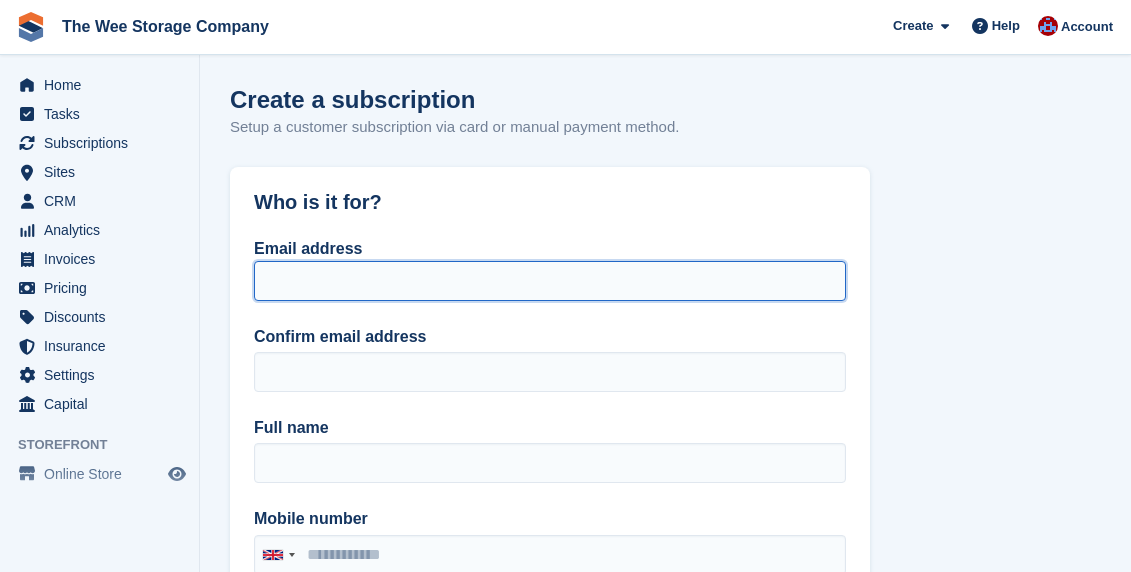 click on "Email address" at bounding box center [550, 281] 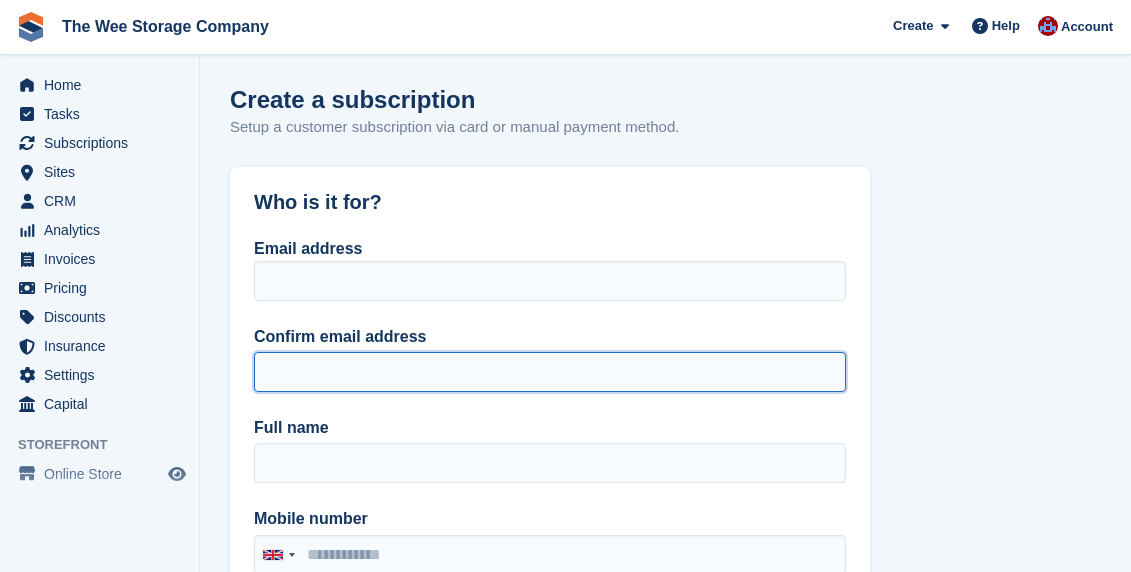 click on "Confirm email address" at bounding box center [550, 372] 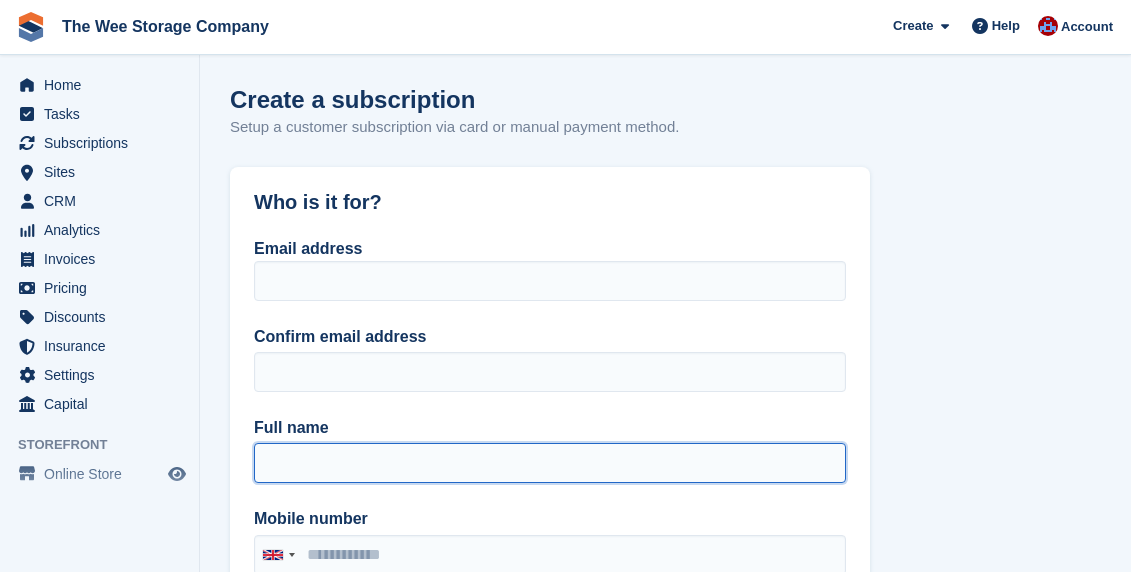 click on "Full name" at bounding box center (550, 463) 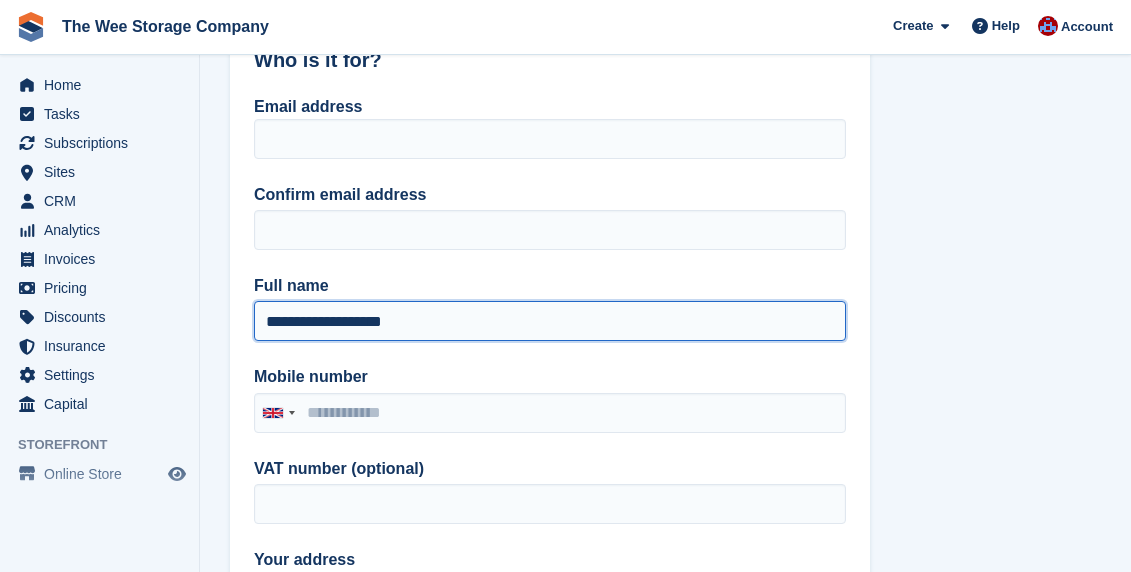 scroll, scrollTop: 150, scrollLeft: 0, axis: vertical 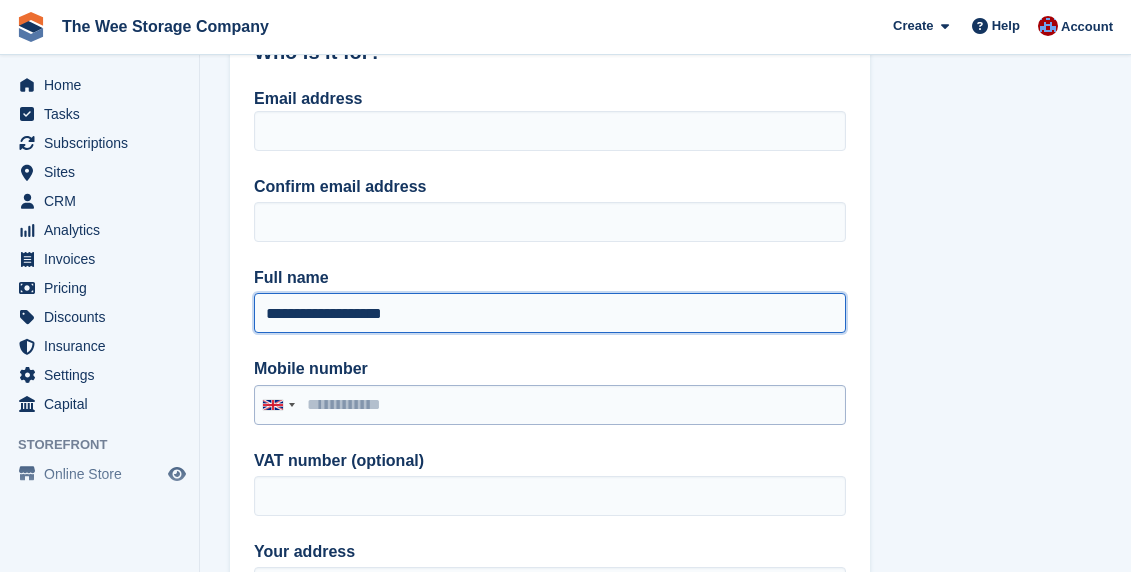 type on "**********" 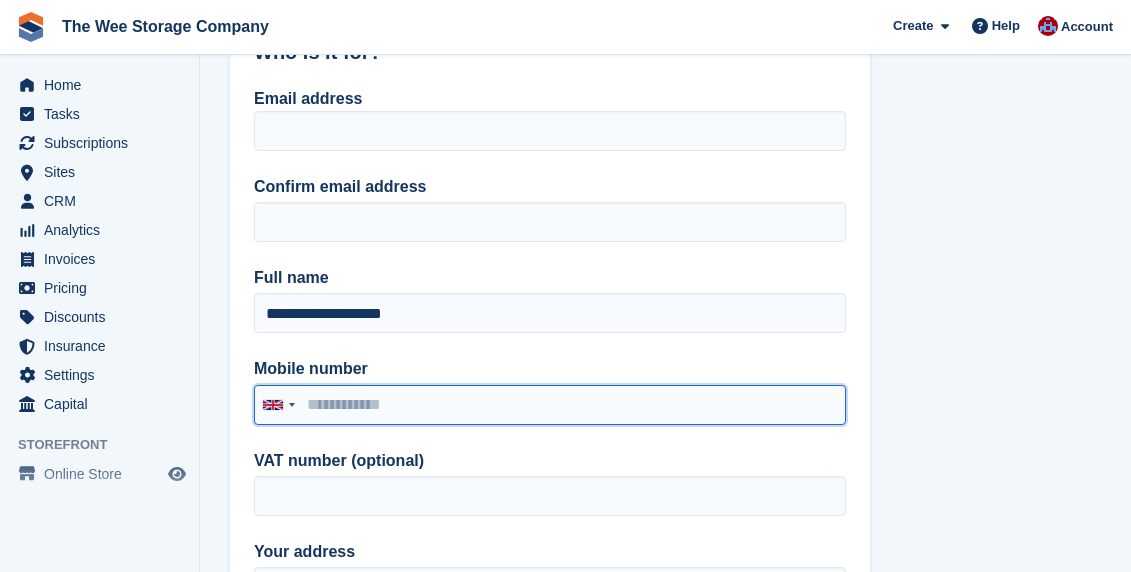 click on "Mobile number" at bounding box center (550, 405) 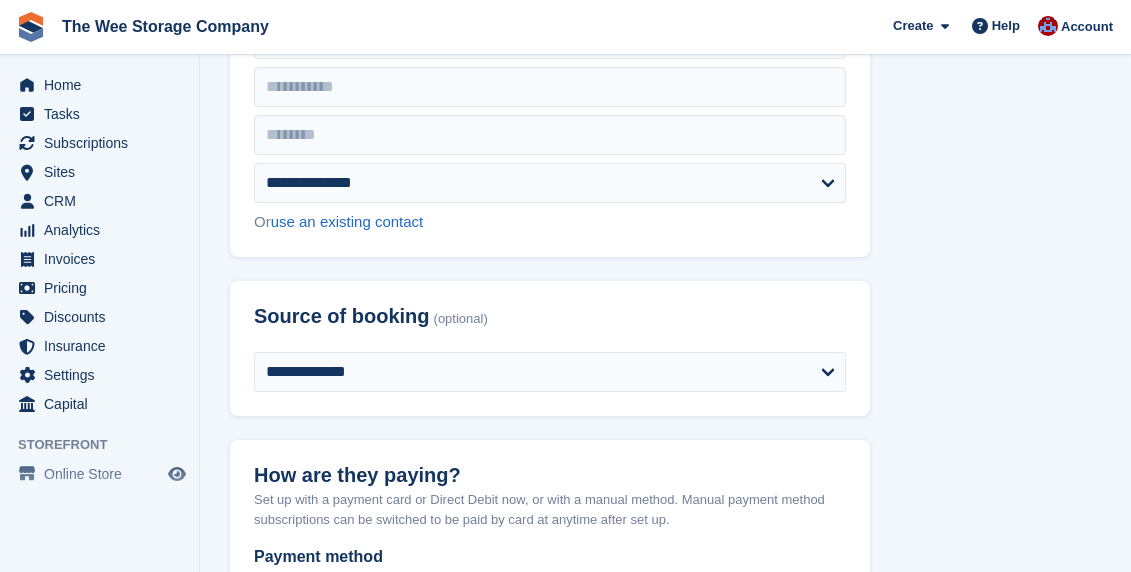 scroll, scrollTop: 712, scrollLeft: 0, axis: vertical 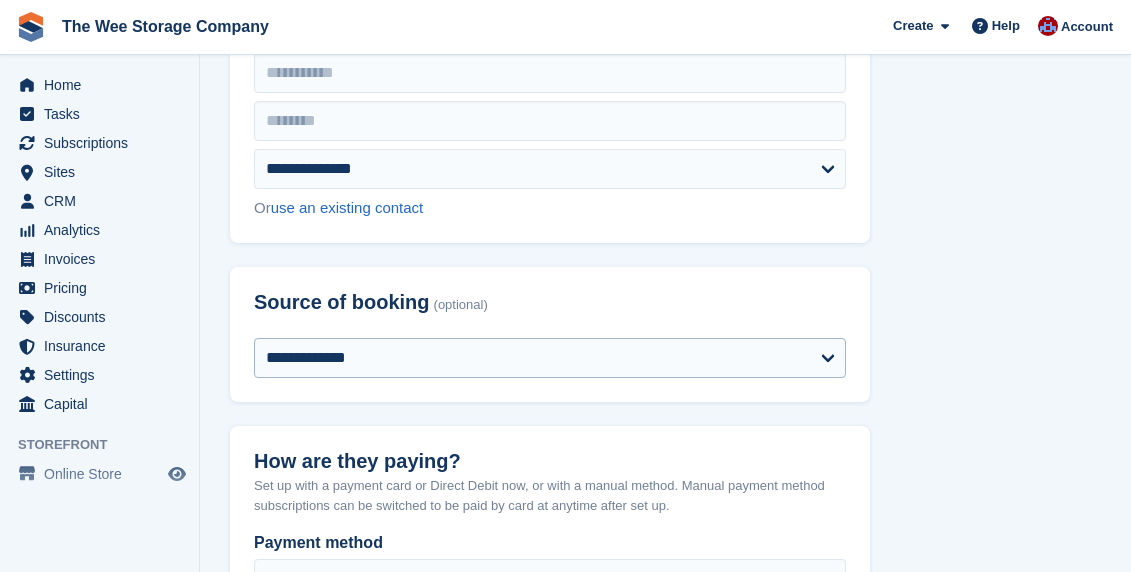 type on "**********" 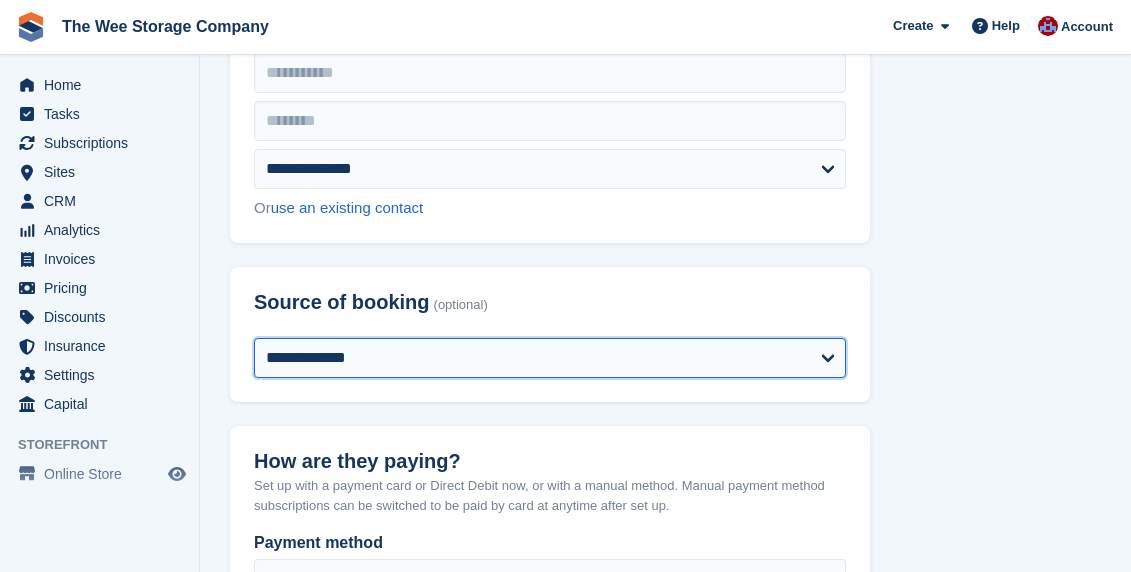 click on "**********" at bounding box center [550, 358] 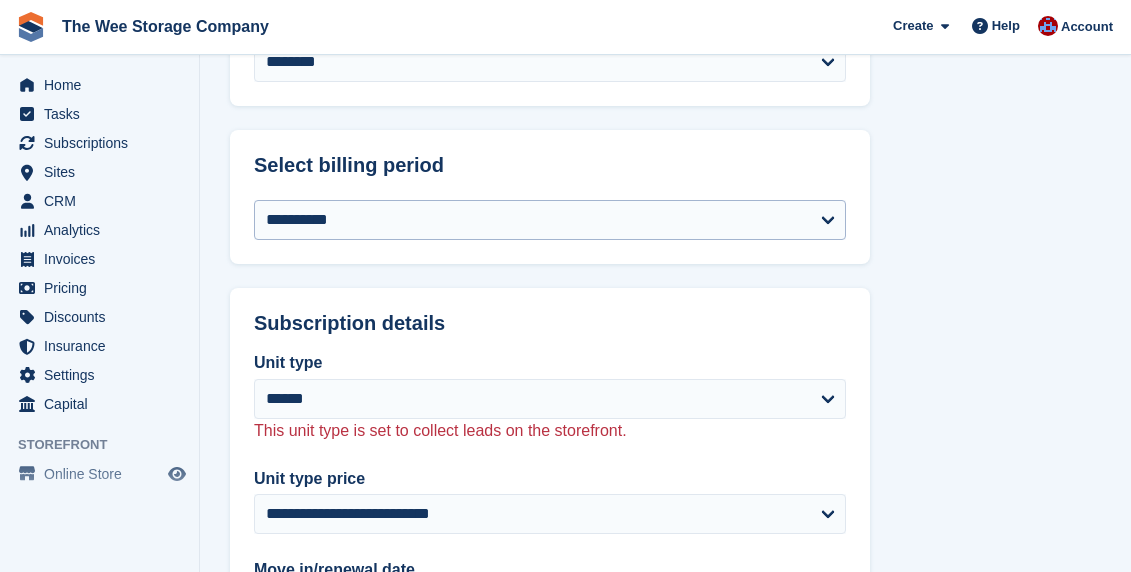 scroll, scrollTop: 1398, scrollLeft: 0, axis: vertical 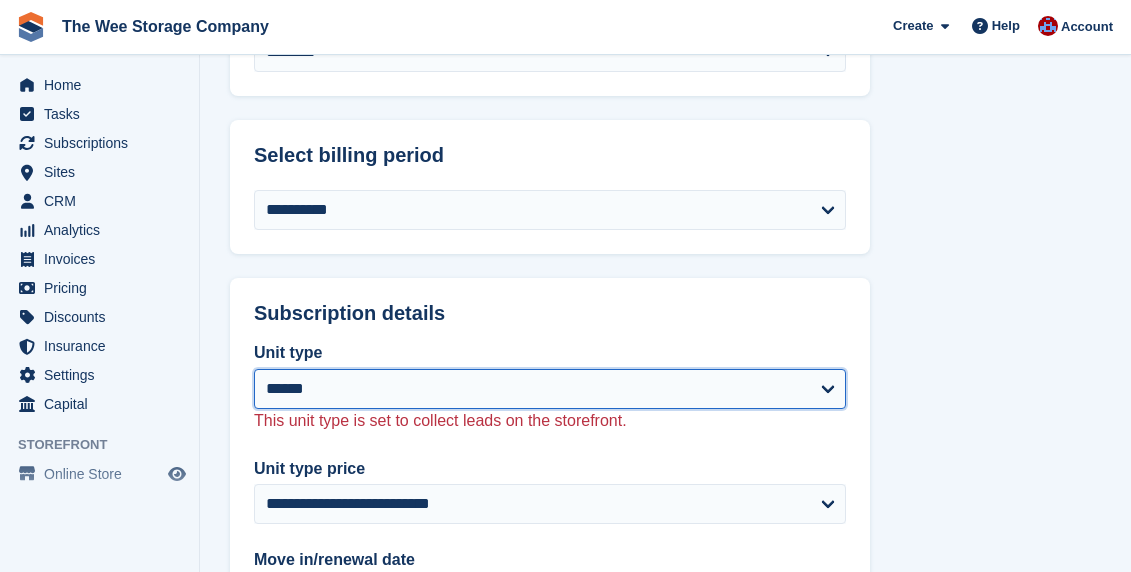 click on "******
******
*******
***" at bounding box center (550, 389) 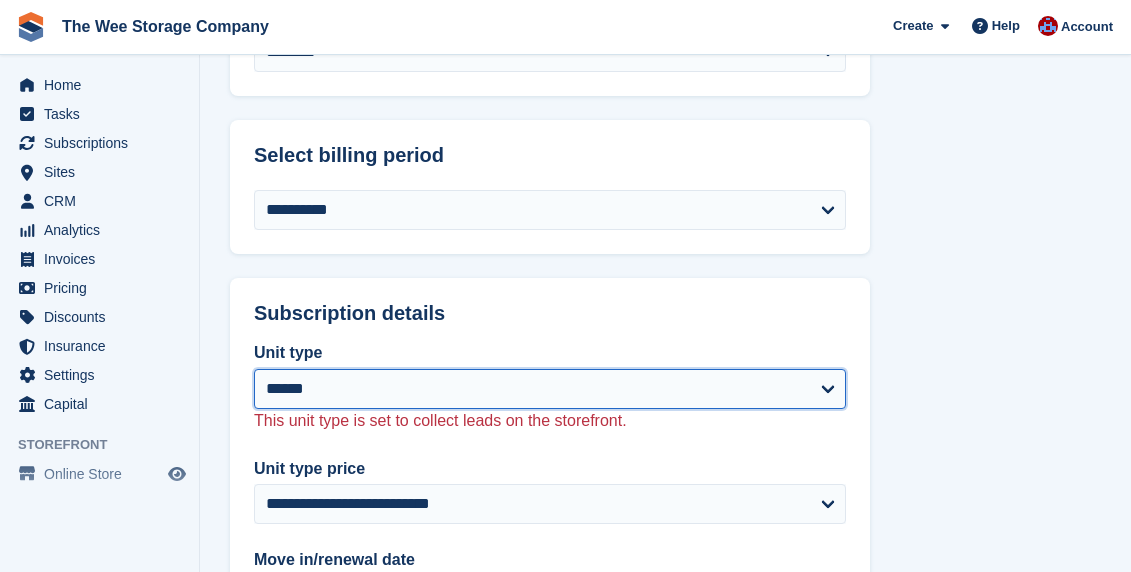 select on "*****" 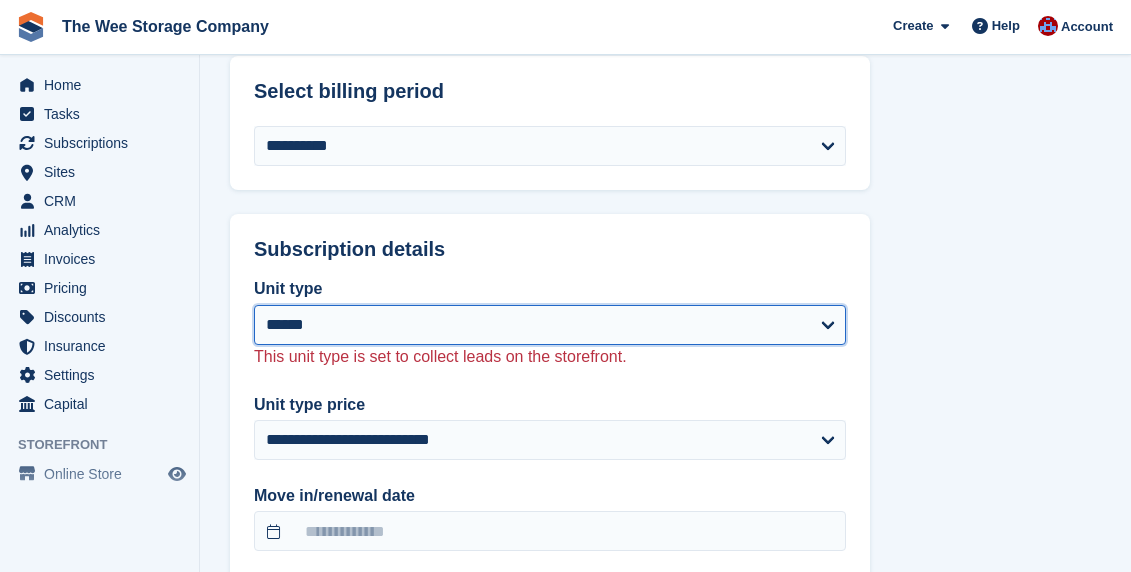 select on "**********" 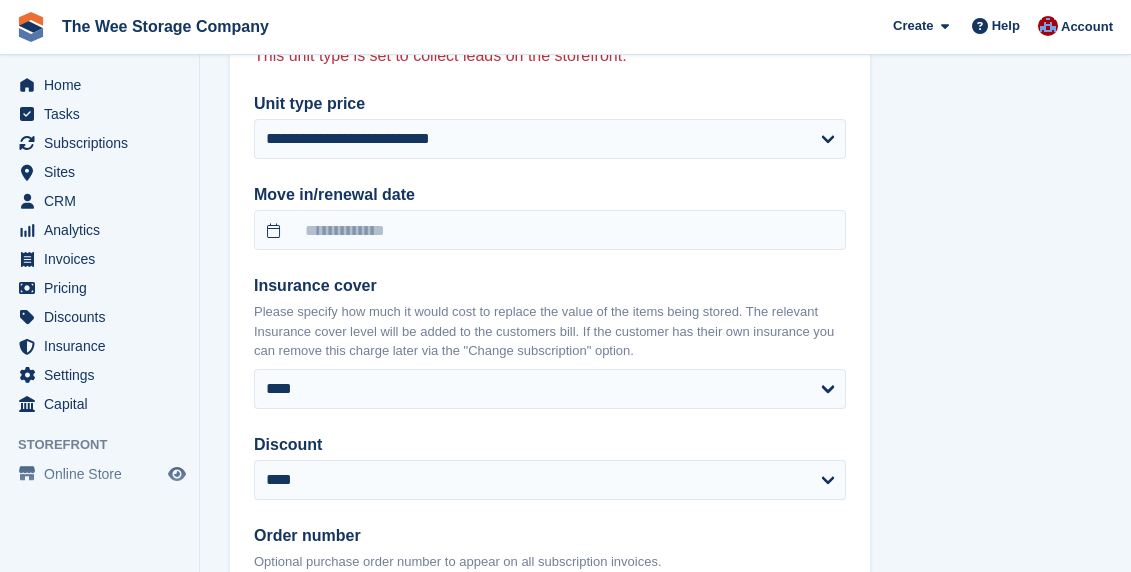 scroll, scrollTop: 1774, scrollLeft: 0, axis: vertical 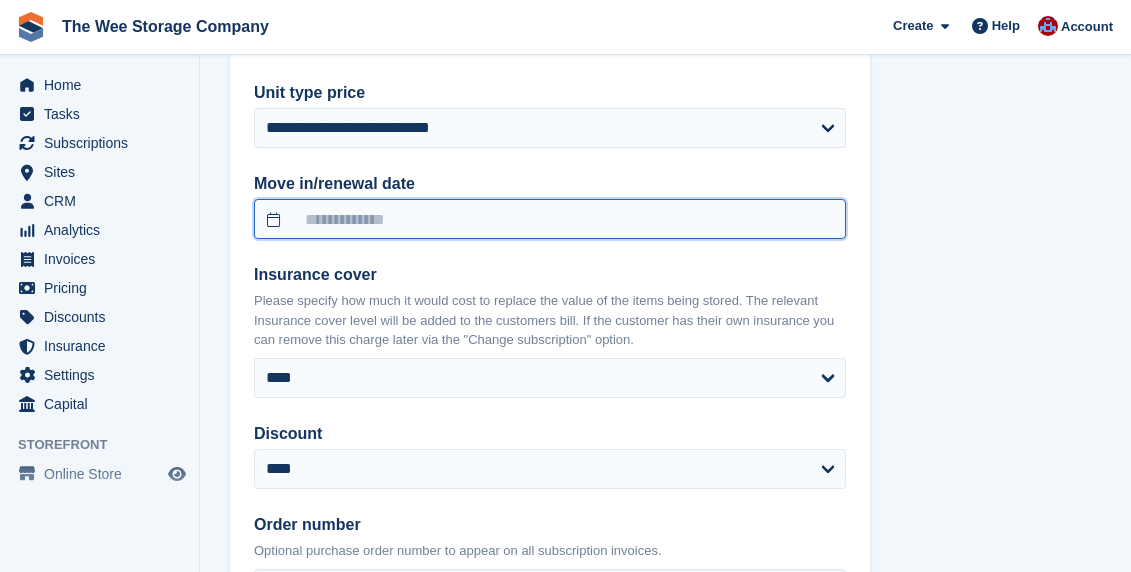 click at bounding box center (550, 219) 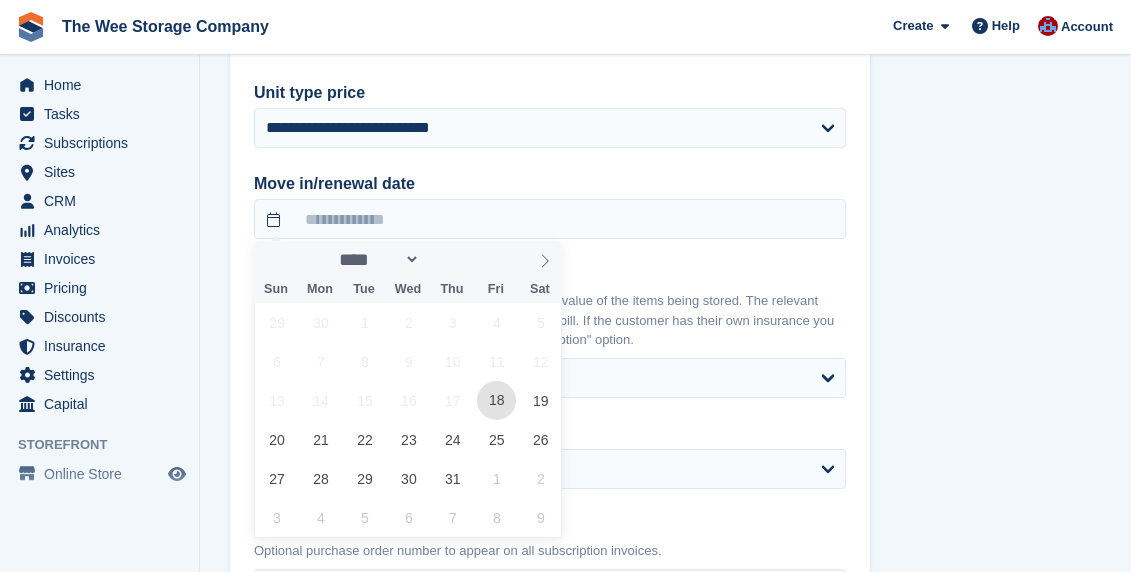 click on "18" at bounding box center [496, 400] 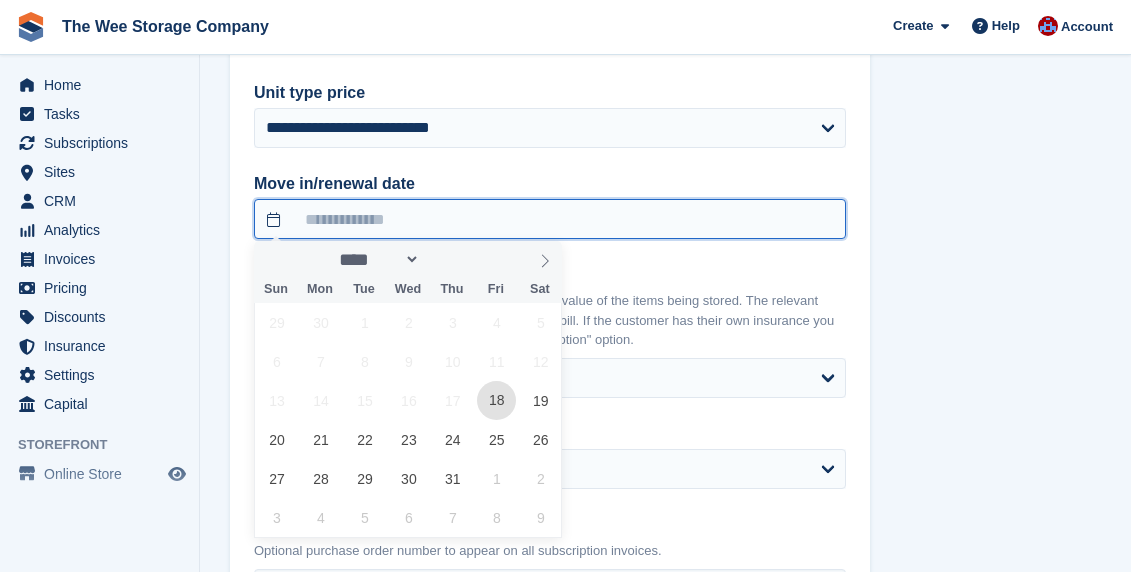 type on "**********" 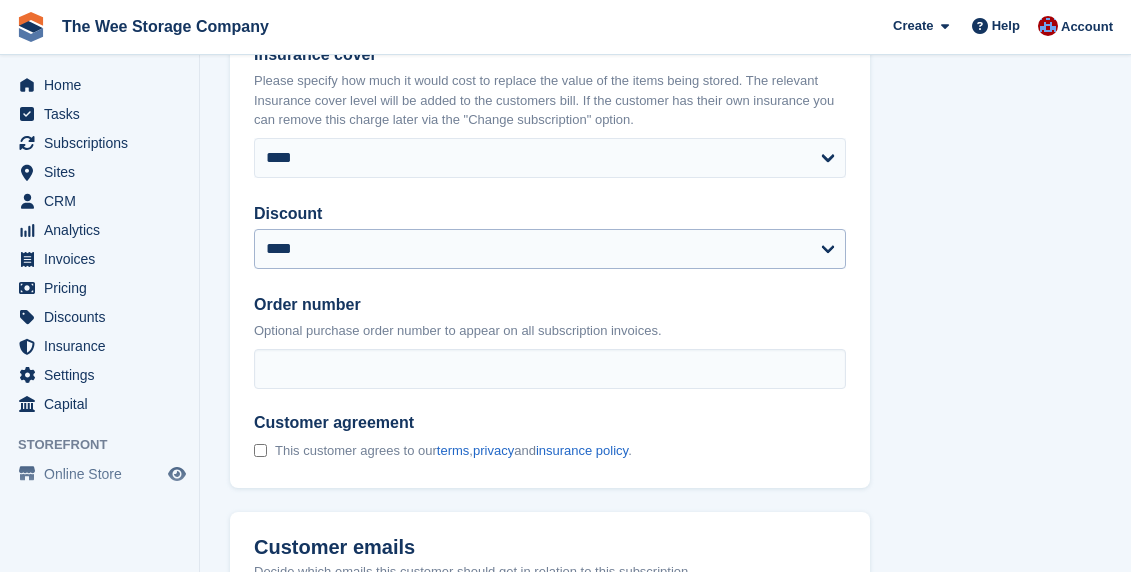scroll, scrollTop: 2009, scrollLeft: 0, axis: vertical 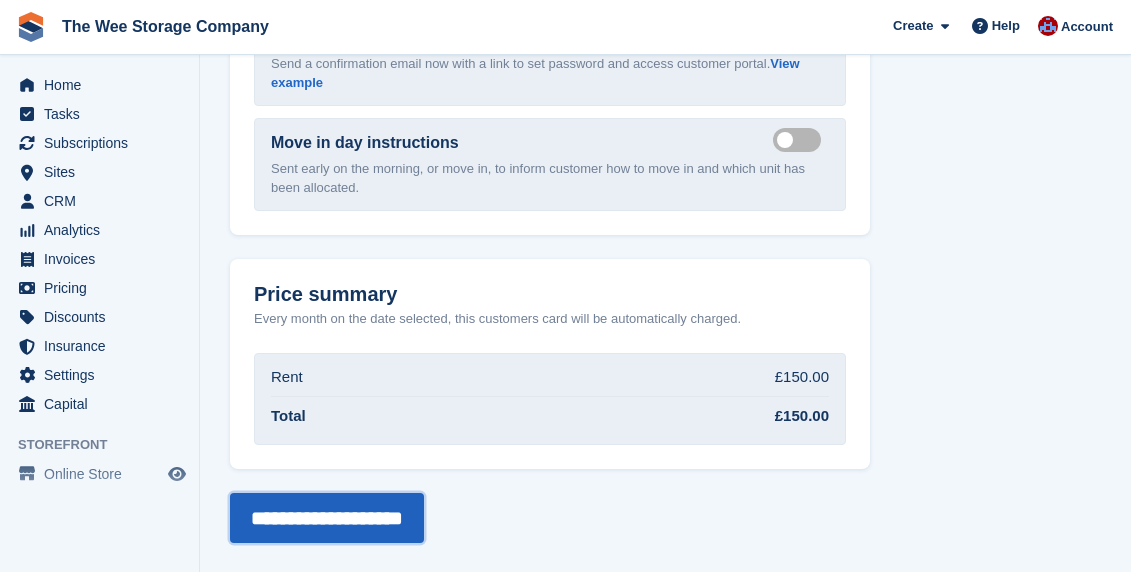 click on "**********" at bounding box center [327, 518] 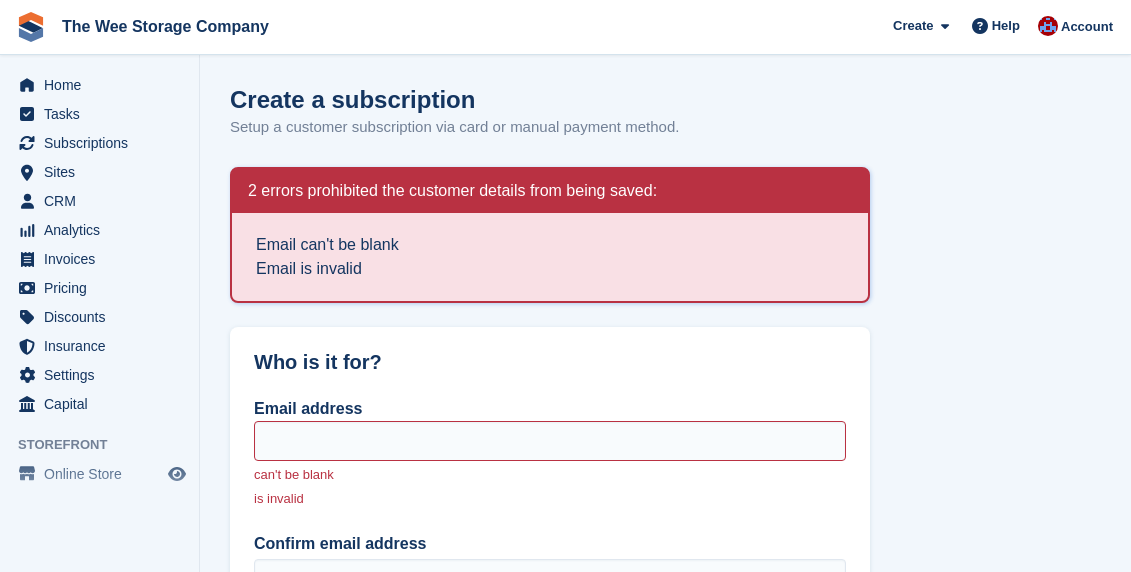 type on "**********" 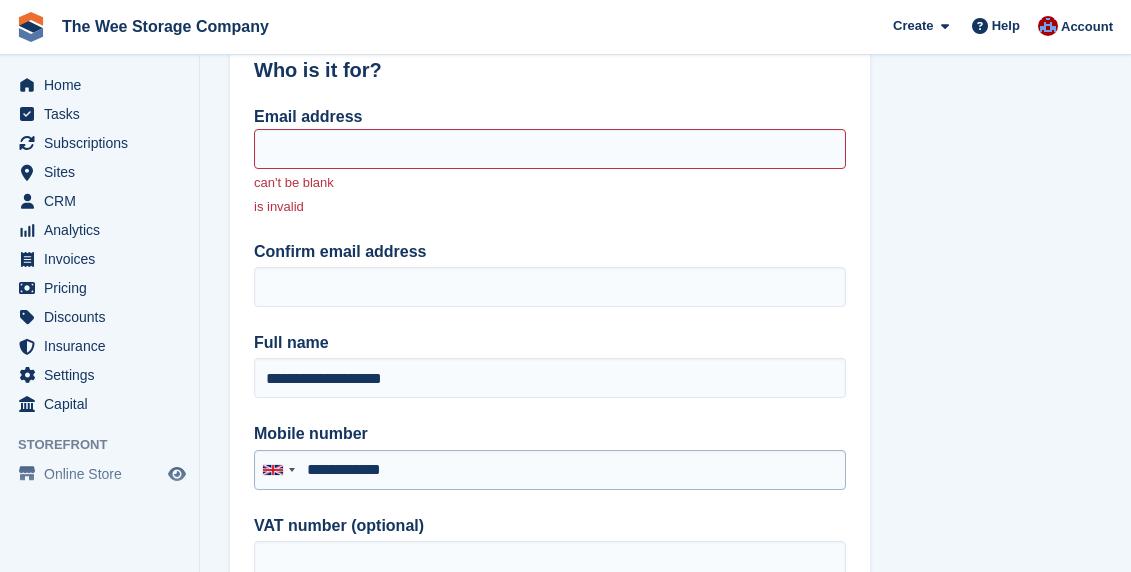 scroll, scrollTop: 286, scrollLeft: 0, axis: vertical 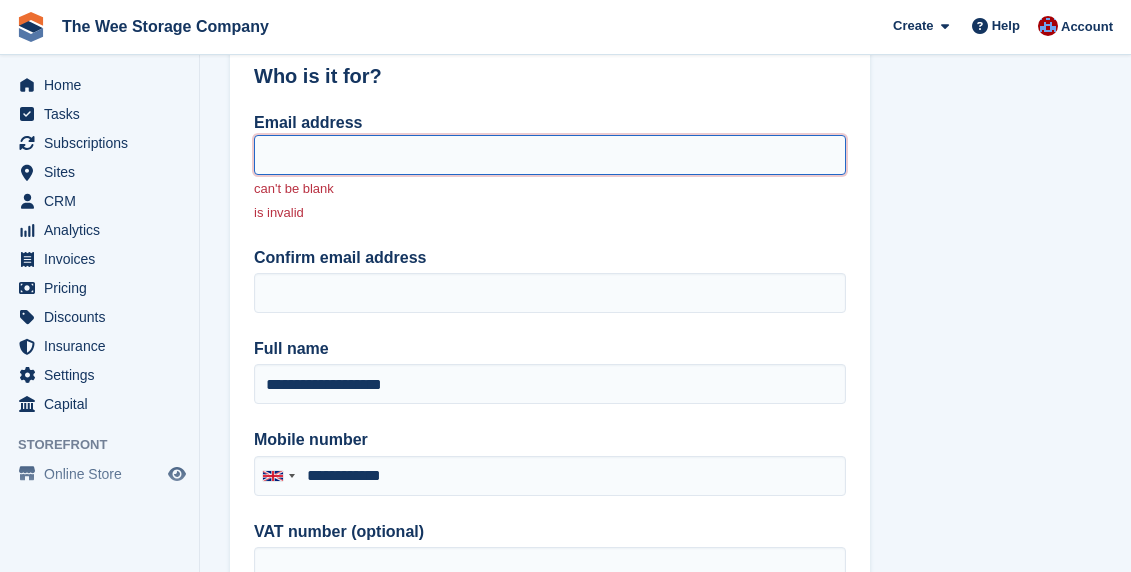 click on "Email address" at bounding box center (550, 155) 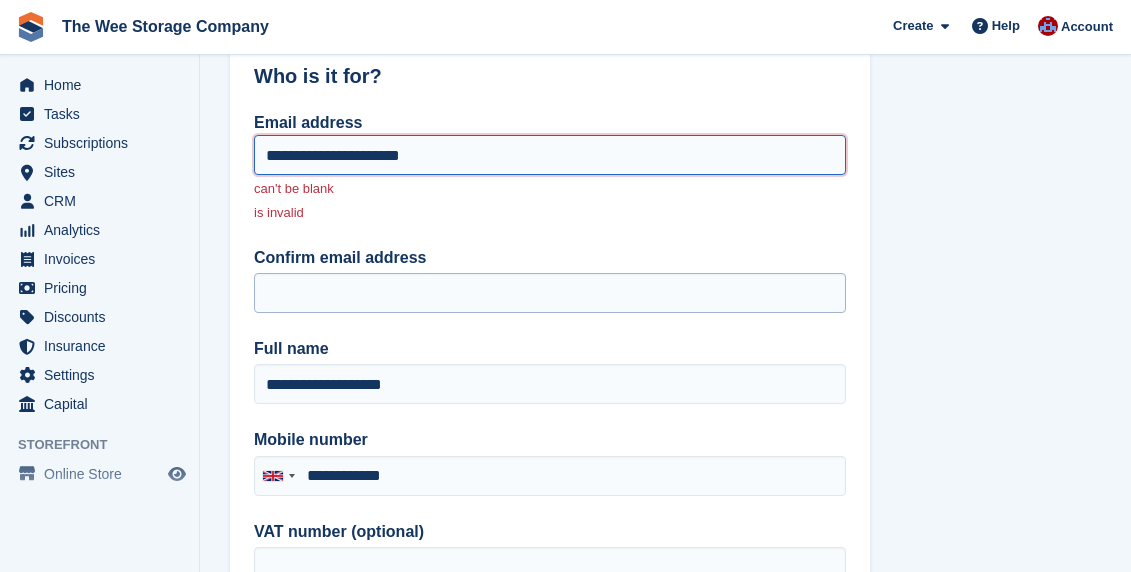 type on "**********" 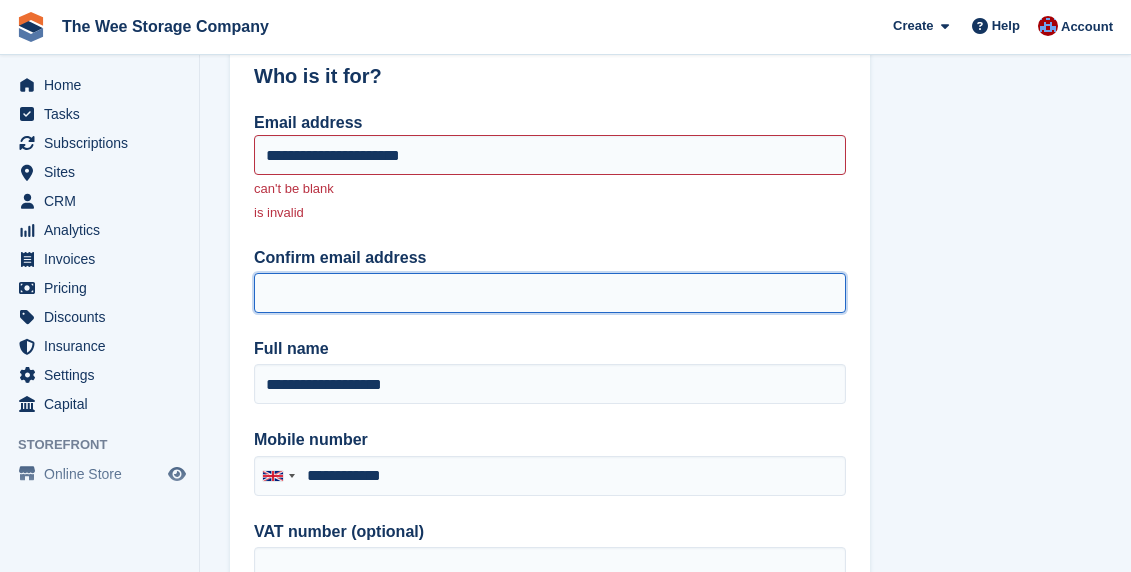 click on "Confirm email address" at bounding box center [550, 293] 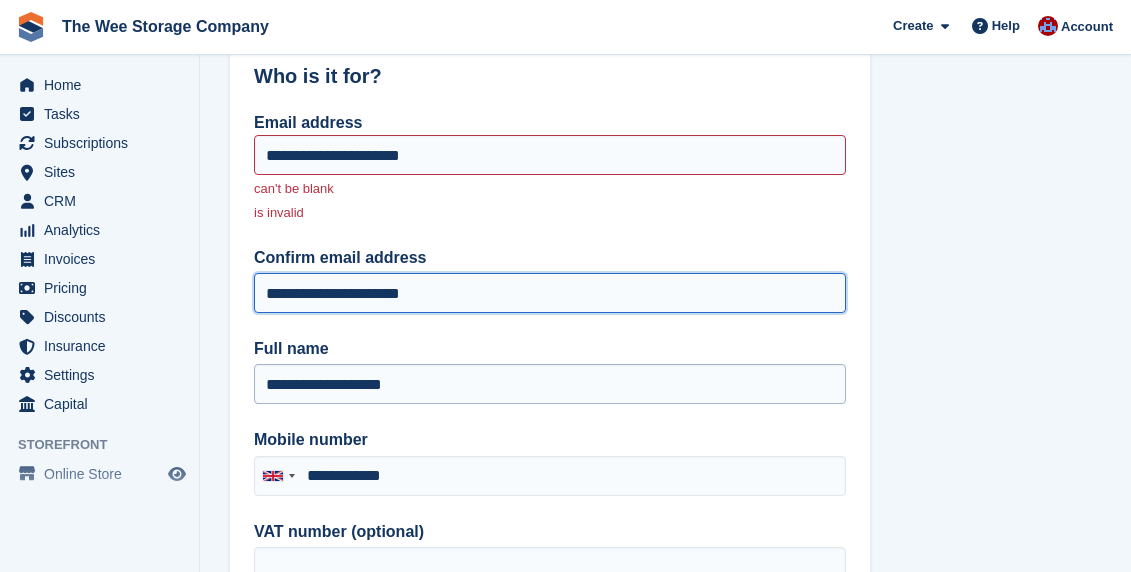 type on "**********" 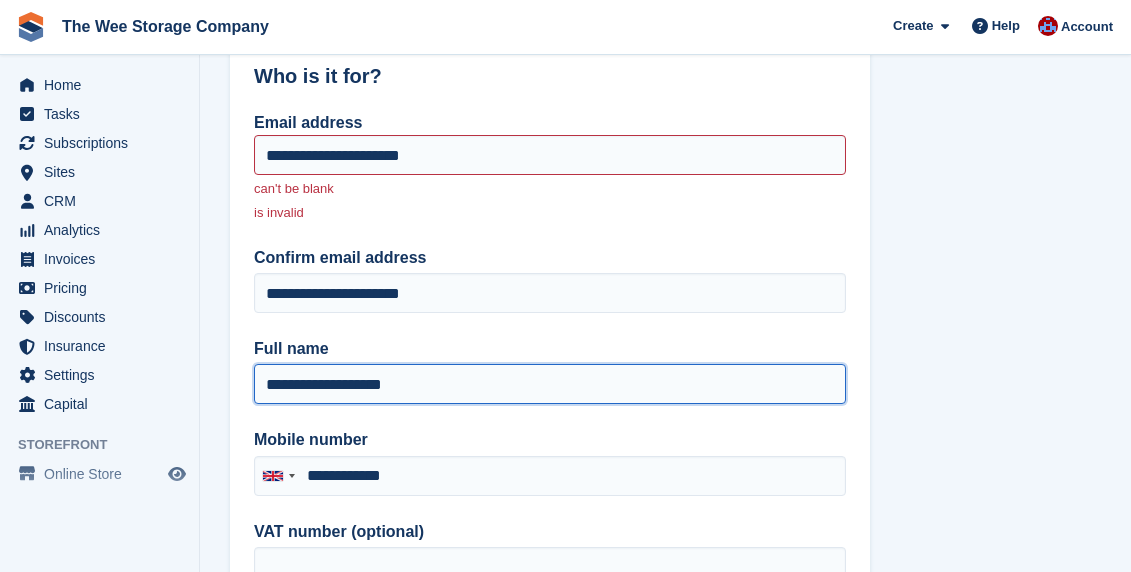 drag, startPoint x: 436, startPoint y: 385, endPoint x: 234, endPoint y: 382, distance: 202.02228 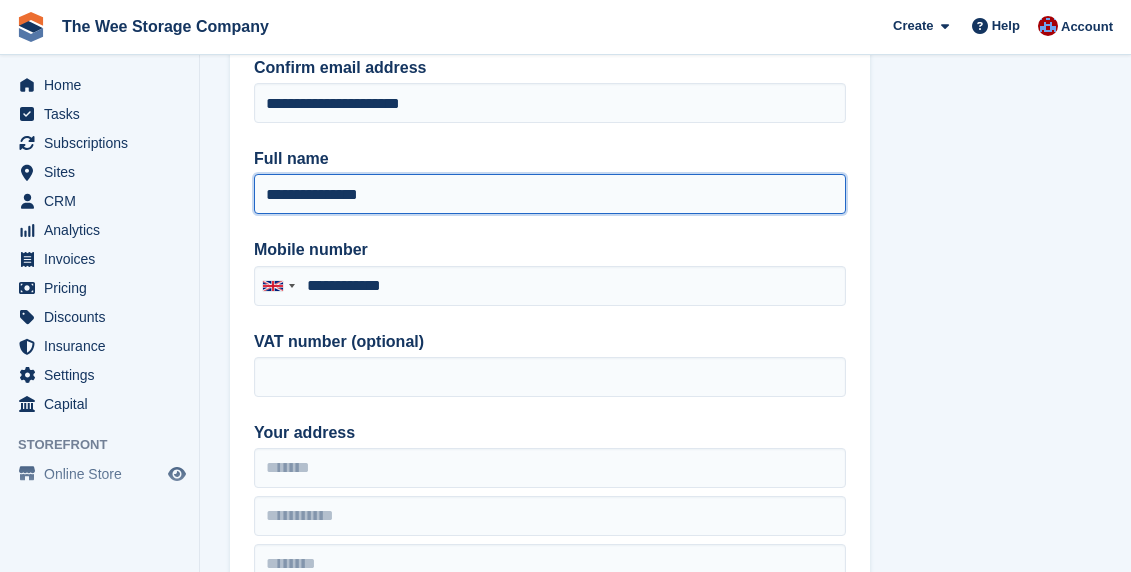 scroll, scrollTop: 478, scrollLeft: 0, axis: vertical 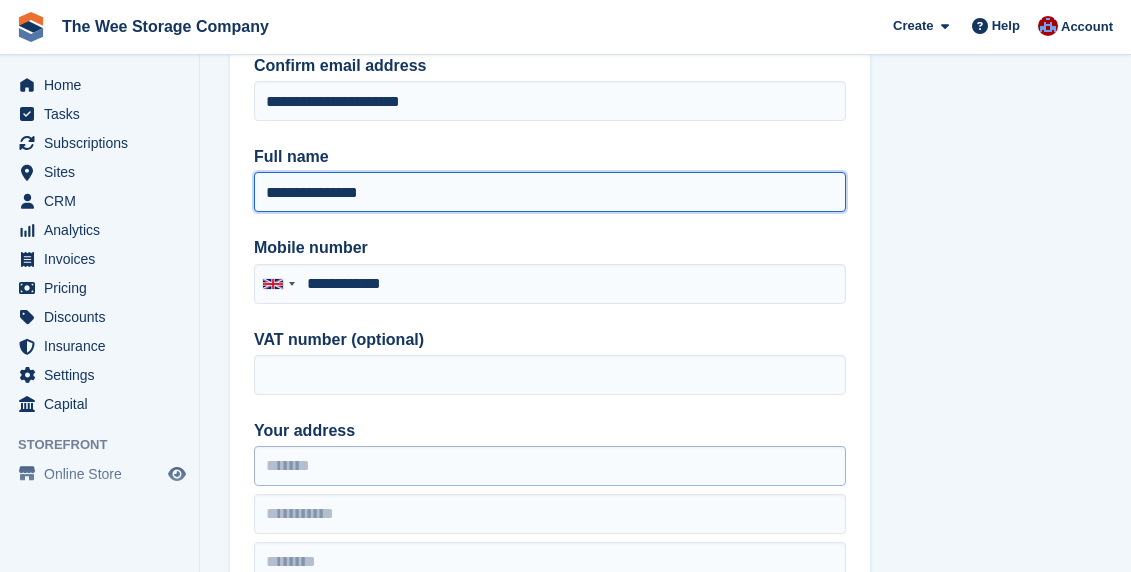 type on "**********" 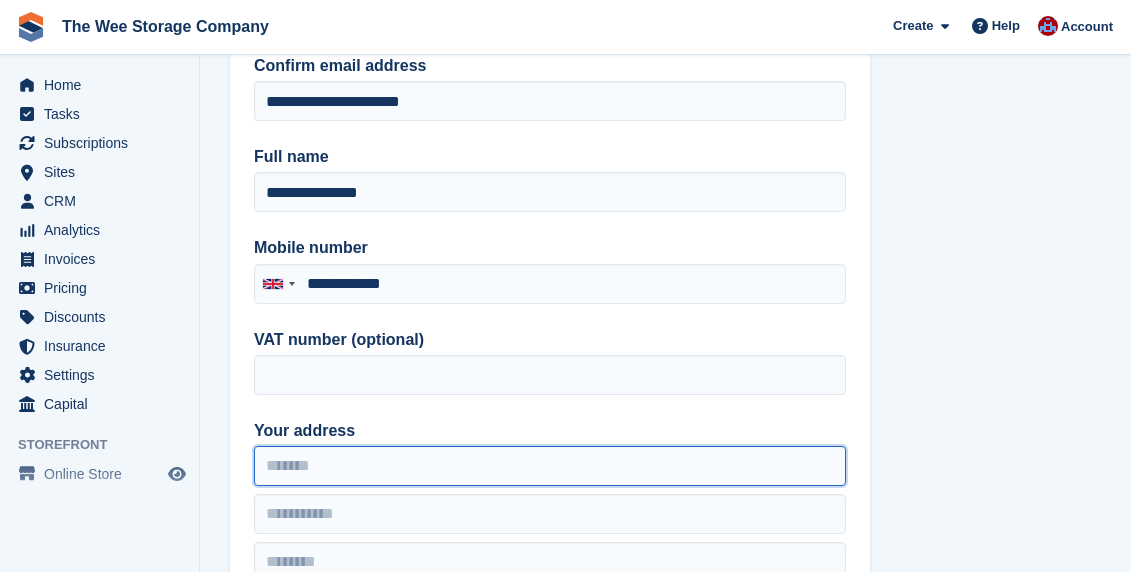 click on "Your address" at bounding box center (550, 466) 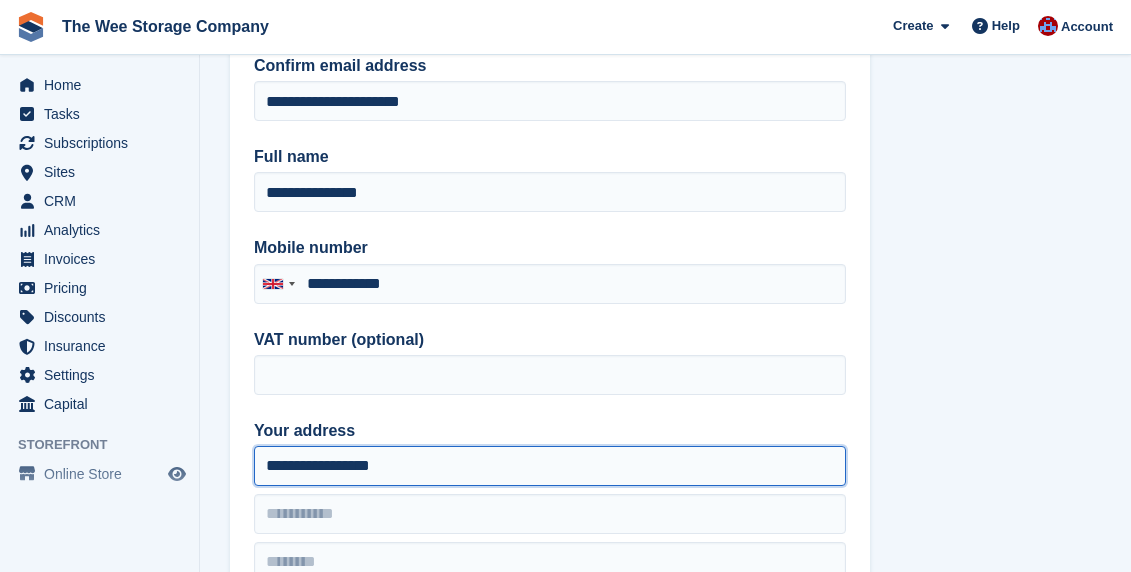 click on "**********" at bounding box center [550, 466] 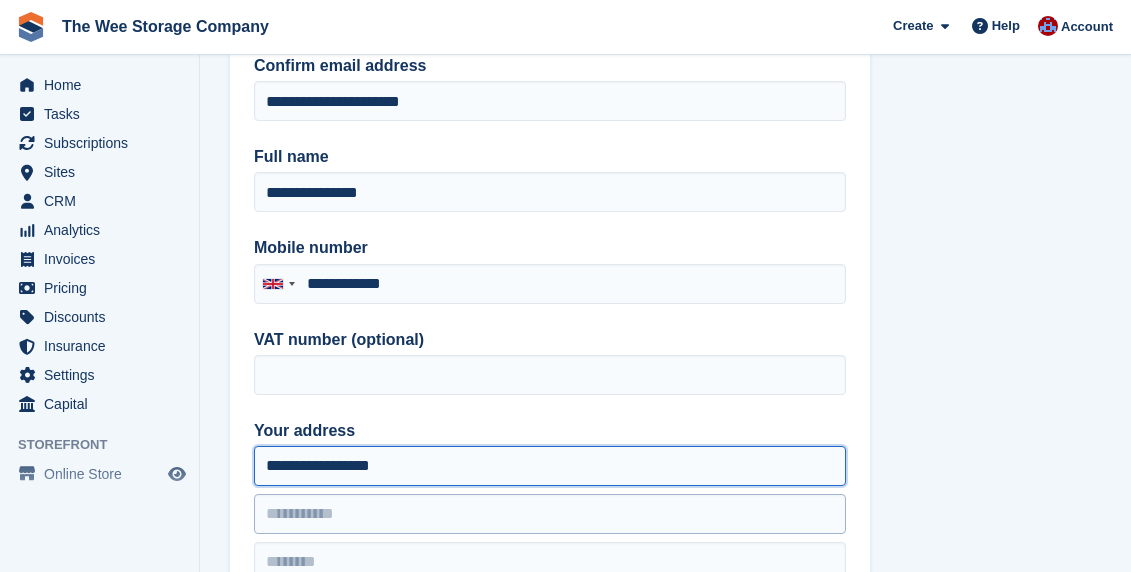 type on "**********" 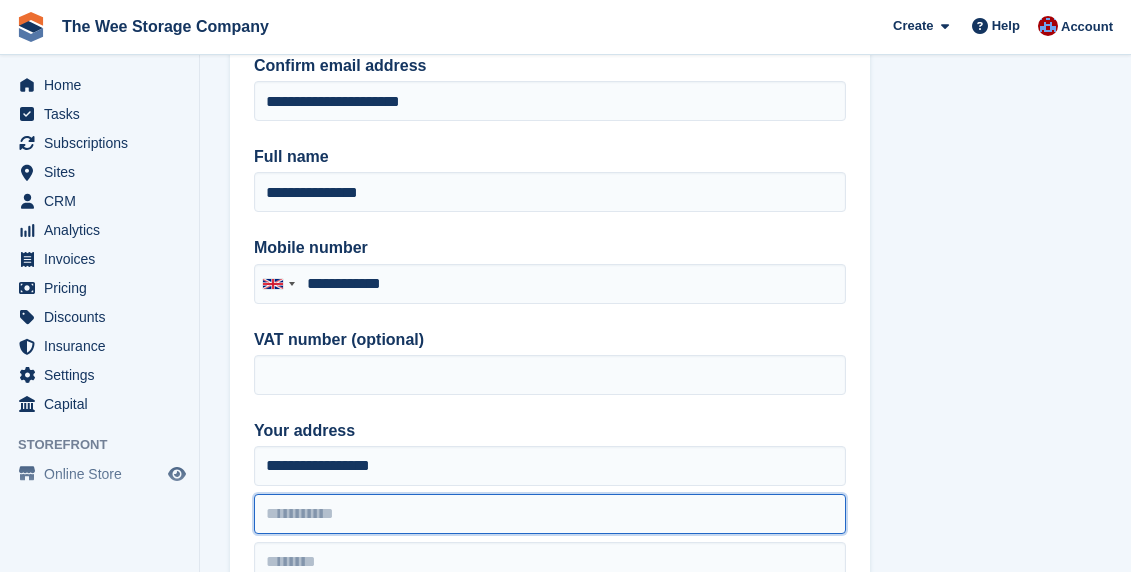 click at bounding box center (550, 514) 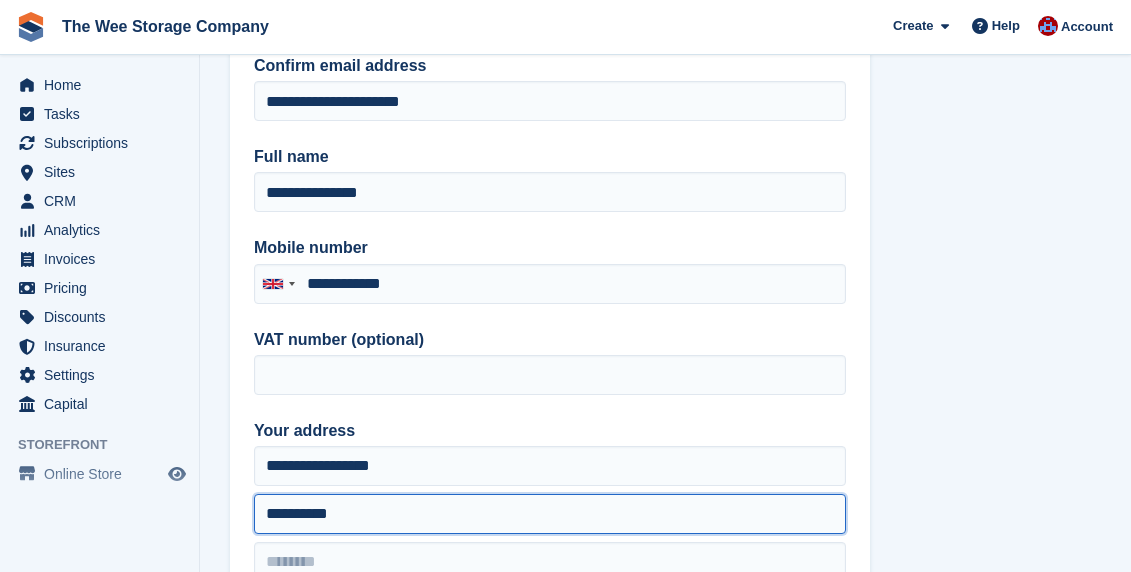 scroll, scrollTop: 532, scrollLeft: 0, axis: vertical 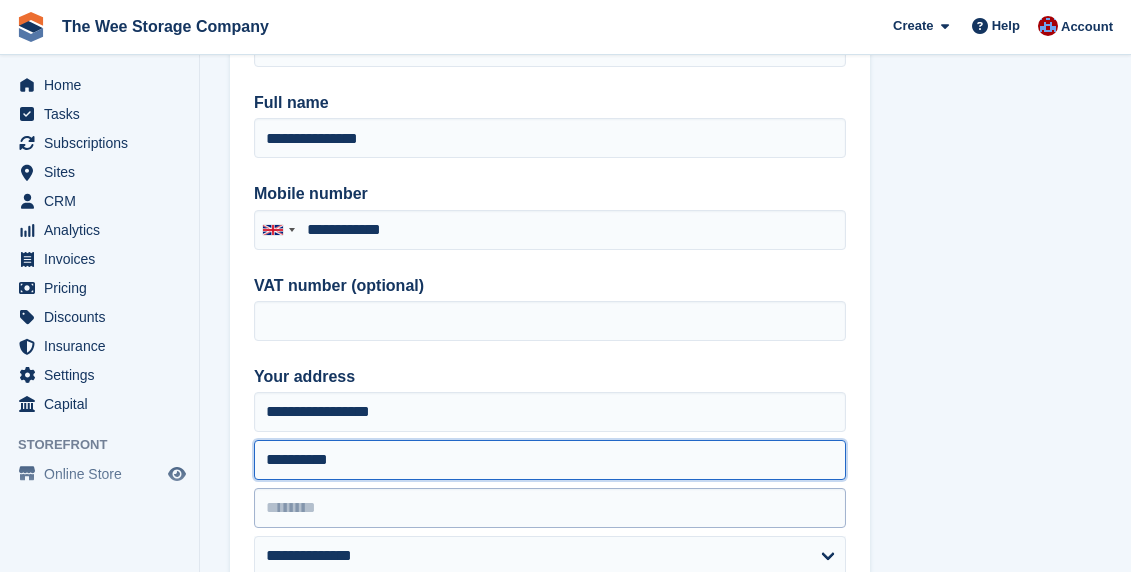 type on "**********" 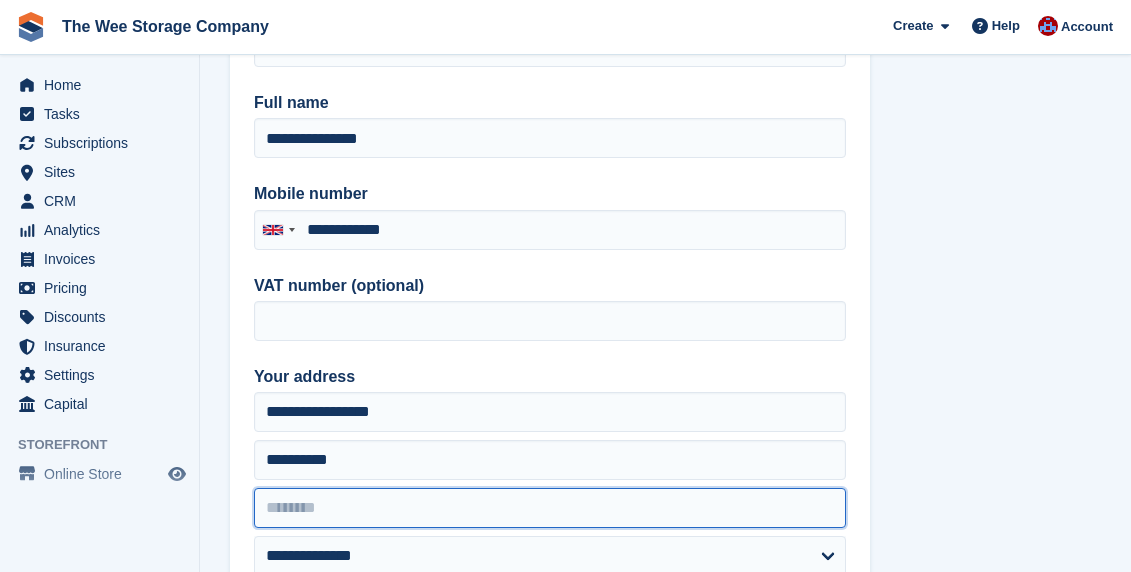 click at bounding box center (550, 508) 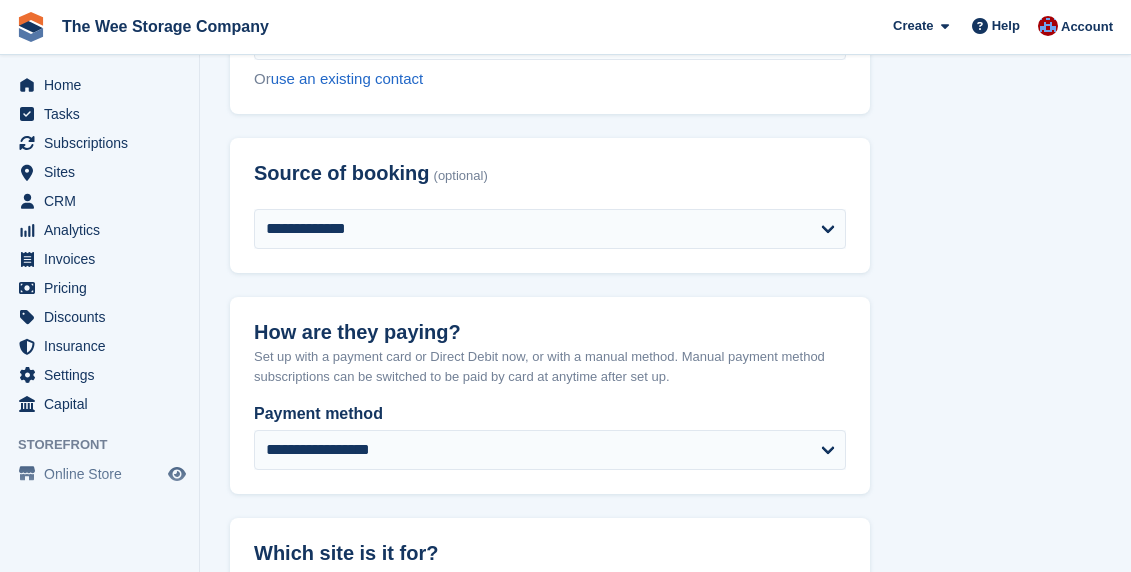 scroll, scrollTop: 1063, scrollLeft: 0, axis: vertical 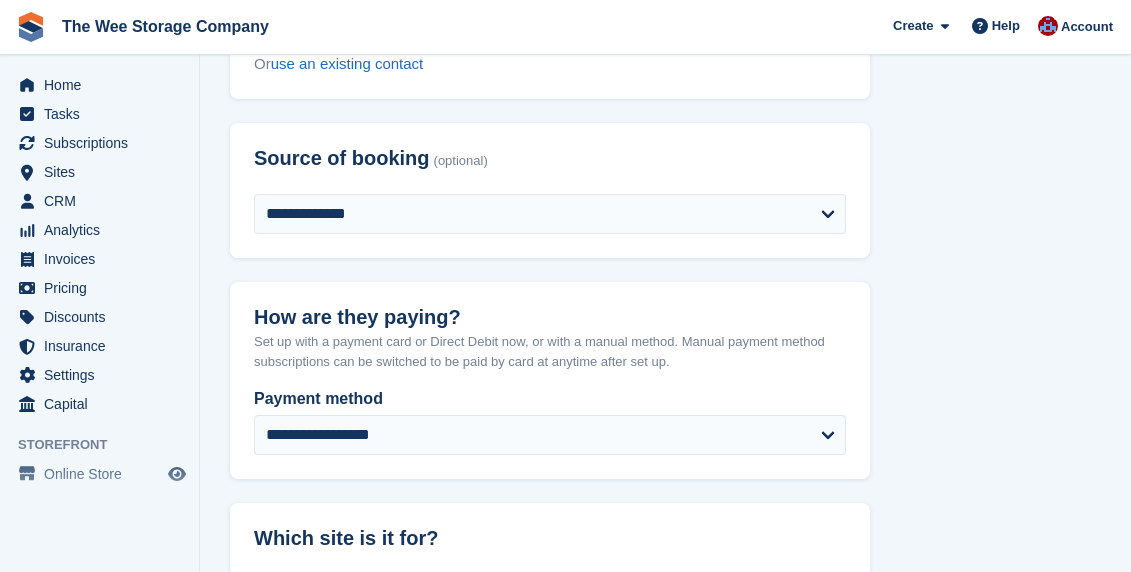 type on "*******" 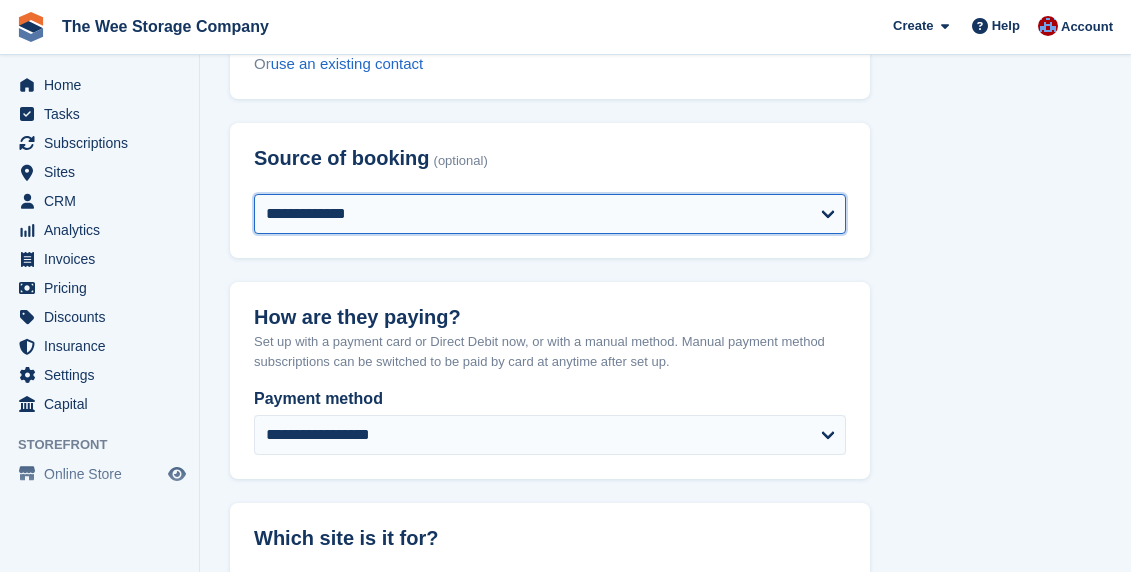 click on "**********" at bounding box center (550, 214) 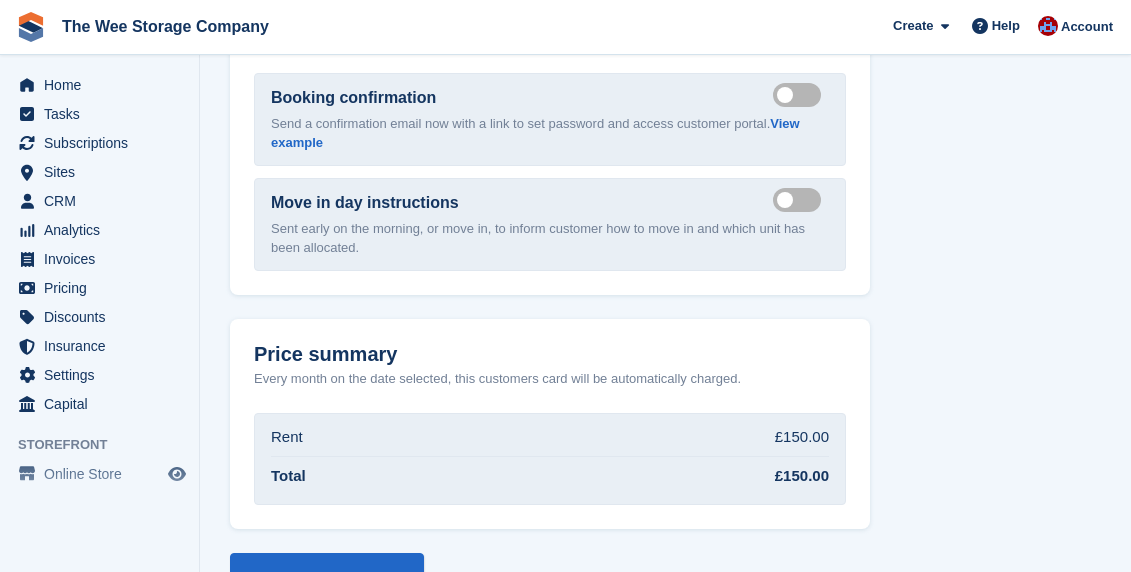 scroll, scrollTop: 2722, scrollLeft: 0, axis: vertical 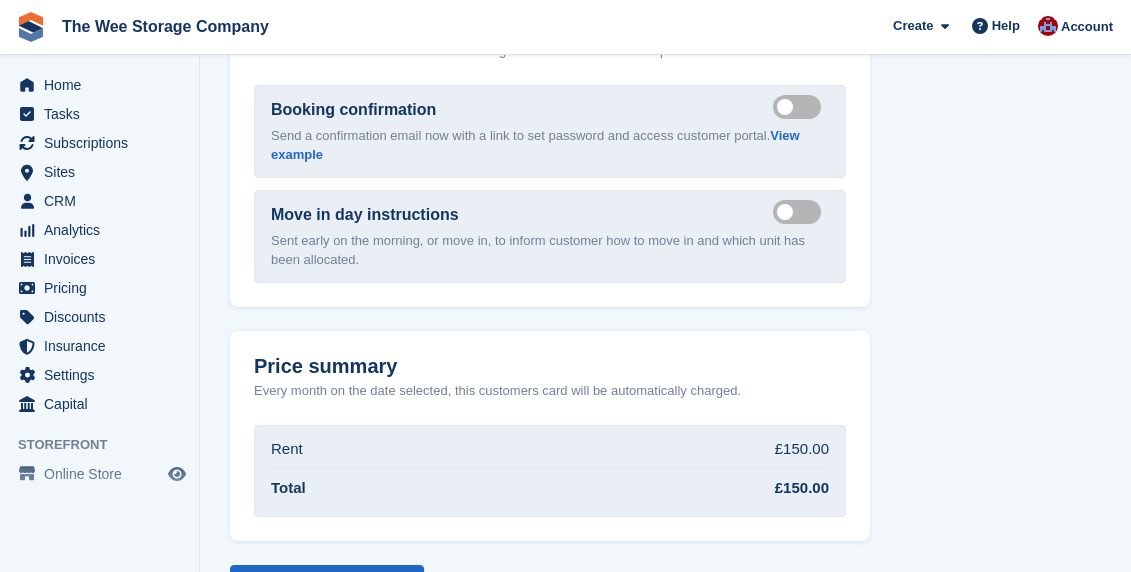 click on "Move in day instructions
Send move in day email
Sent early on the morning, or move in, to inform customer how to move in and which unit has been allocated." at bounding box center [550, 236] 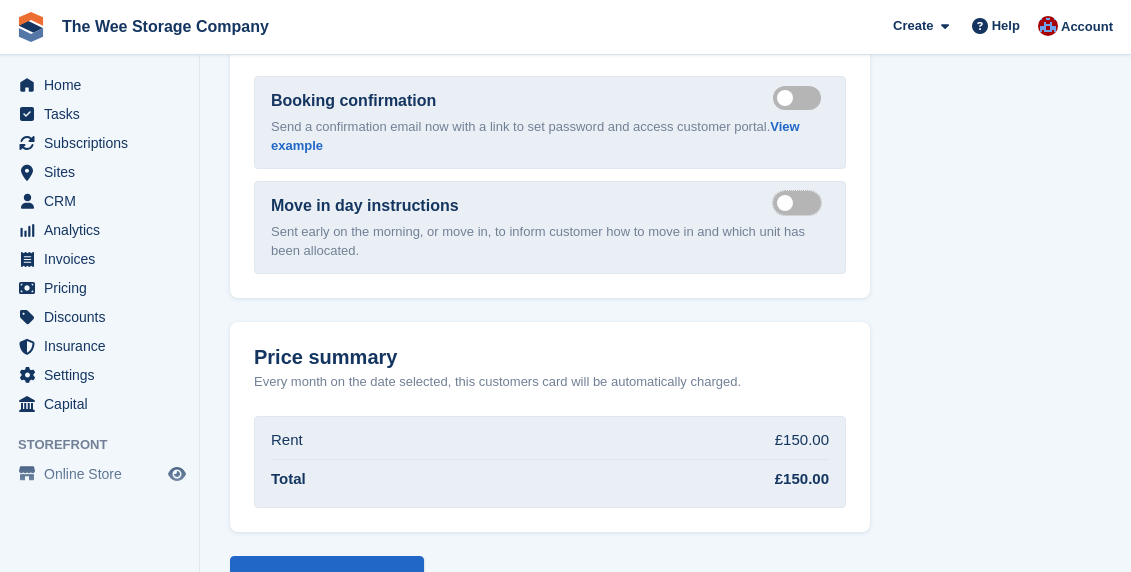 scroll, scrollTop: 2794, scrollLeft: 0, axis: vertical 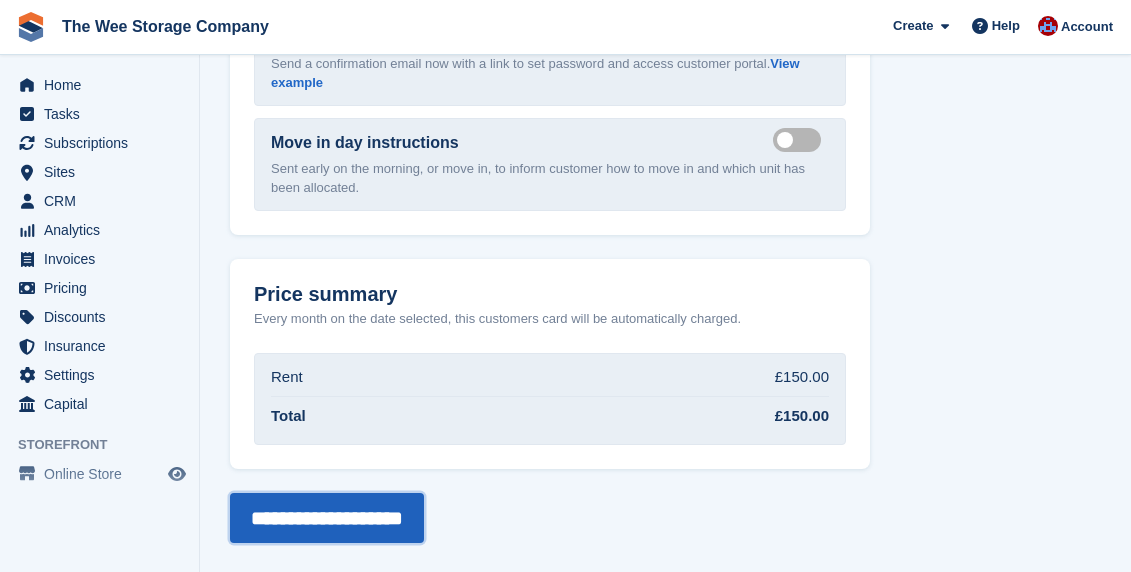 click on "**********" at bounding box center [327, 518] 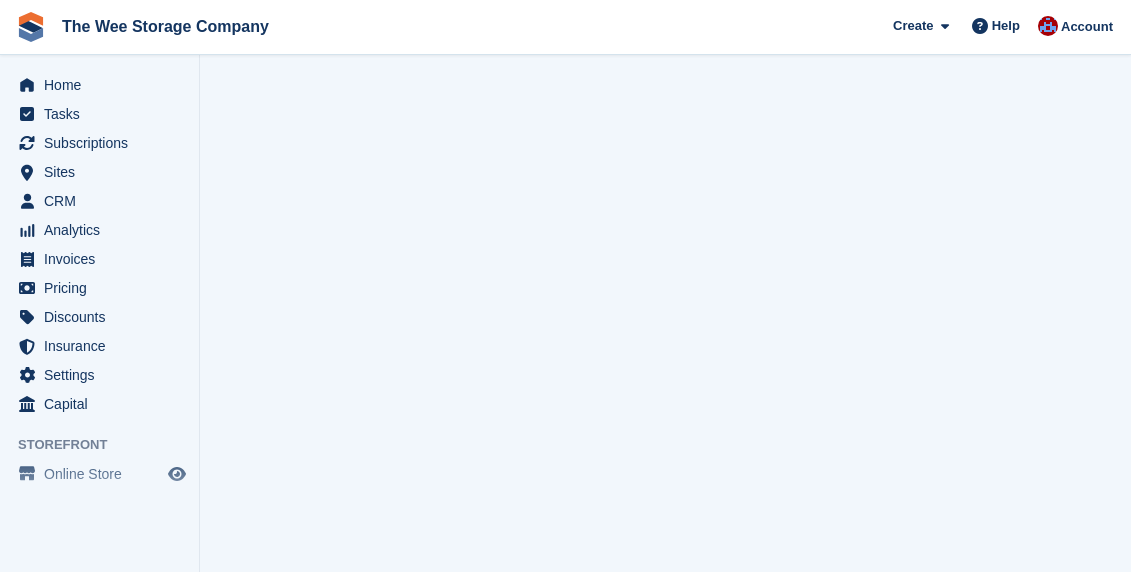 scroll, scrollTop: 0, scrollLeft: 0, axis: both 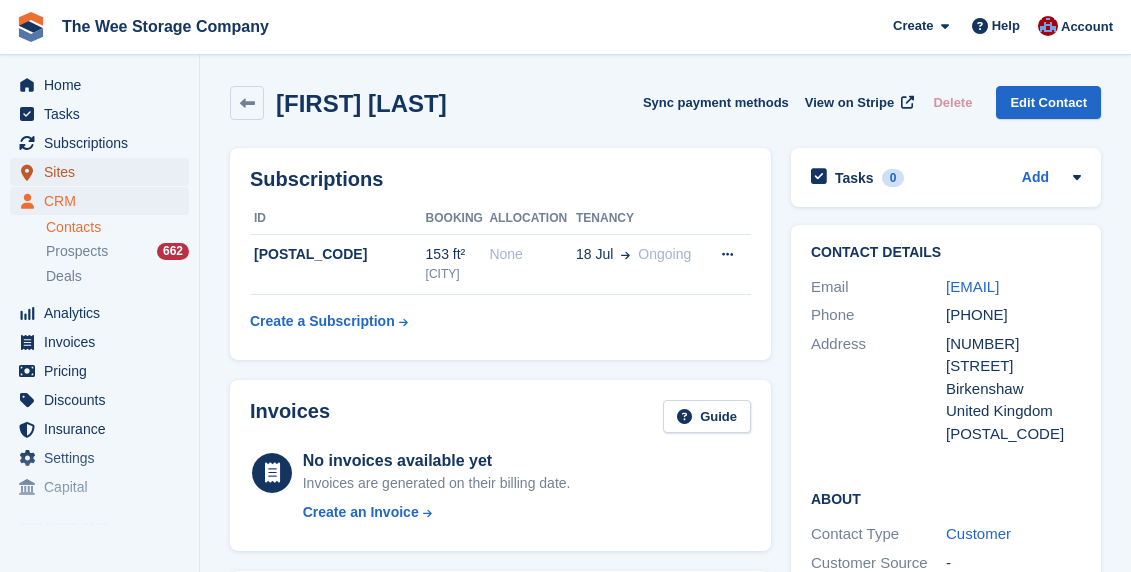 click on "Sites" at bounding box center (104, 172) 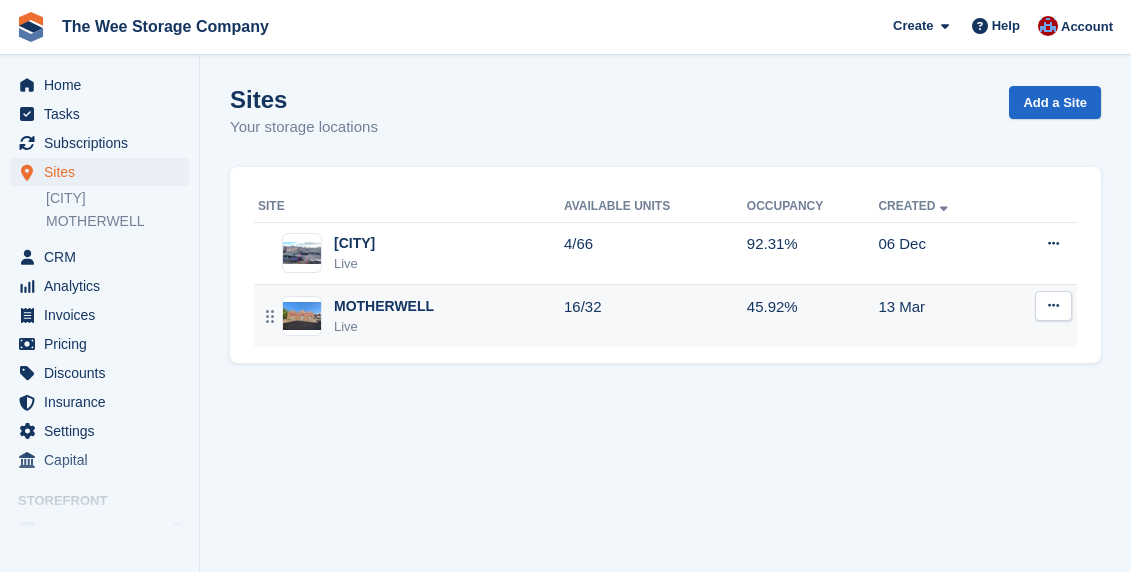 click on "MOTHERWELL
Live" at bounding box center (411, 316) 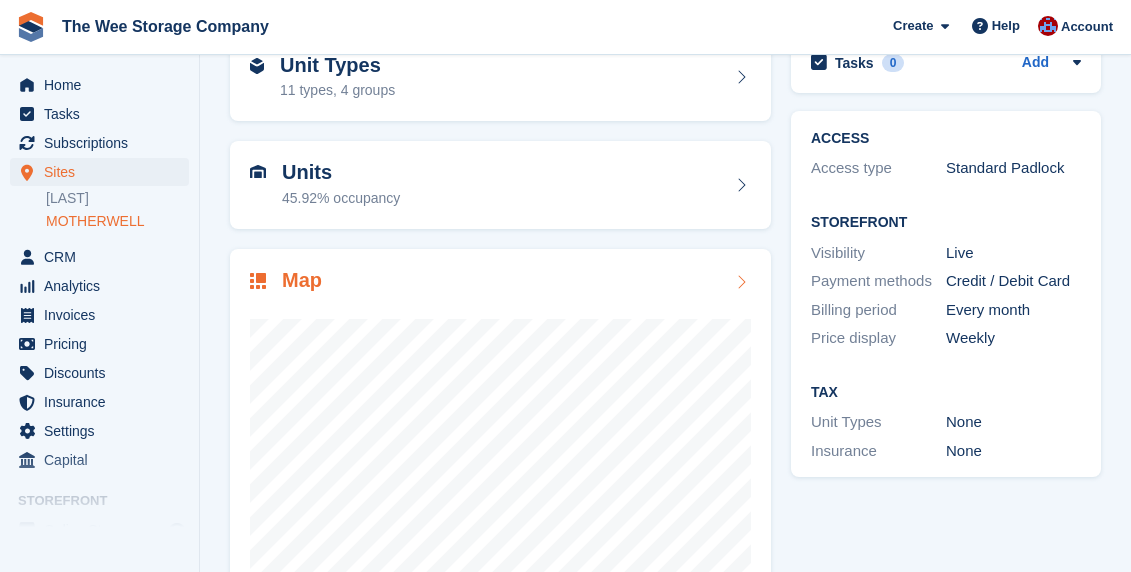 scroll, scrollTop: 0, scrollLeft: 0, axis: both 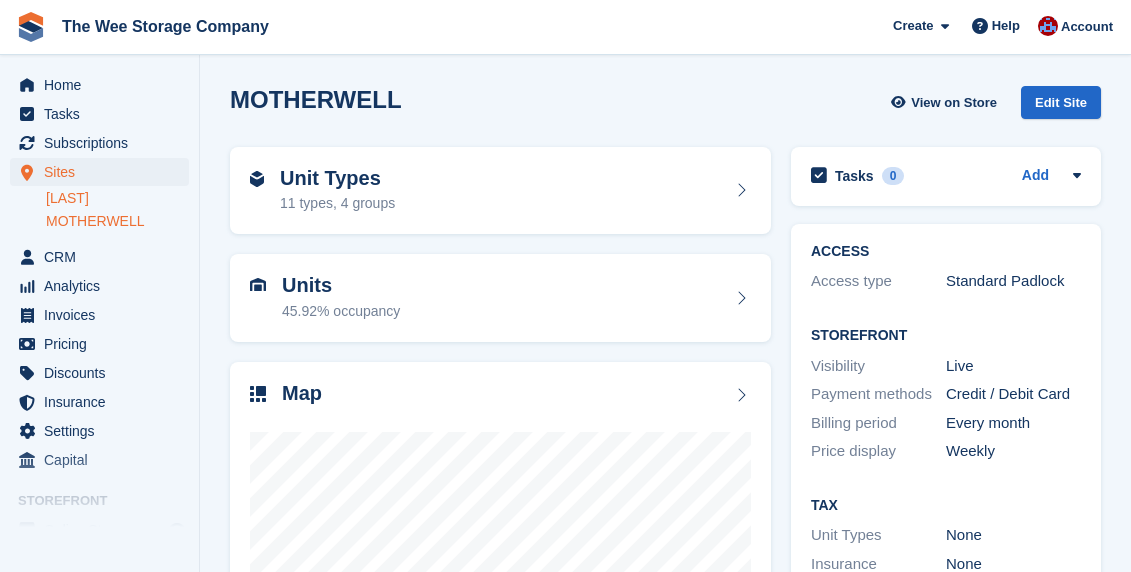 click on "[LAST]" at bounding box center (117, 198) 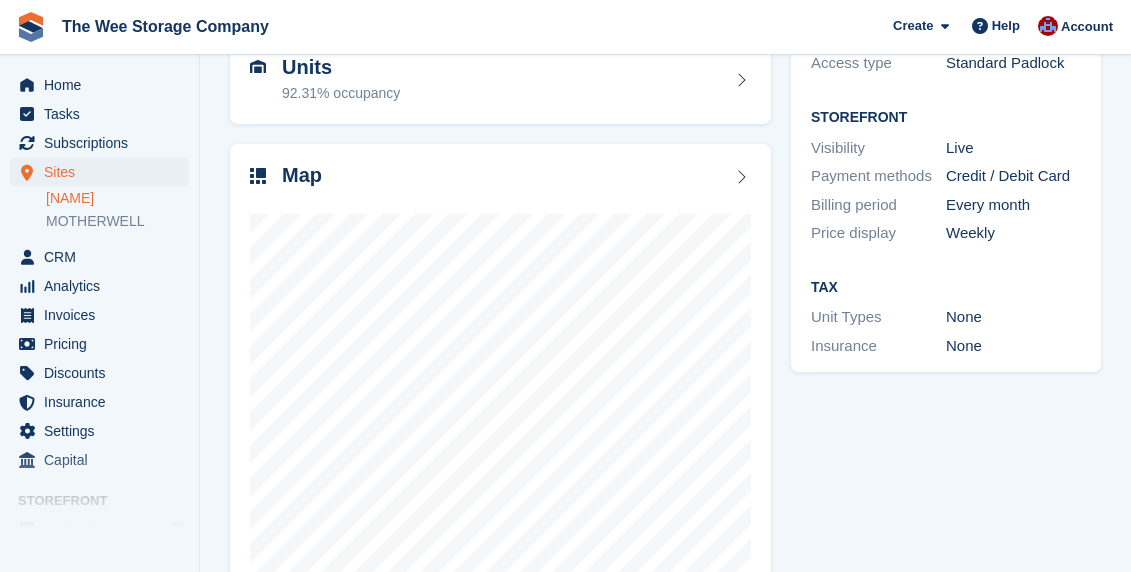 scroll, scrollTop: 246, scrollLeft: 0, axis: vertical 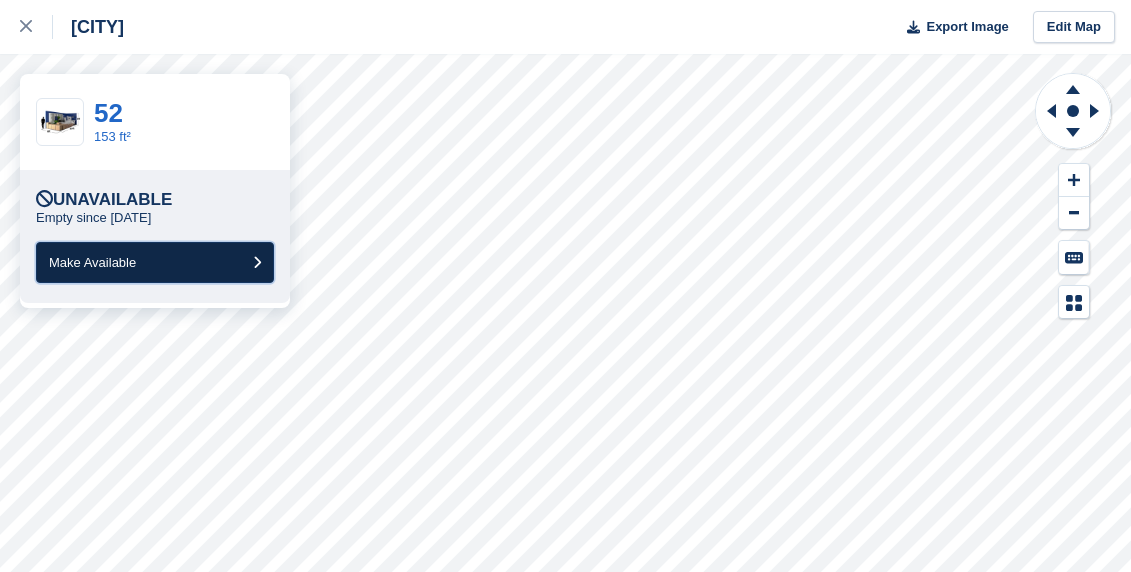 click on "Make Available" at bounding box center [92, 262] 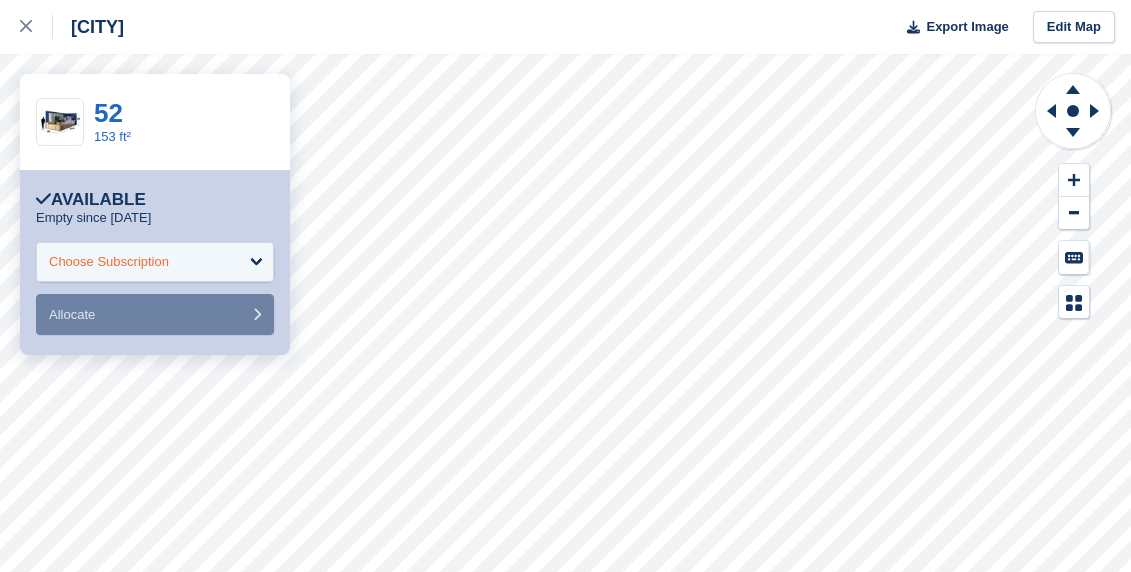 click on "Choose Subscription" at bounding box center (109, 262) 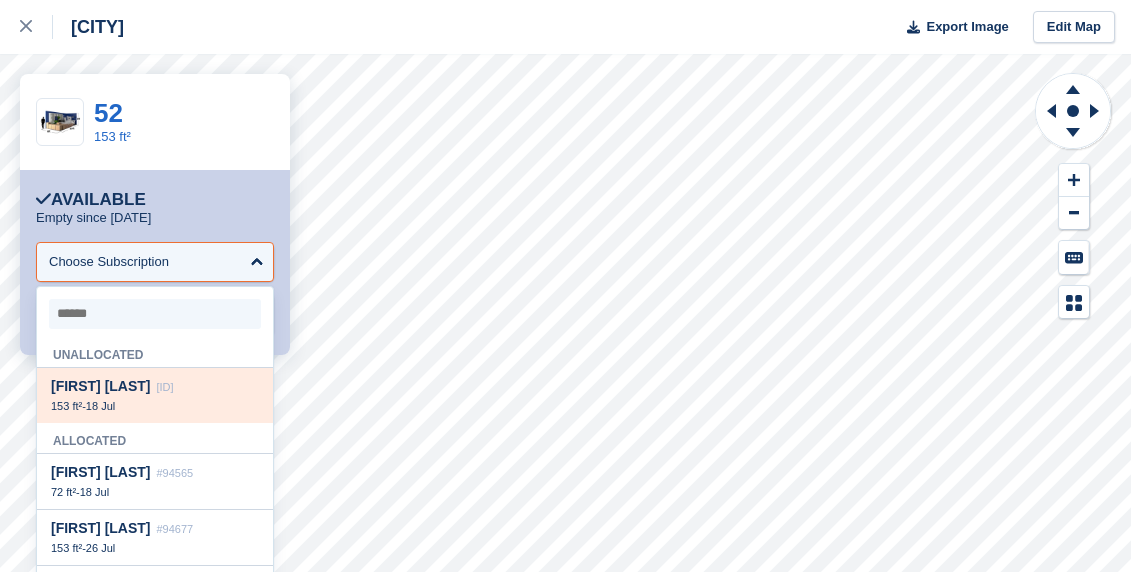 click on "18 Jul" at bounding box center [100, 406] 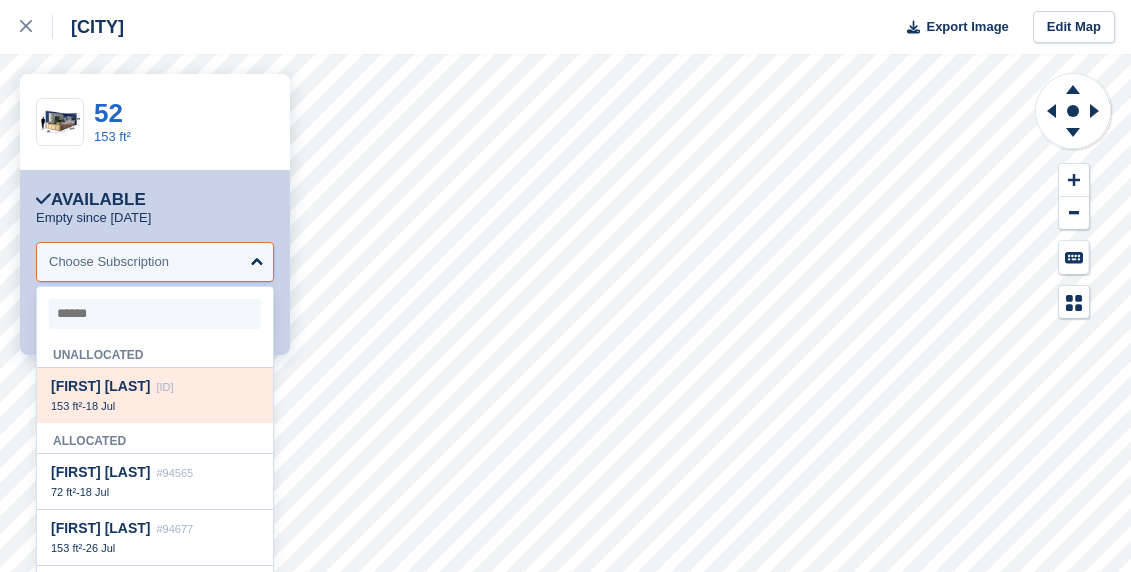 select on "*****" 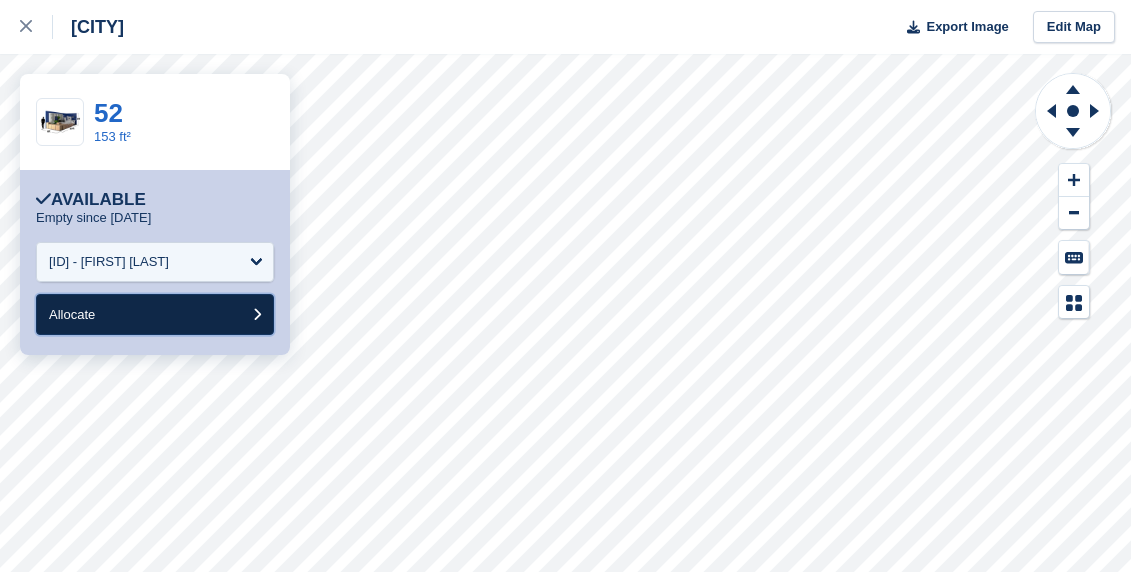 click on "Allocate" at bounding box center [155, 314] 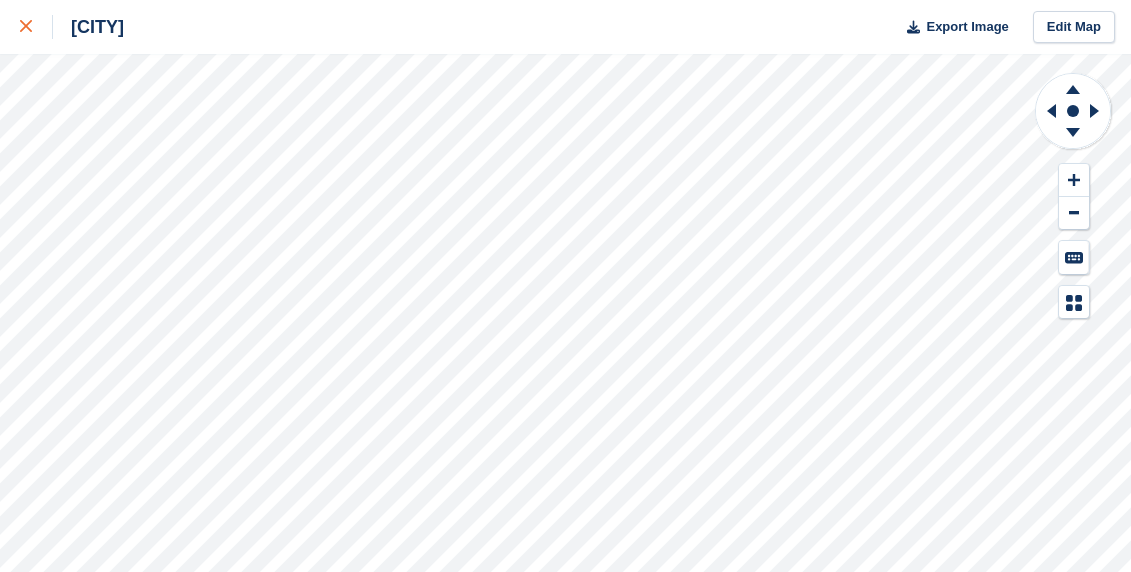 click 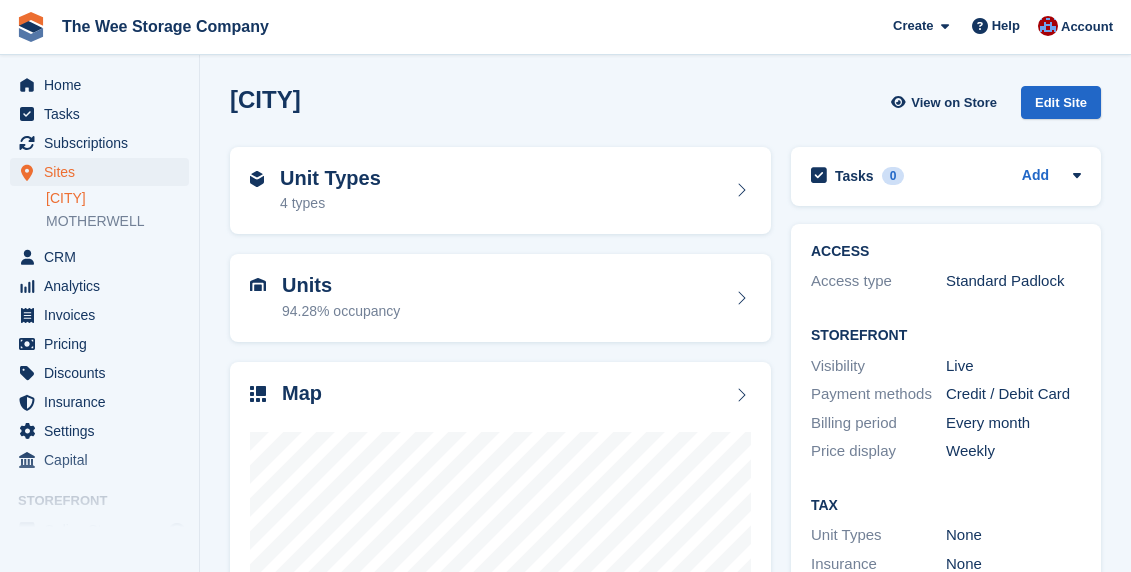 scroll, scrollTop: 0, scrollLeft: 0, axis: both 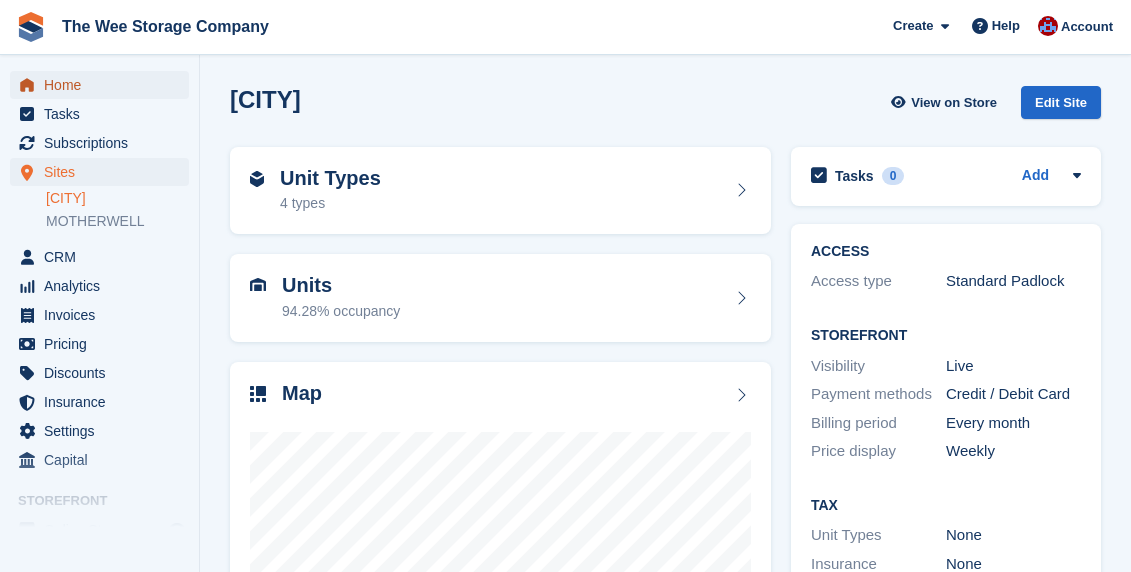 click on "Home" at bounding box center [104, 85] 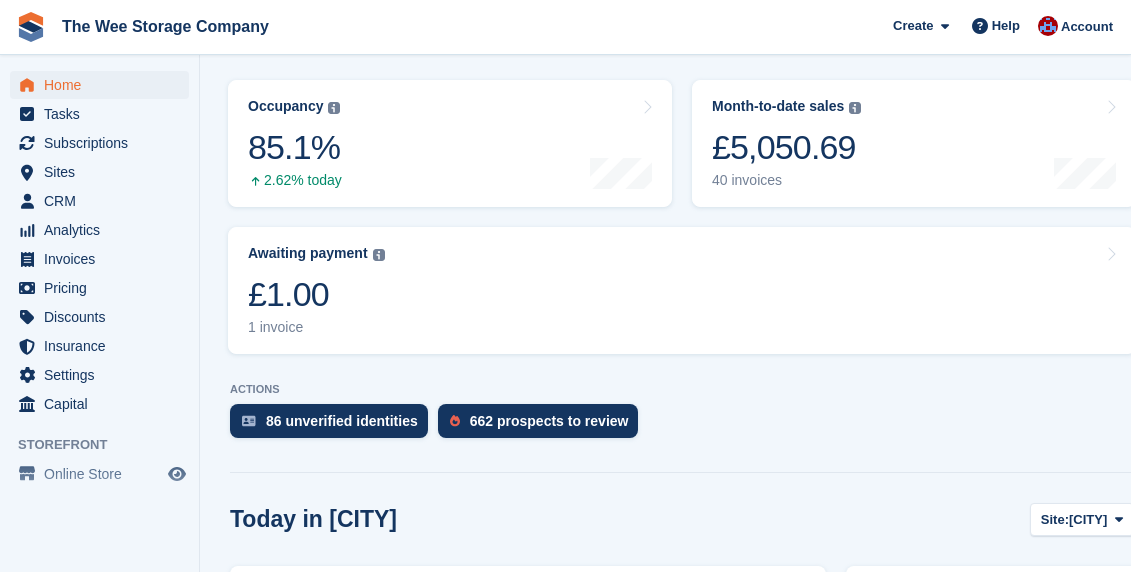 scroll, scrollTop: 303, scrollLeft: 0, axis: vertical 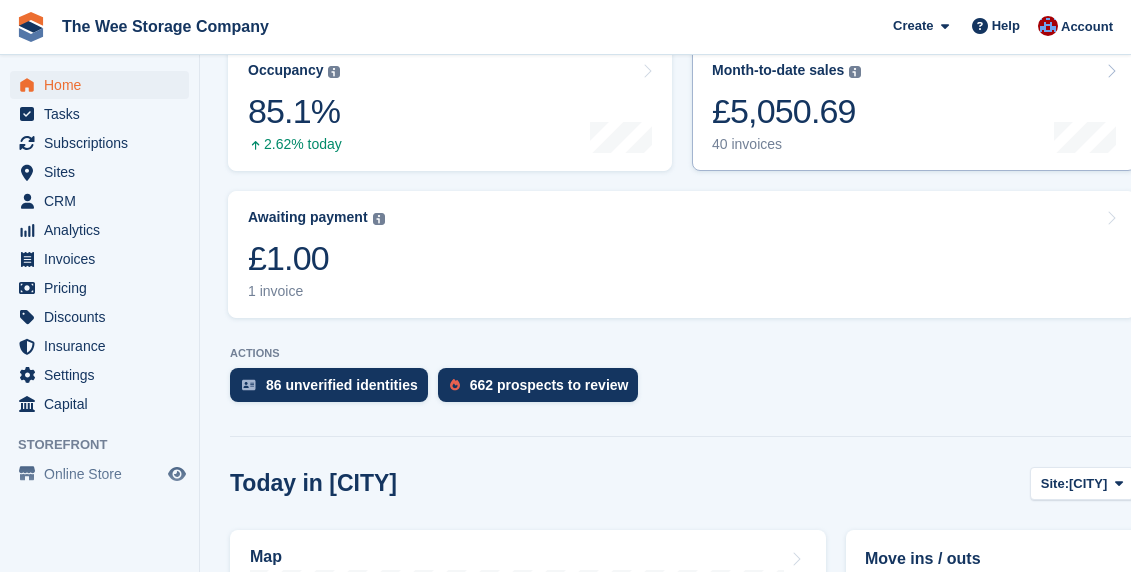 click on "£5,050.69" at bounding box center [786, 111] 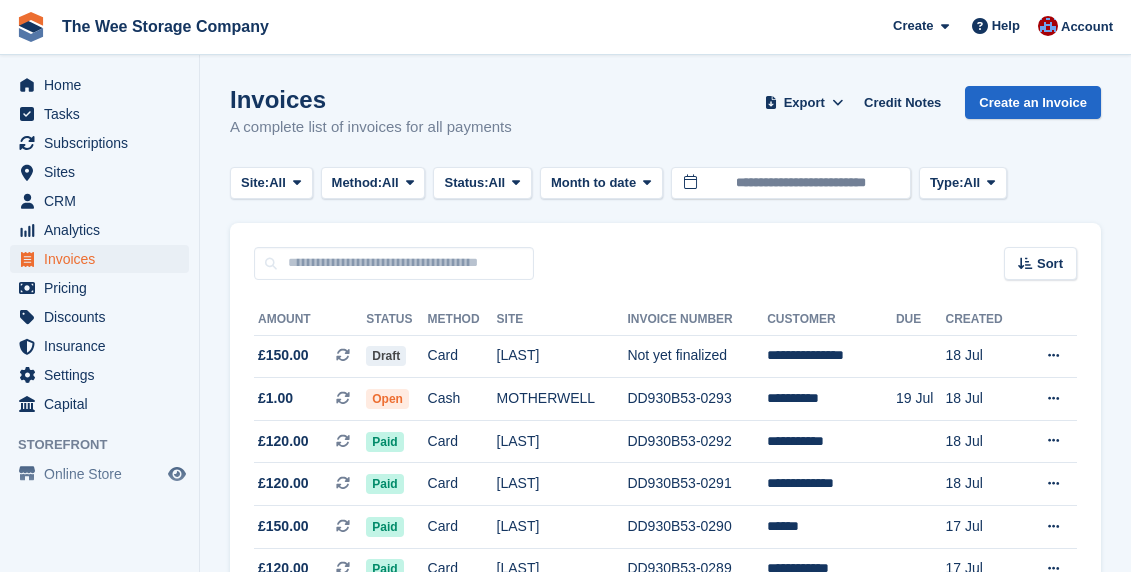 scroll, scrollTop: 0, scrollLeft: 0, axis: both 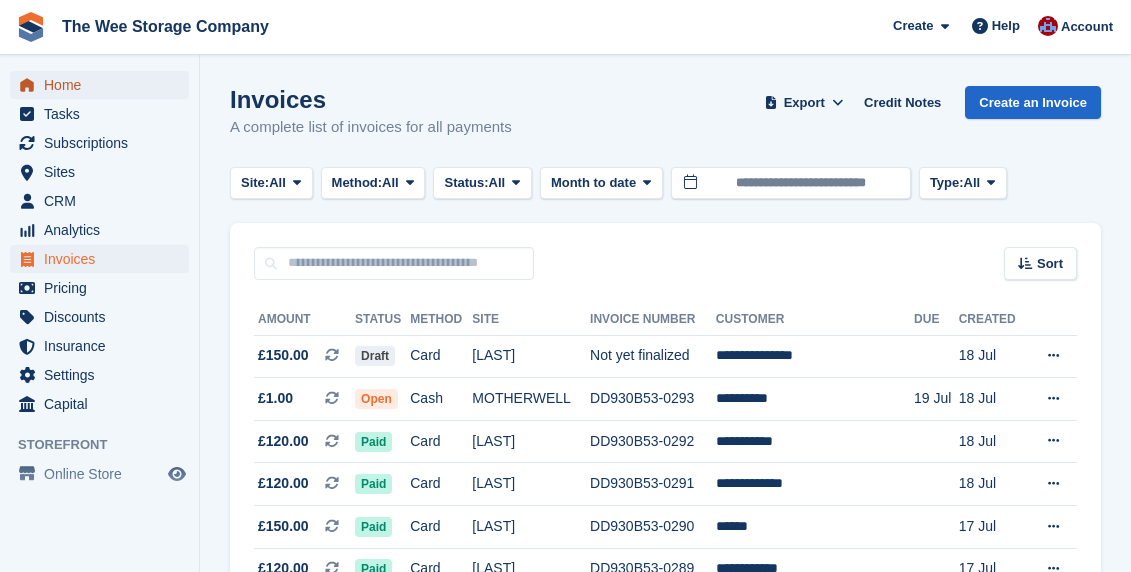 click on "Home" at bounding box center (104, 85) 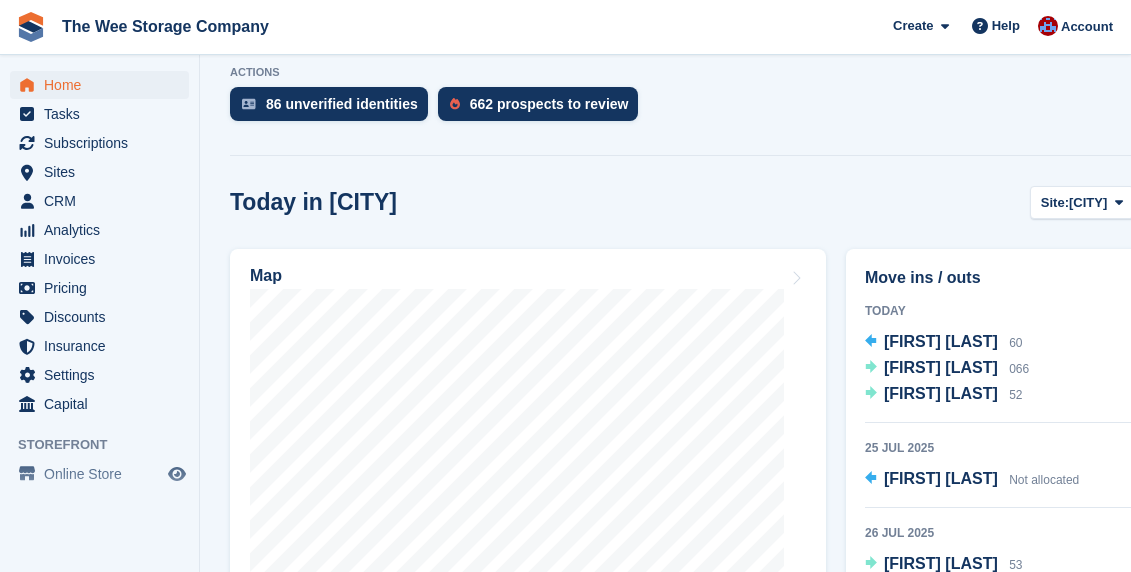 scroll, scrollTop: 747, scrollLeft: 0, axis: vertical 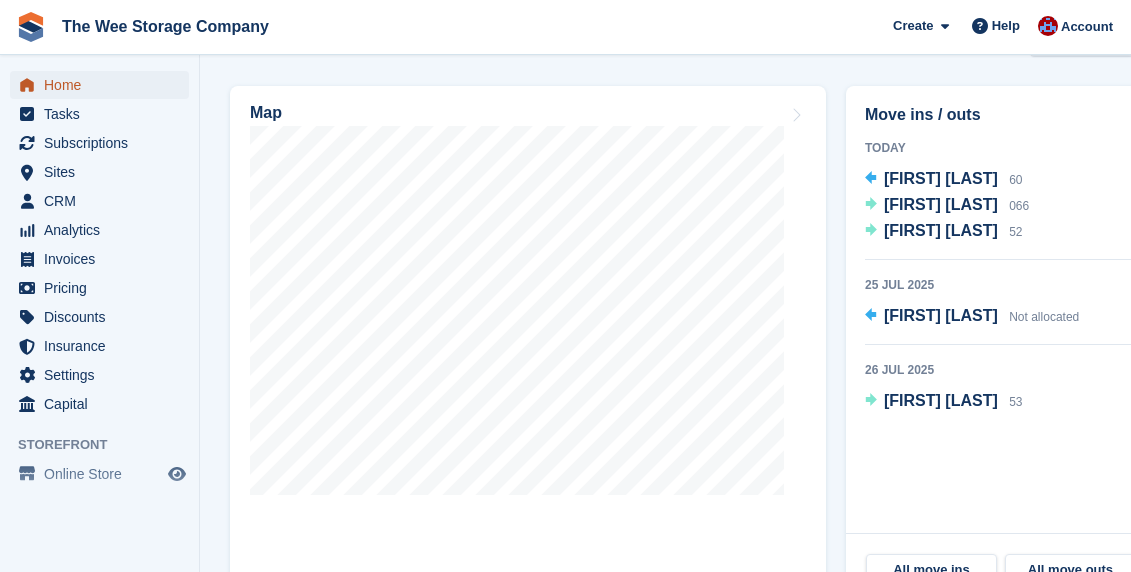 click on "Home" at bounding box center [104, 85] 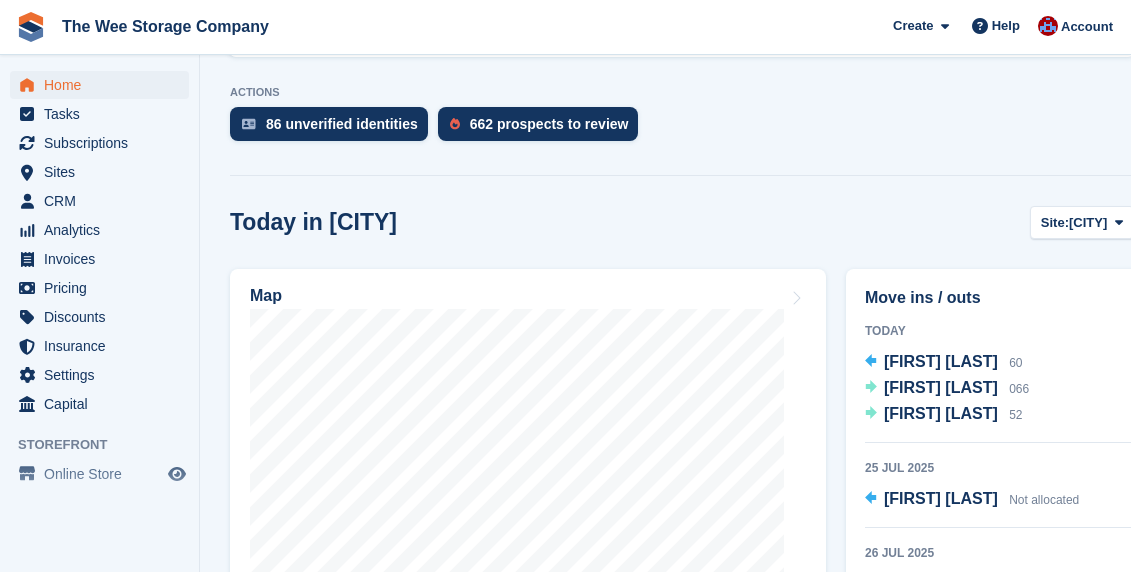 scroll, scrollTop: 567, scrollLeft: 0, axis: vertical 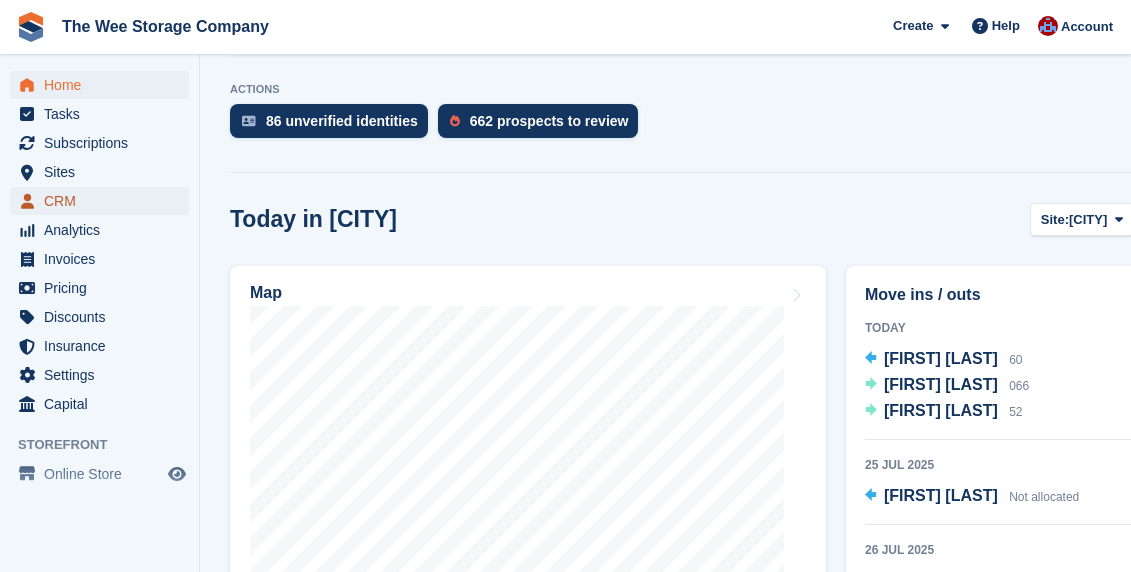 click on "CRM" at bounding box center [104, 201] 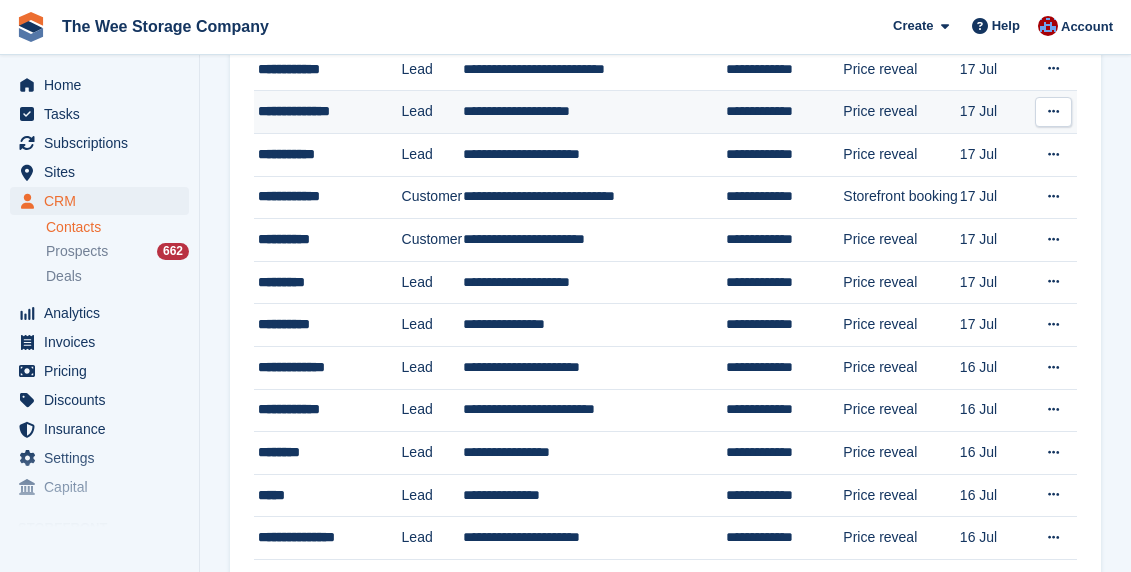 scroll, scrollTop: 264, scrollLeft: 0, axis: vertical 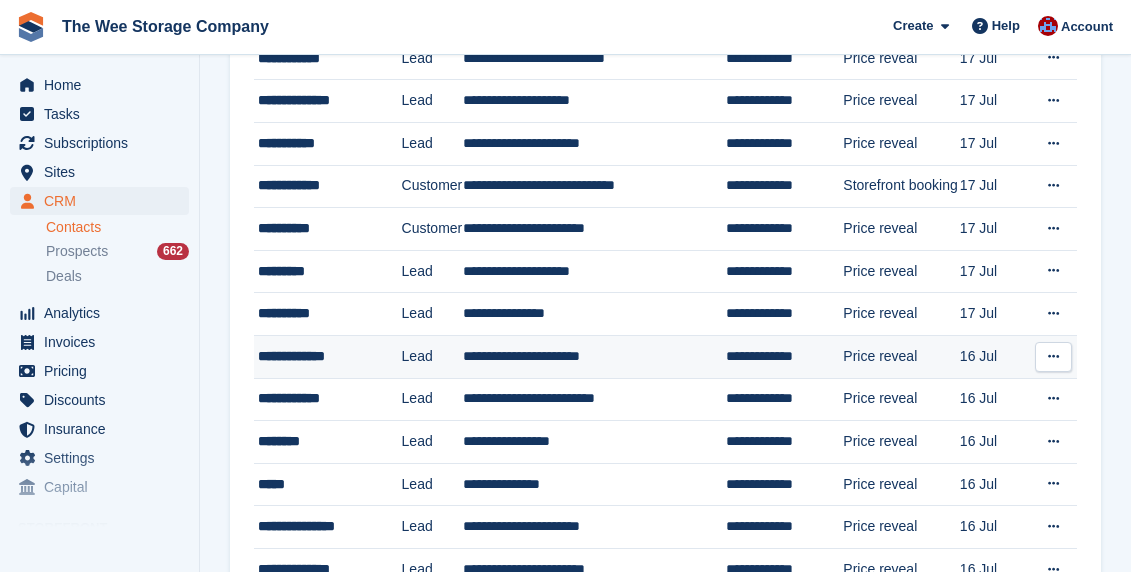 click on "**********" at bounding box center [328, 356] 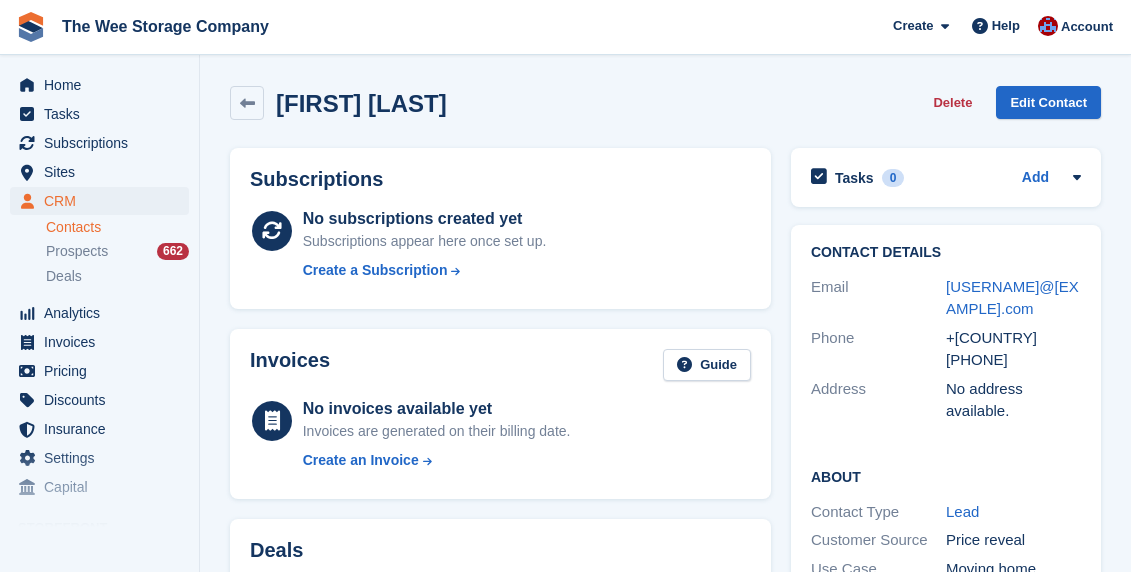 scroll, scrollTop: 0, scrollLeft: 0, axis: both 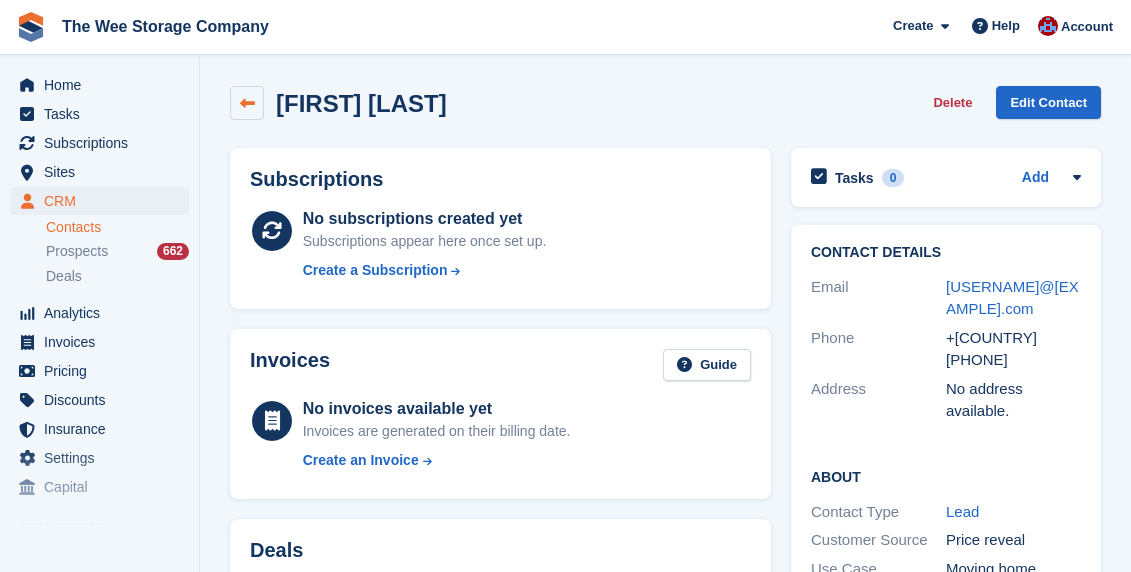 click at bounding box center (247, 103) 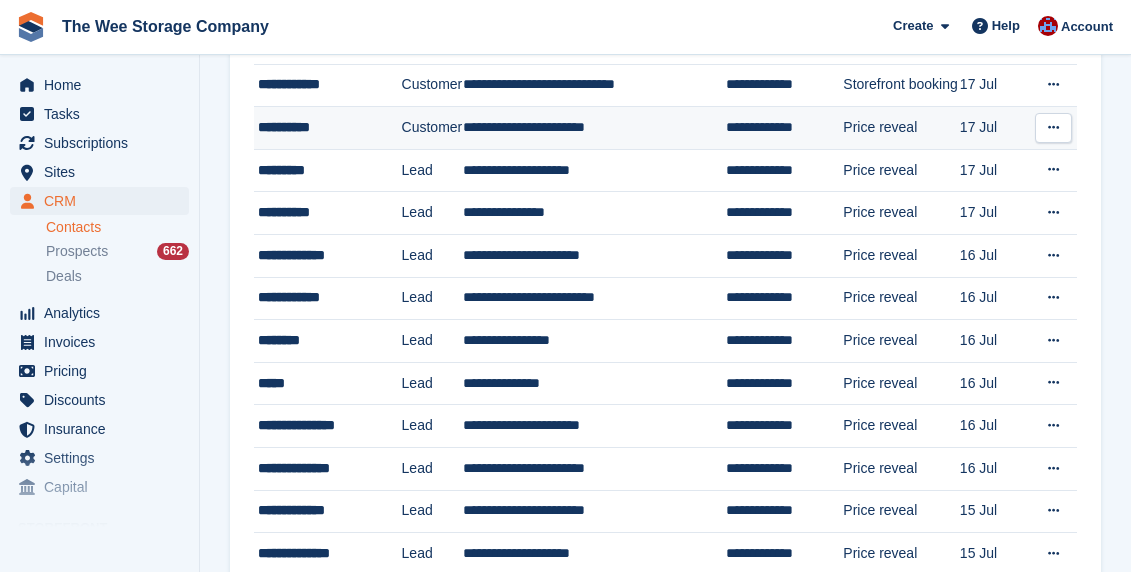 scroll, scrollTop: 0, scrollLeft: 0, axis: both 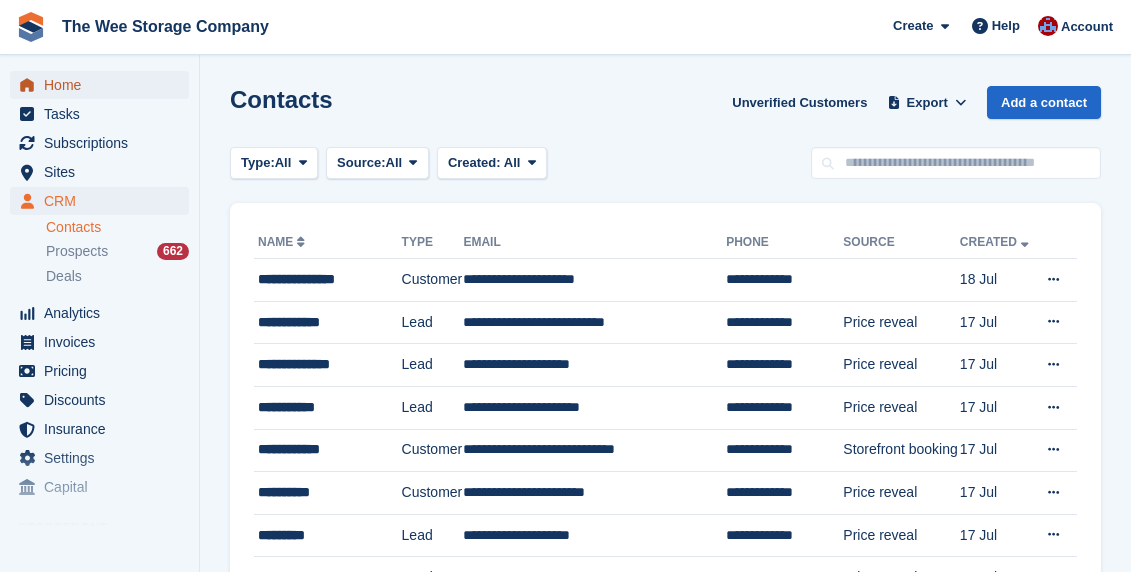 click on "Home" at bounding box center (104, 85) 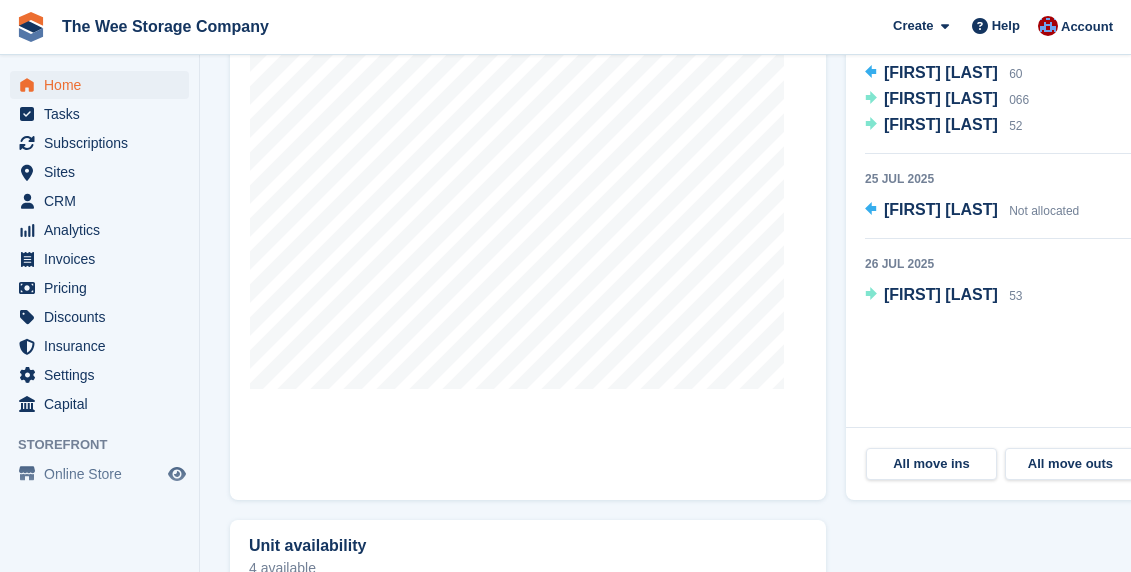 scroll, scrollTop: 1170, scrollLeft: 0, axis: vertical 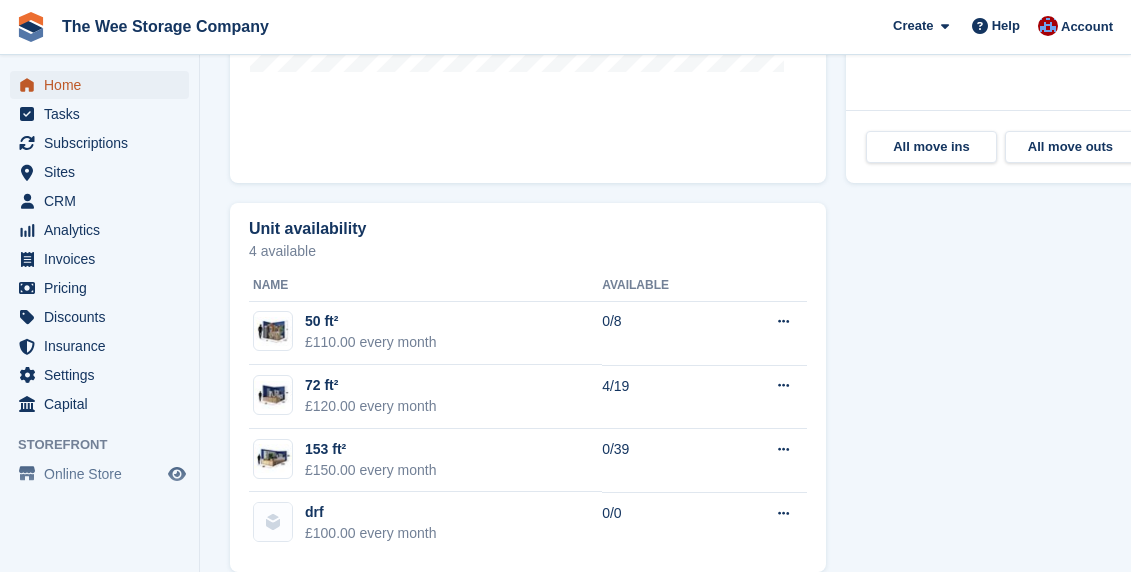 click on "Home" at bounding box center [104, 85] 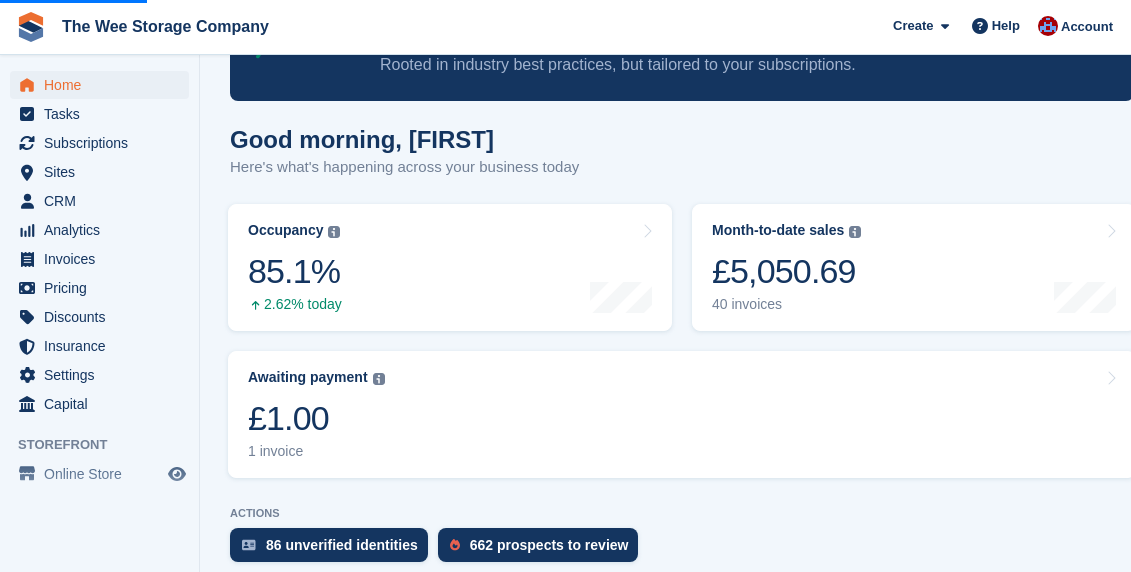 scroll, scrollTop: 2, scrollLeft: 0, axis: vertical 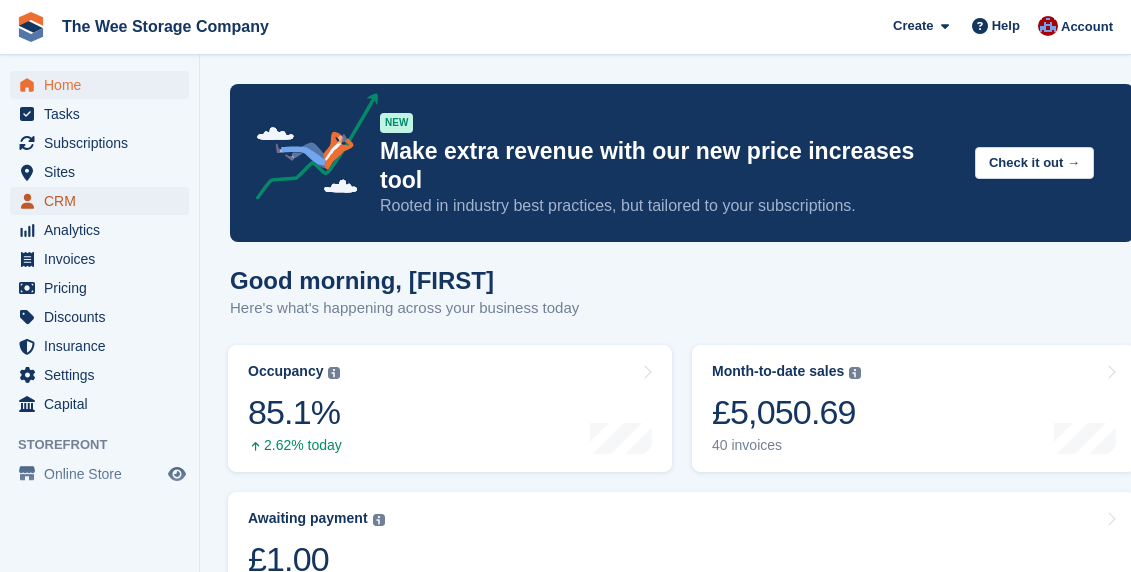 click on "CRM" at bounding box center [104, 201] 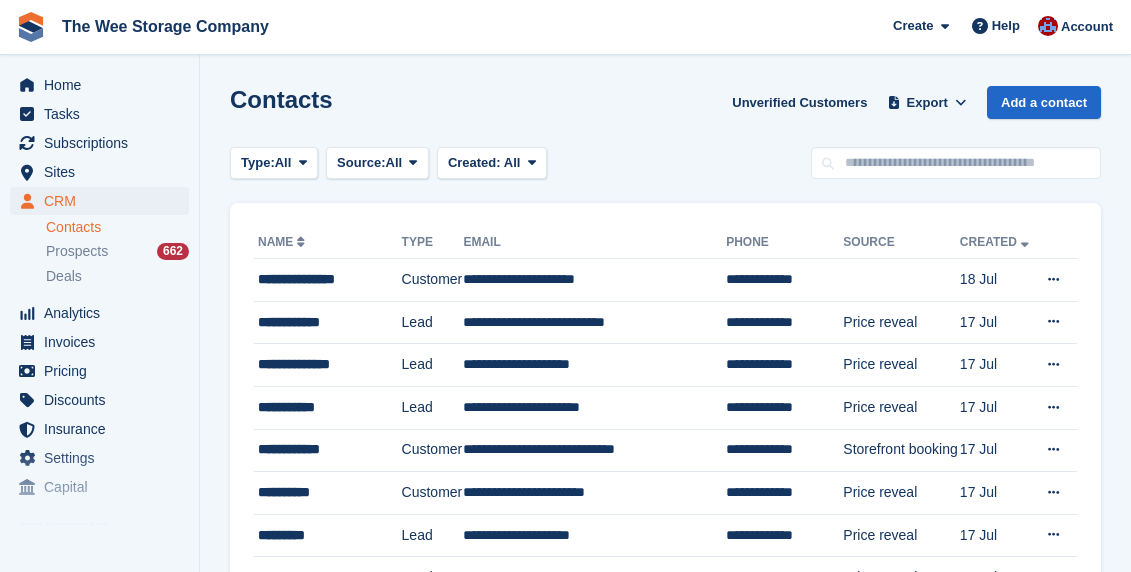 scroll, scrollTop: 0, scrollLeft: 0, axis: both 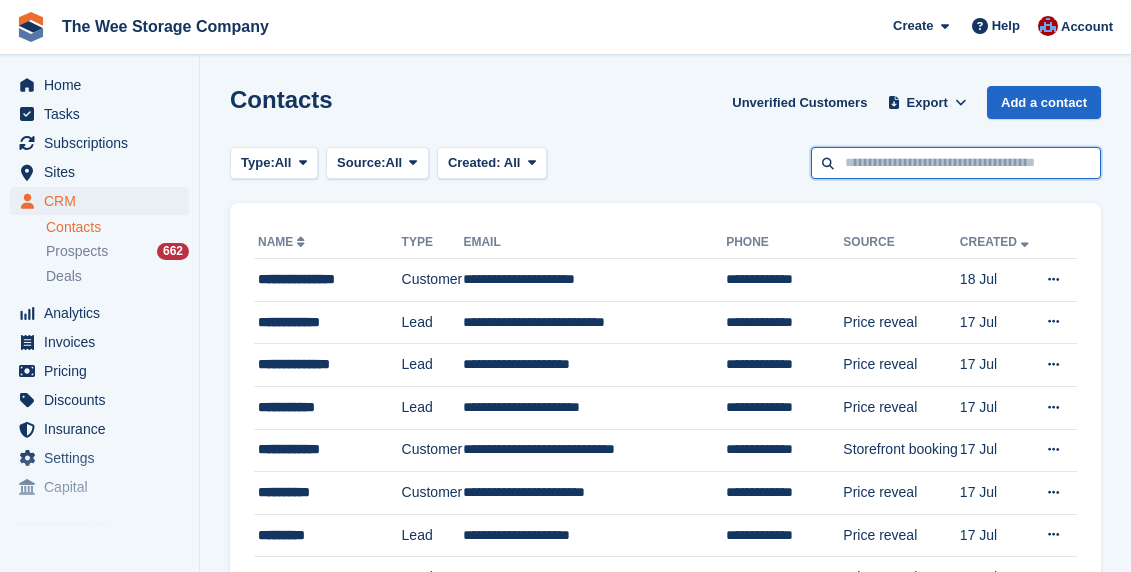 click at bounding box center (956, 163) 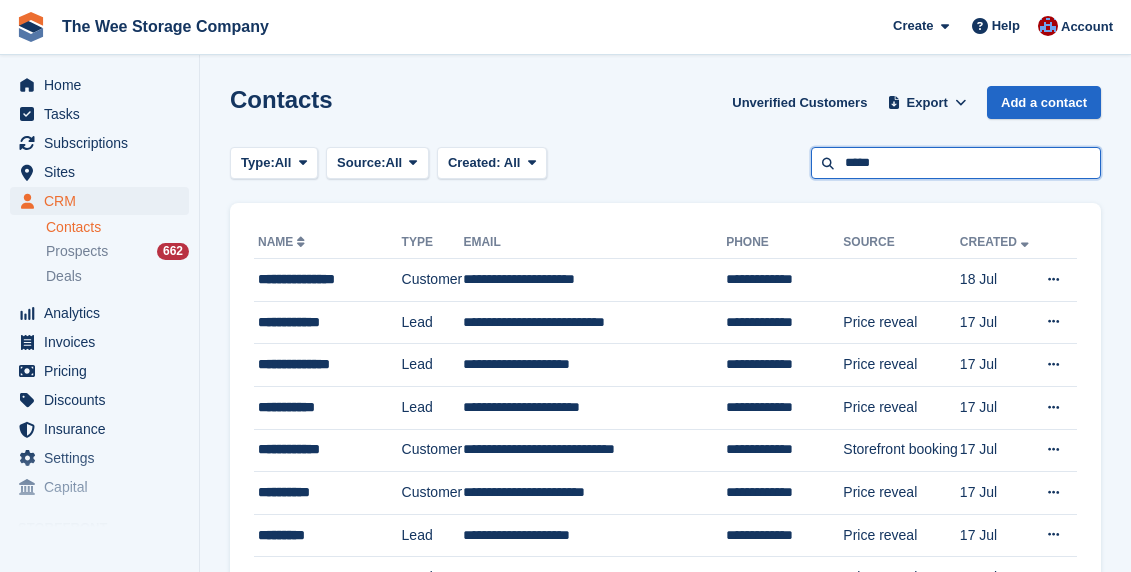 type on "*****" 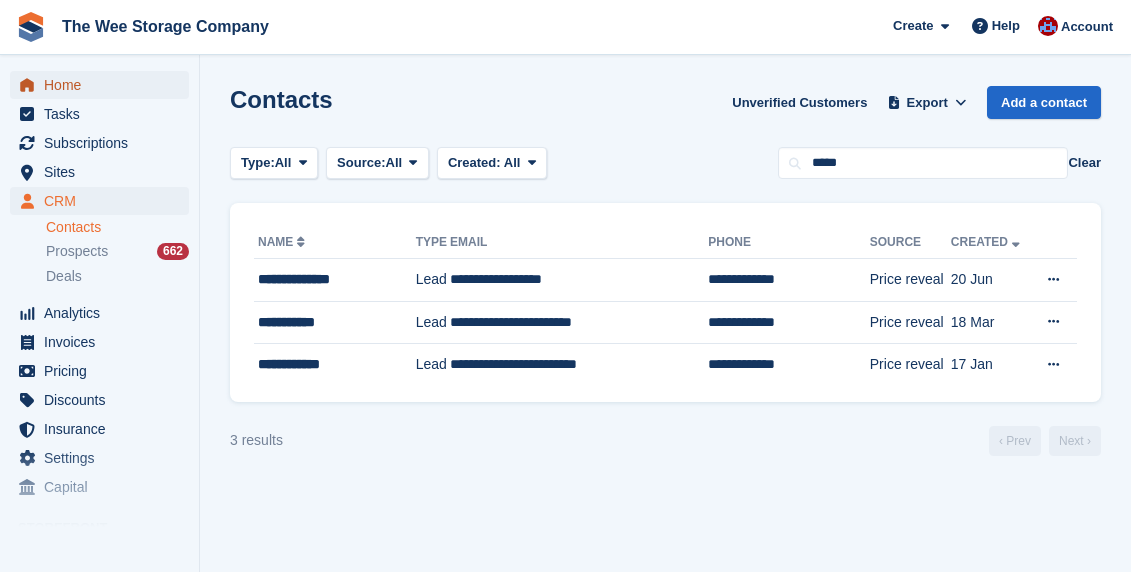 click on "Home" at bounding box center [104, 85] 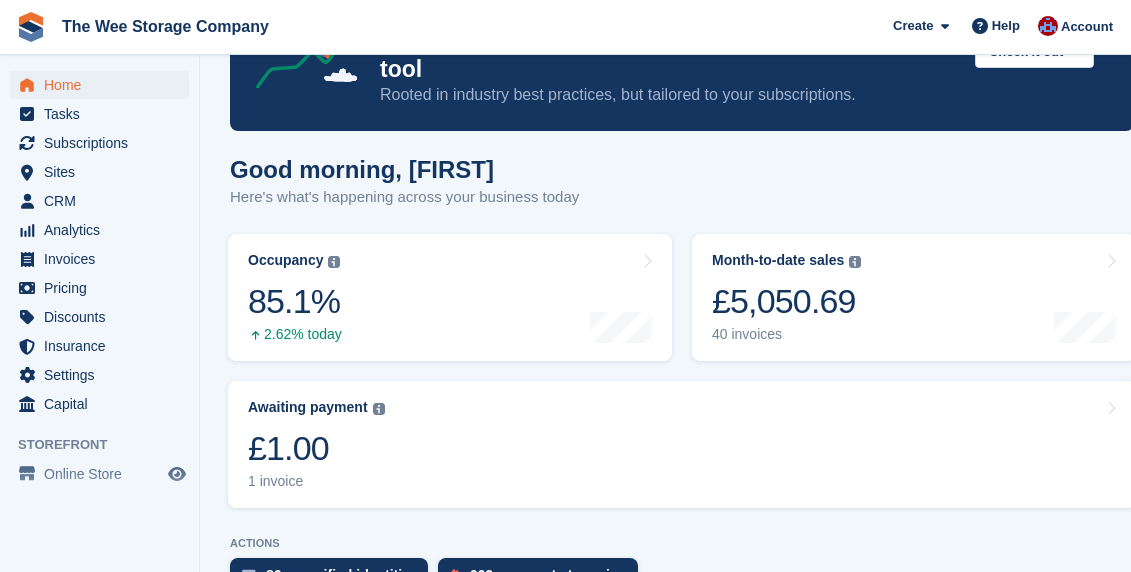scroll, scrollTop: 128, scrollLeft: 0, axis: vertical 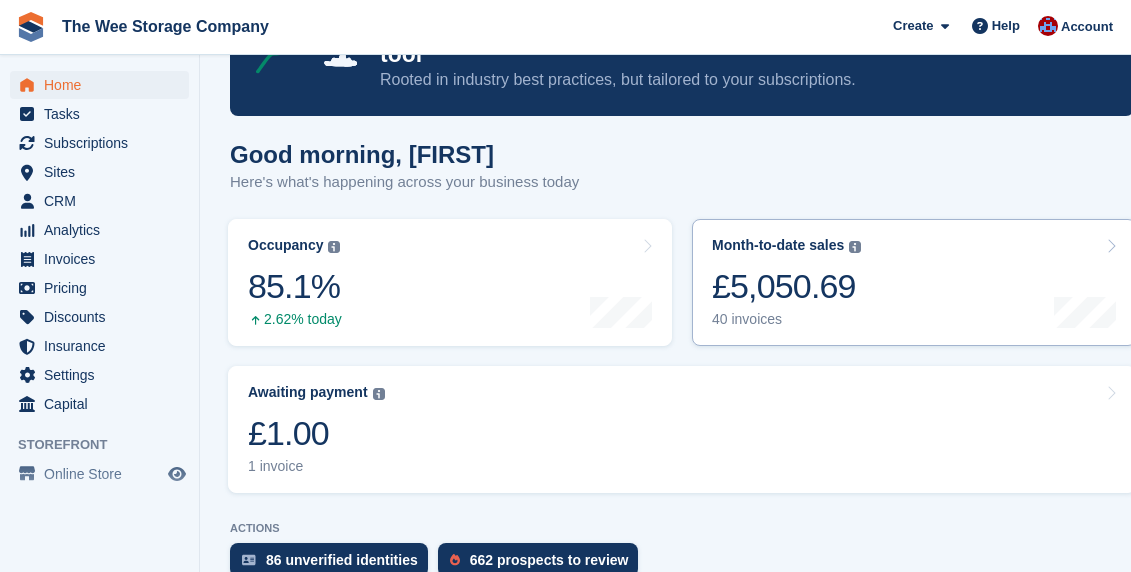 click on "£5,050.69" at bounding box center [786, 286] 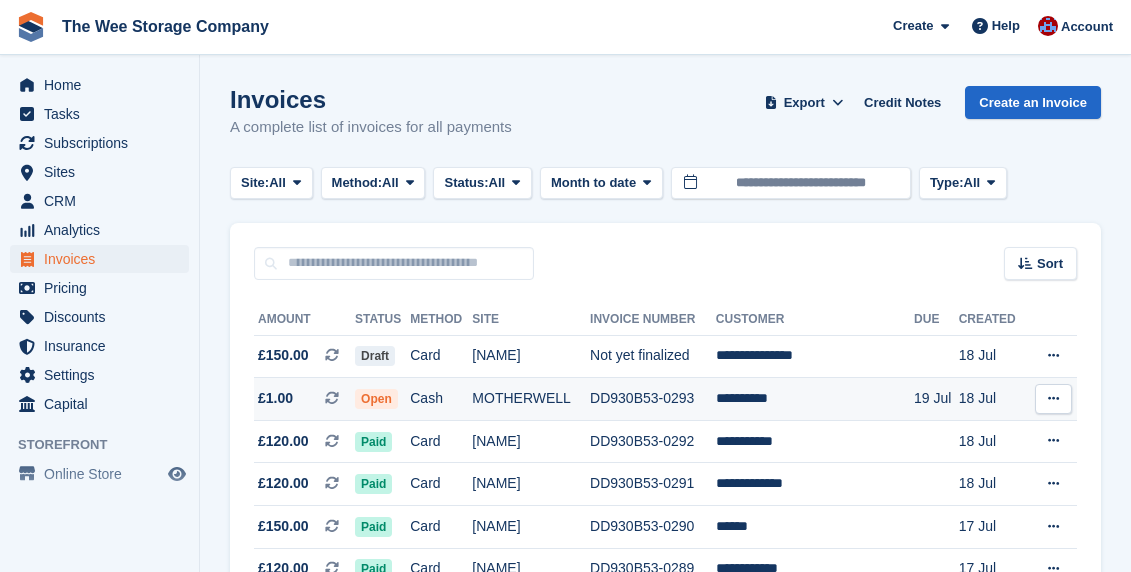 scroll, scrollTop: 0, scrollLeft: 0, axis: both 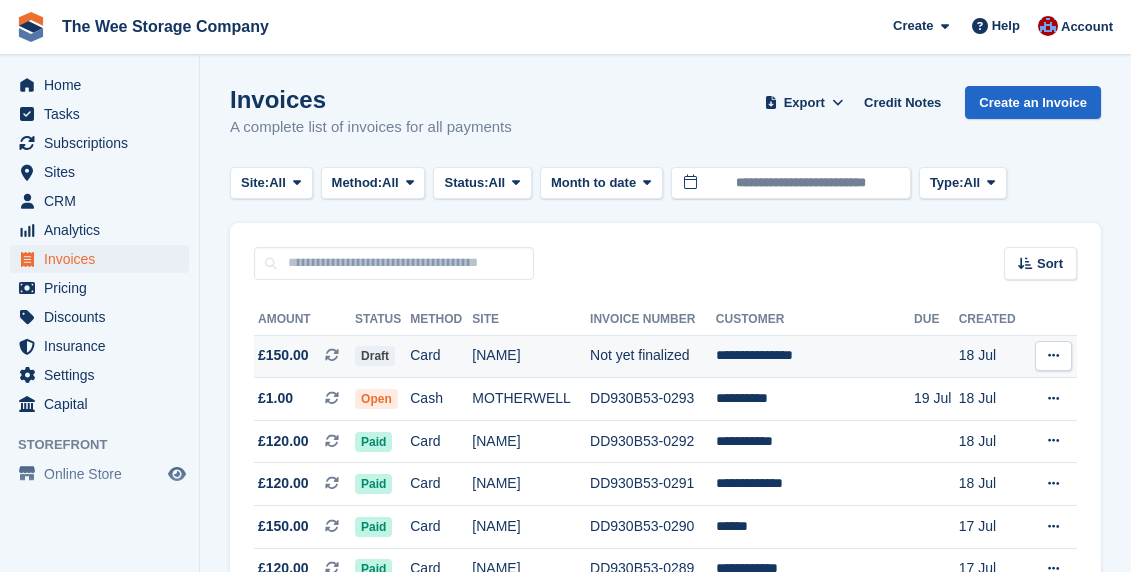 click on "Draft" at bounding box center (375, 356) 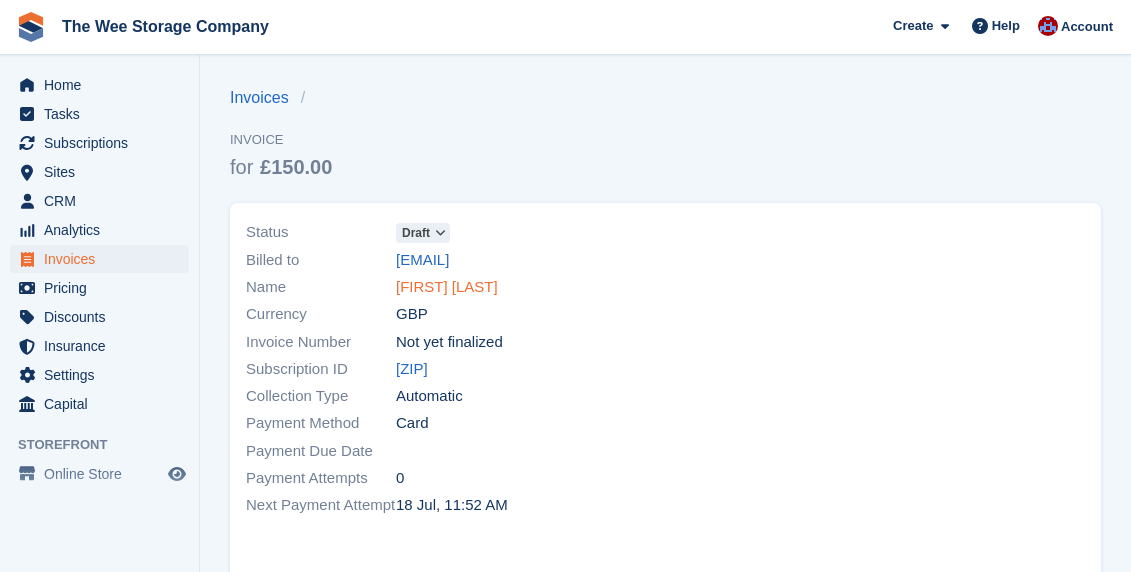 scroll, scrollTop: 0, scrollLeft: 0, axis: both 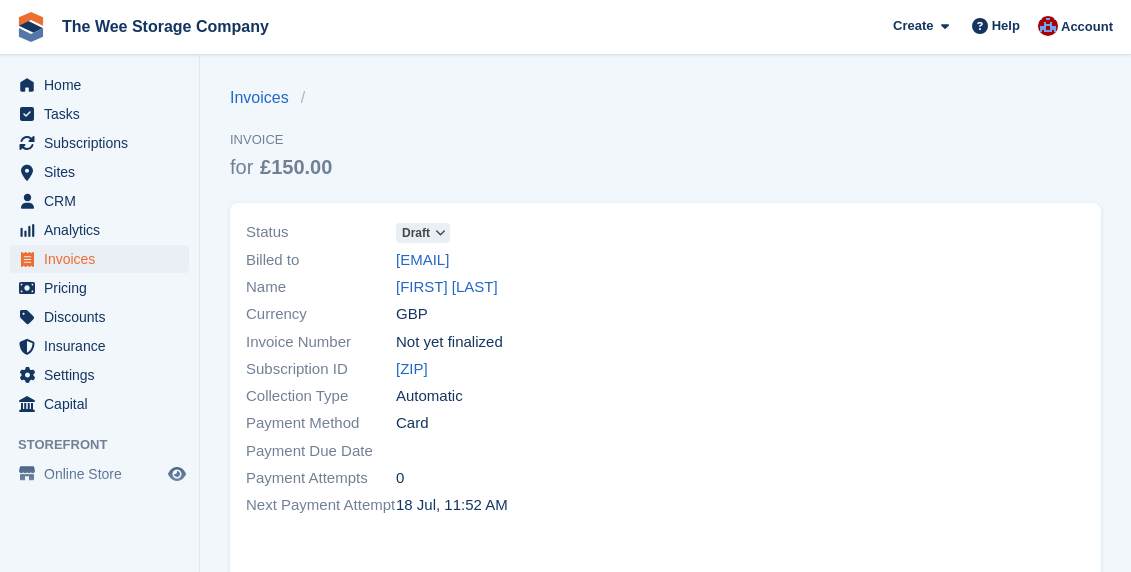 click at bounding box center [440, 233] 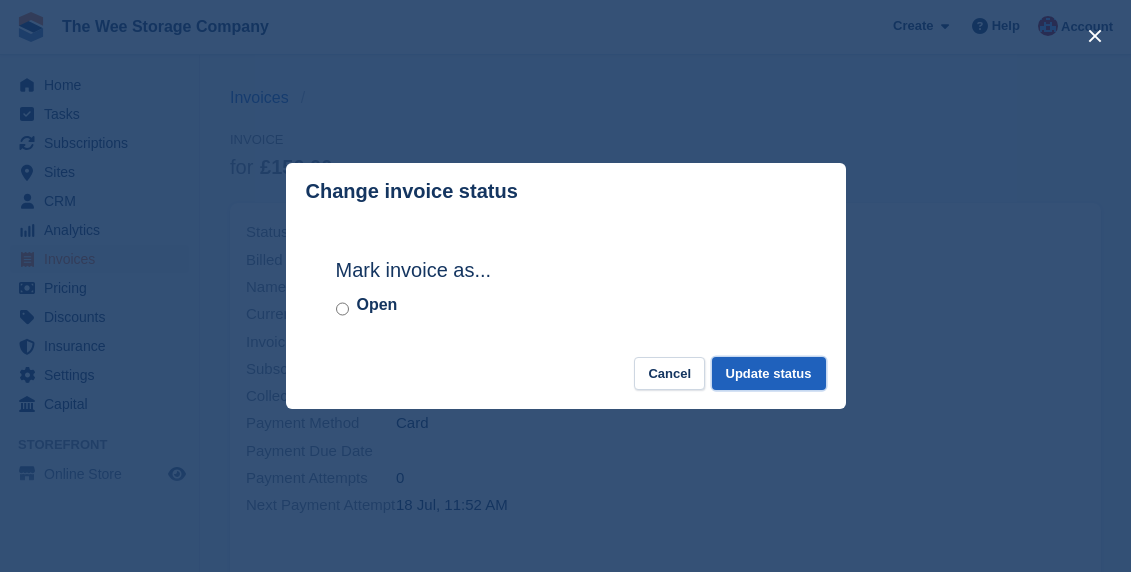 click on "Update status" at bounding box center [769, 373] 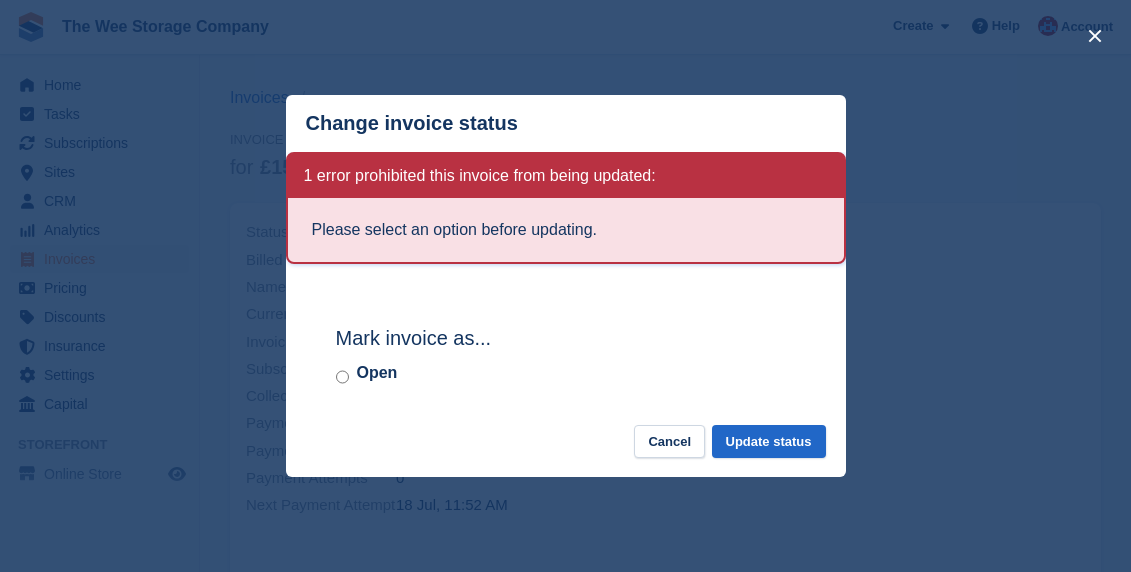 click on "Open" at bounding box center (377, 373) 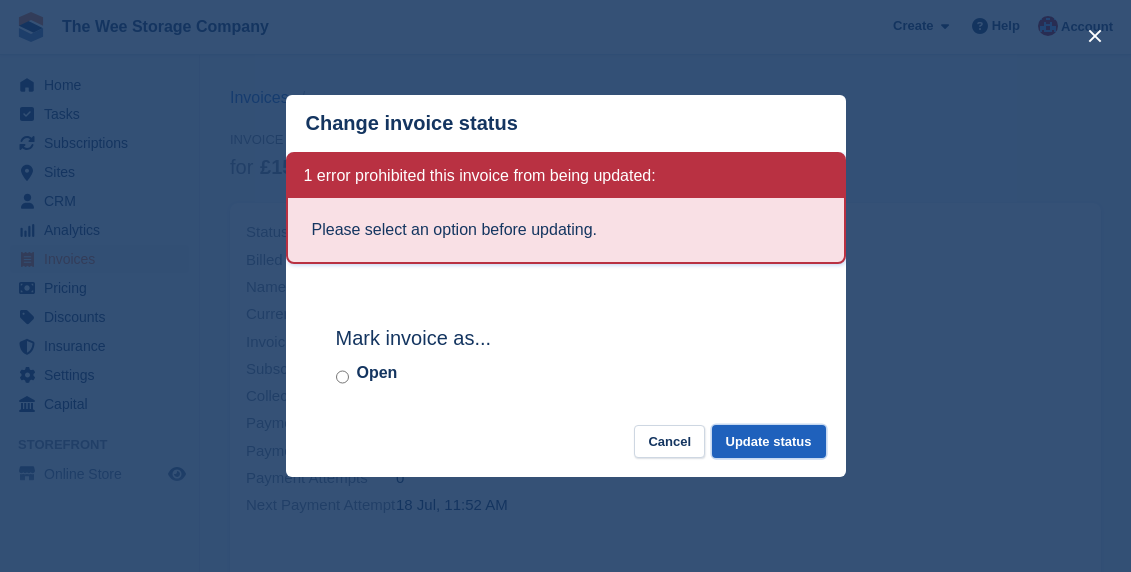 click on "Update status" at bounding box center [769, 441] 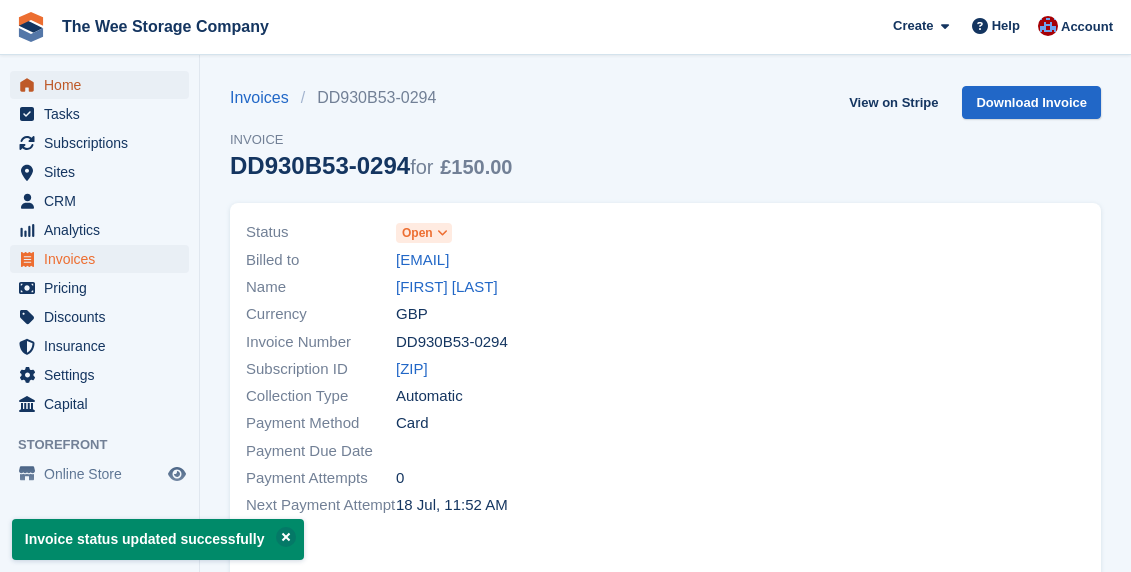 click on "Home" at bounding box center (104, 85) 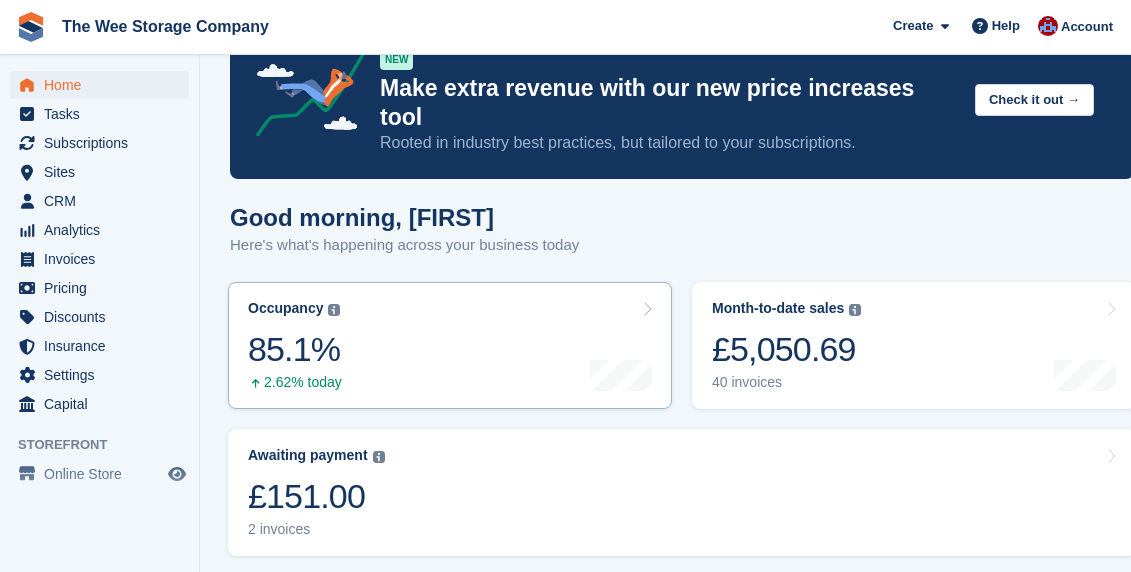 scroll, scrollTop: 69, scrollLeft: 0, axis: vertical 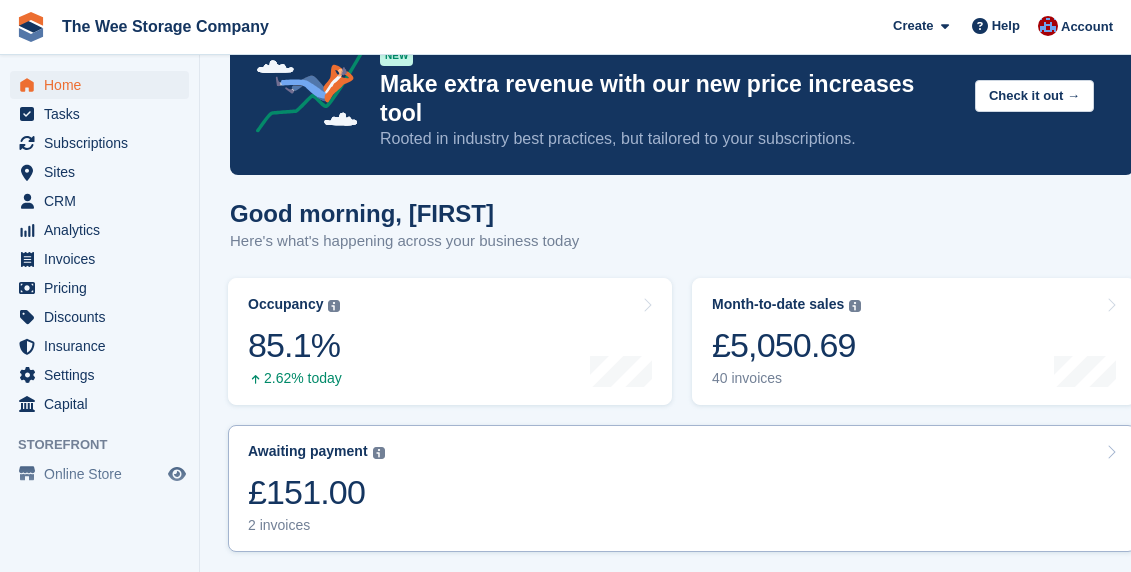 click on "Awaiting payment
The total outstanding balance on all open invoices.
£151.00
2 invoices" at bounding box center [682, 488] 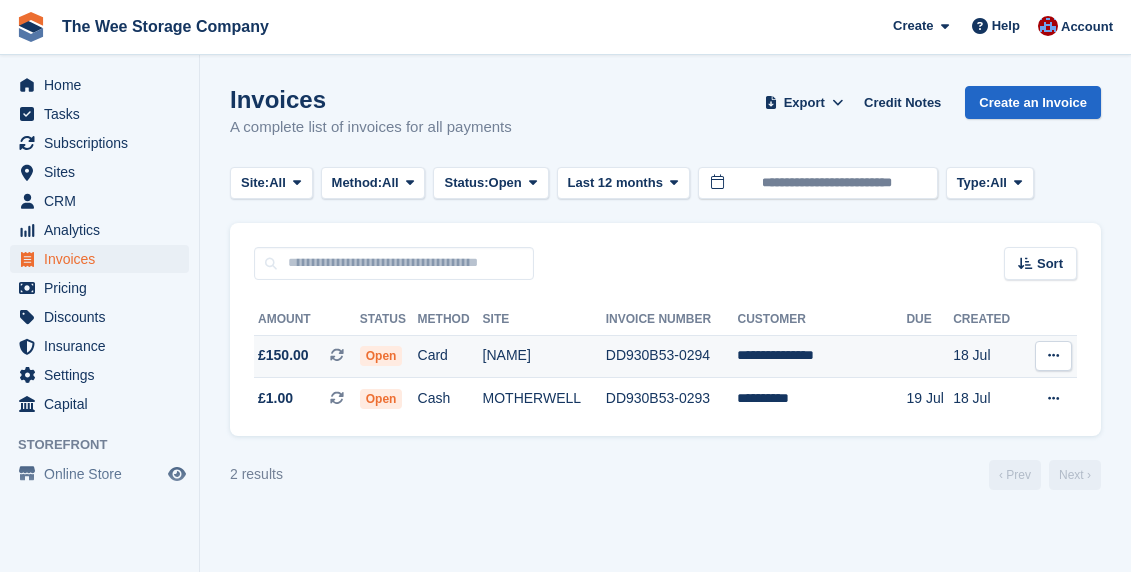 scroll, scrollTop: 0, scrollLeft: 0, axis: both 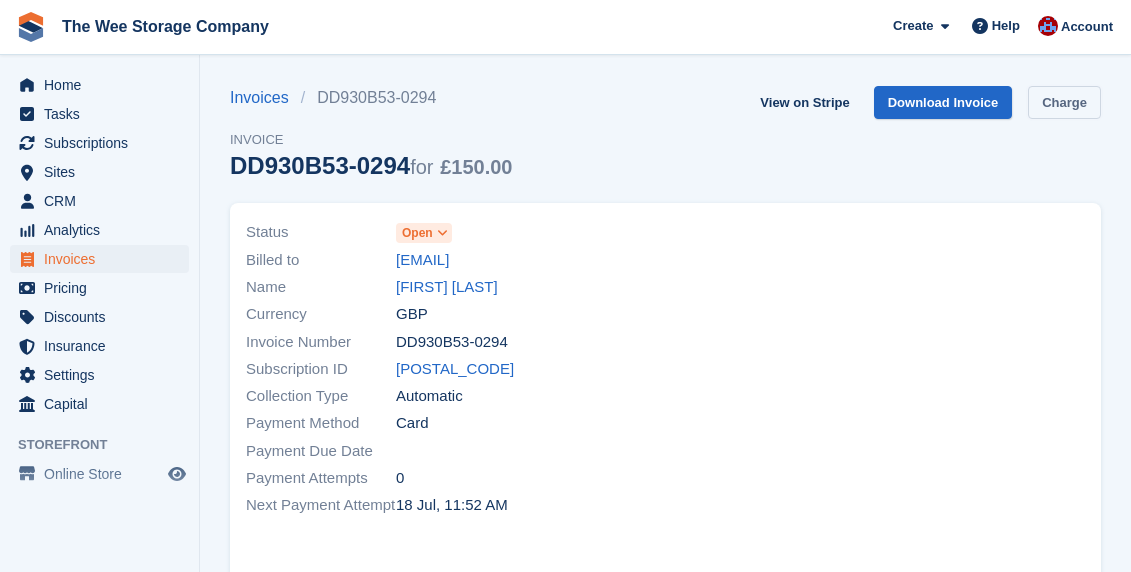 click on "Charge" at bounding box center [1064, 102] 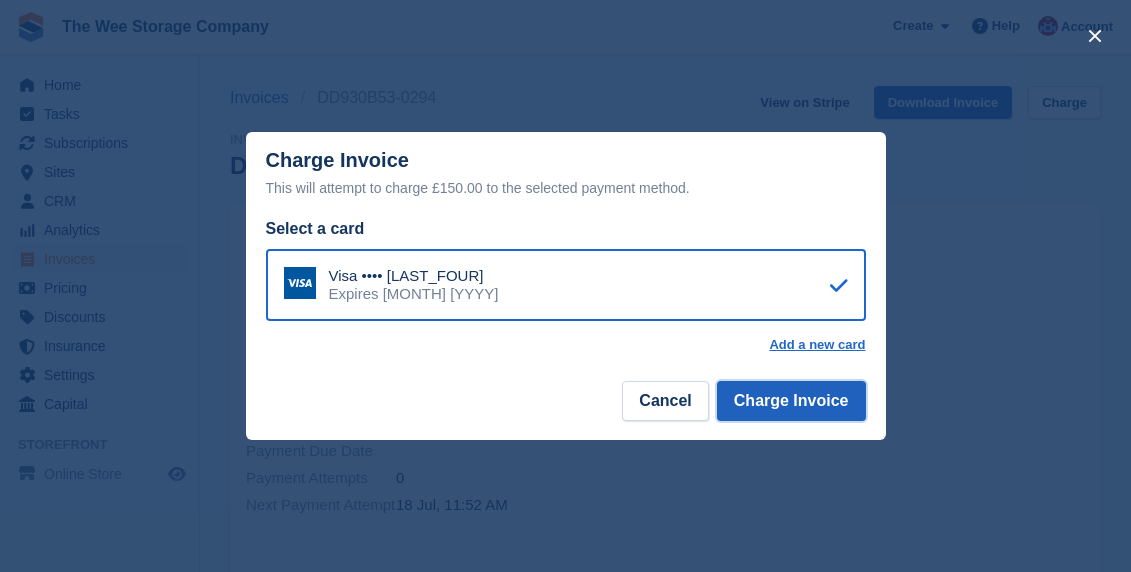 click on "Charge Invoice" at bounding box center (791, 401) 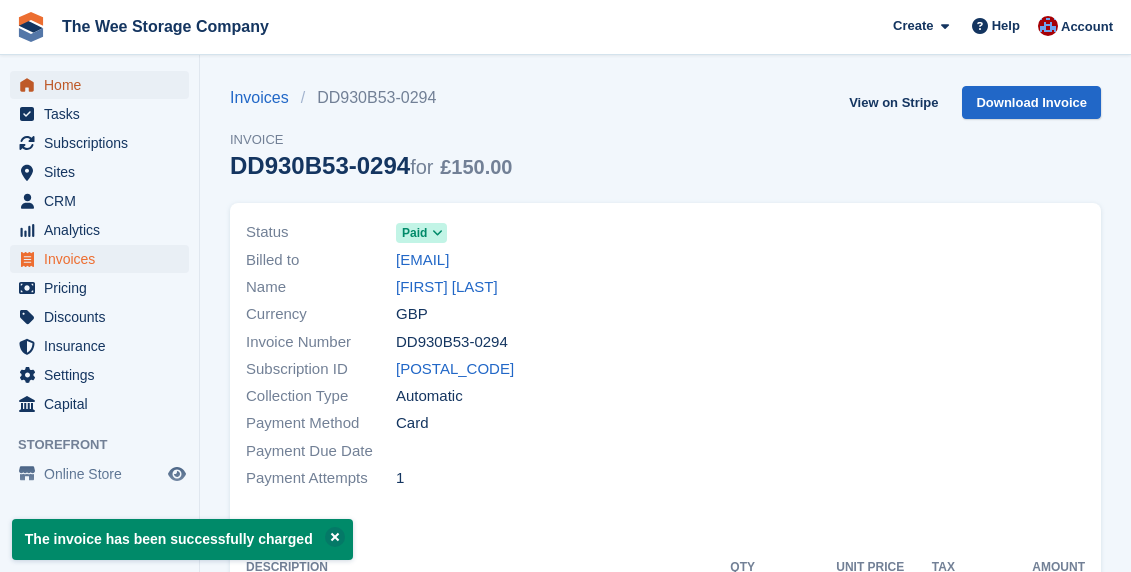 click on "Home" at bounding box center (104, 85) 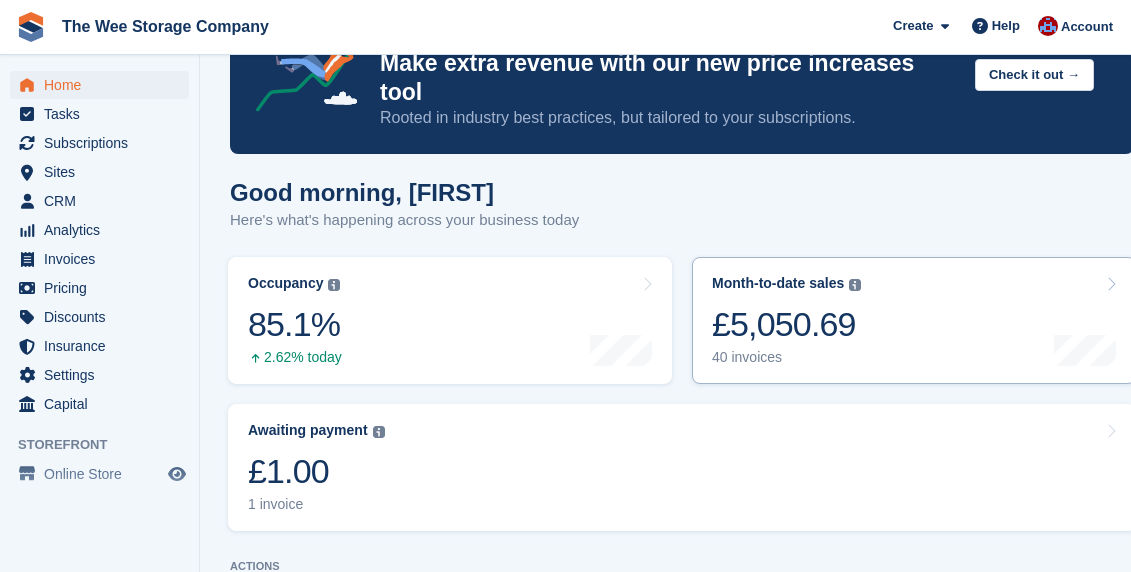 scroll, scrollTop: 94, scrollLeft: 0, axis: vertical 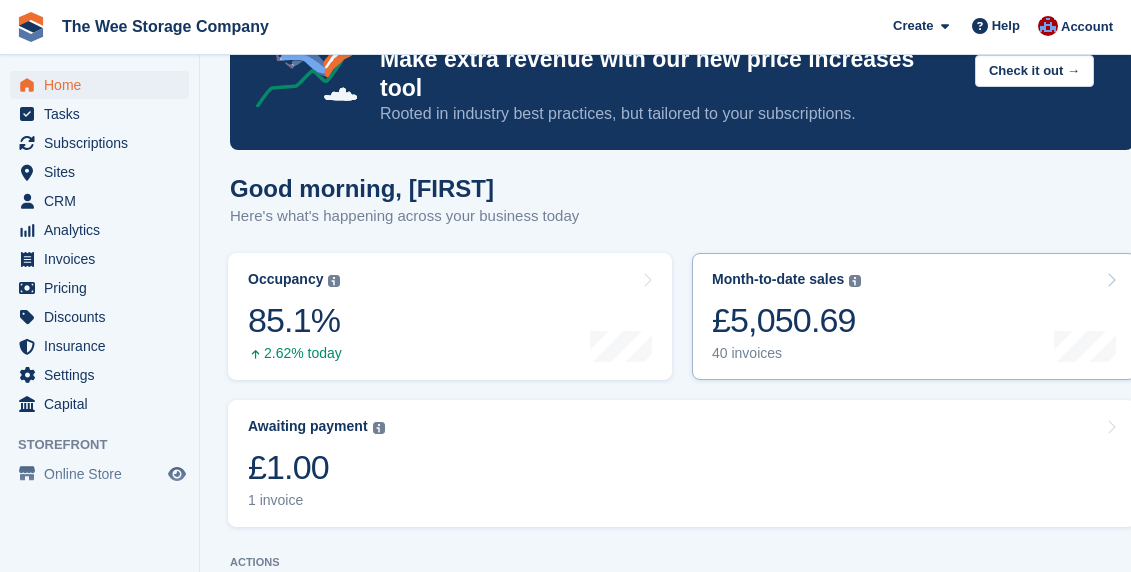 click on "Month-to-date sales
The sum of all finalised invoices generated this month to date, after discount, including tax.
£5,050.69
40 invoices" at bounding box center (786, 316) 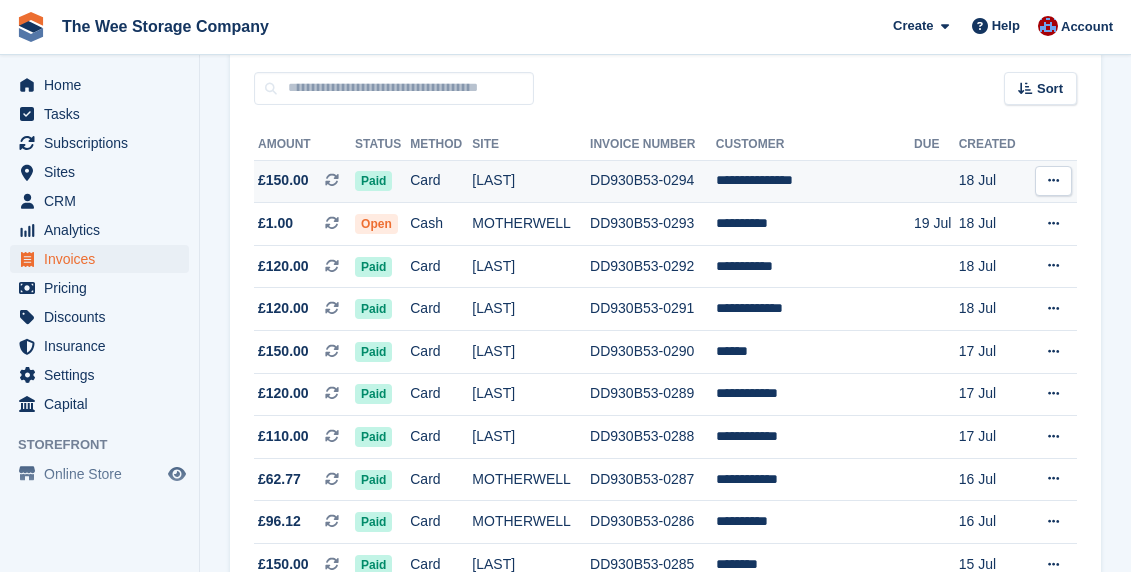 scroll, scrollTop: 176, scrollLeft: 0, axis: vertical 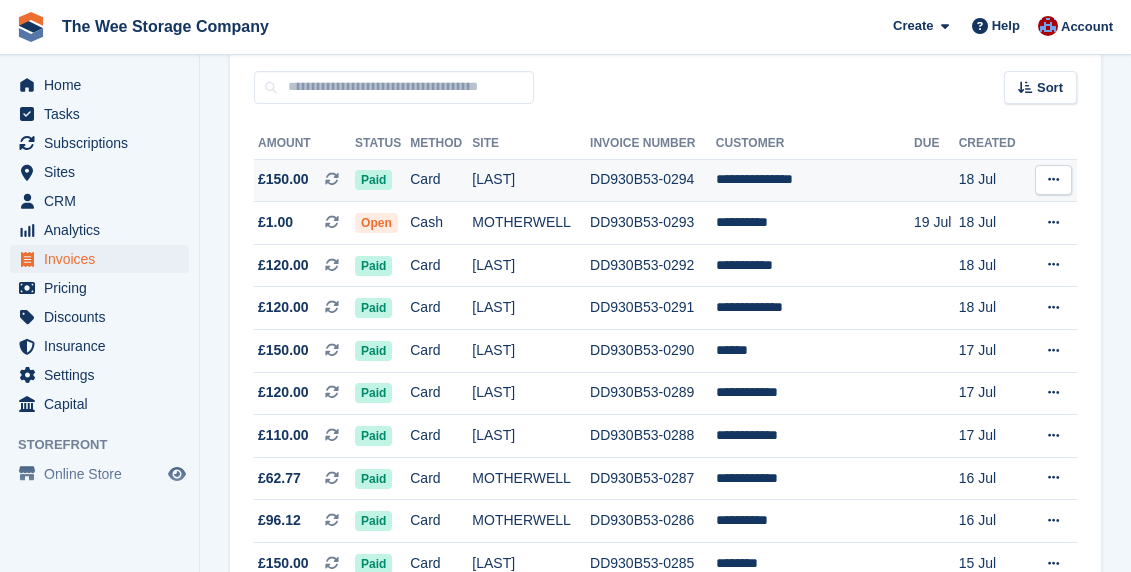click on "Paid" at bounding box center (373, 180) 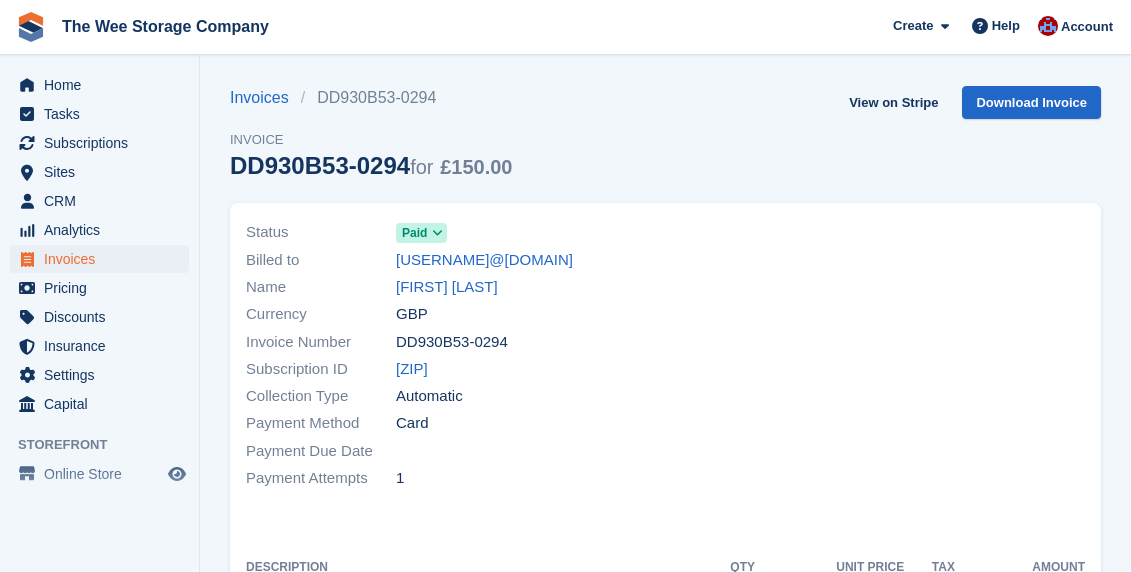 scroll, scrollTop: 0, scrollLeft: 0, axis: both 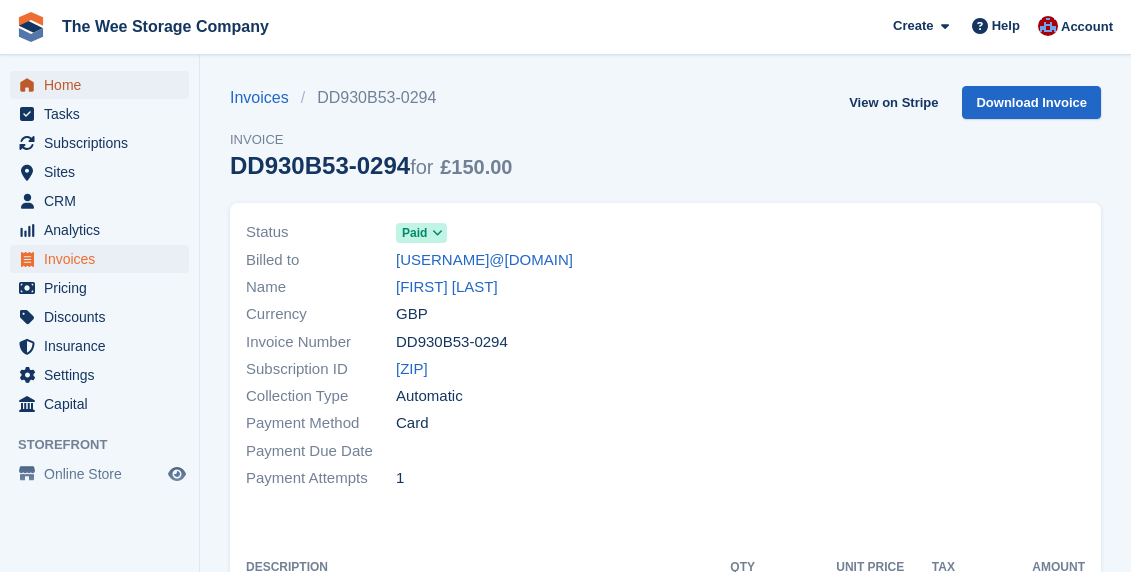 click on "Home" at bounding box center (104, 85) 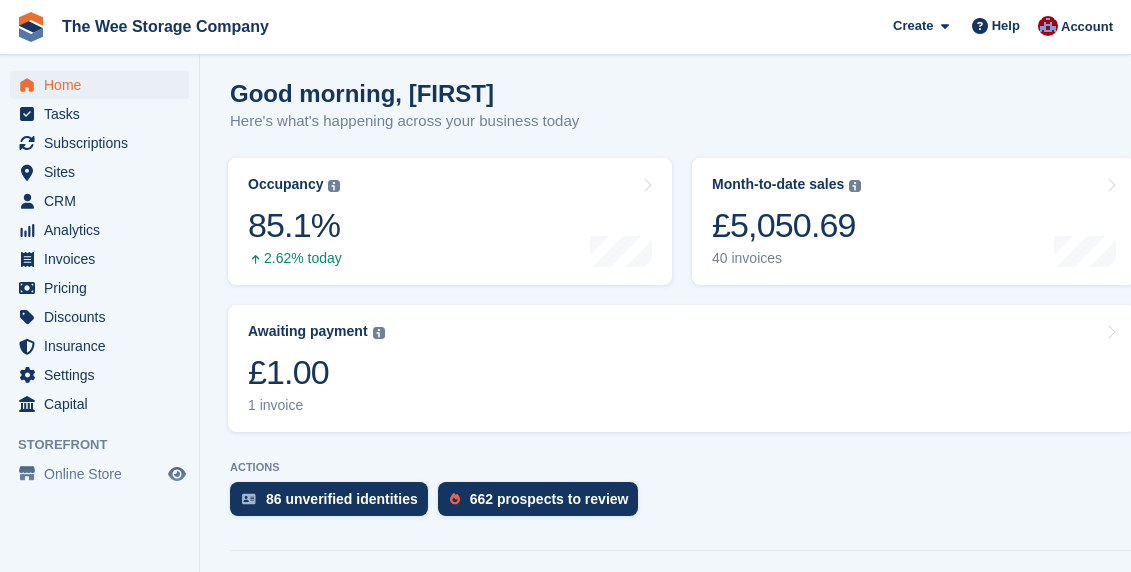 scroll, scrollTop: 178, scrollLeft: 0, axis: vertical 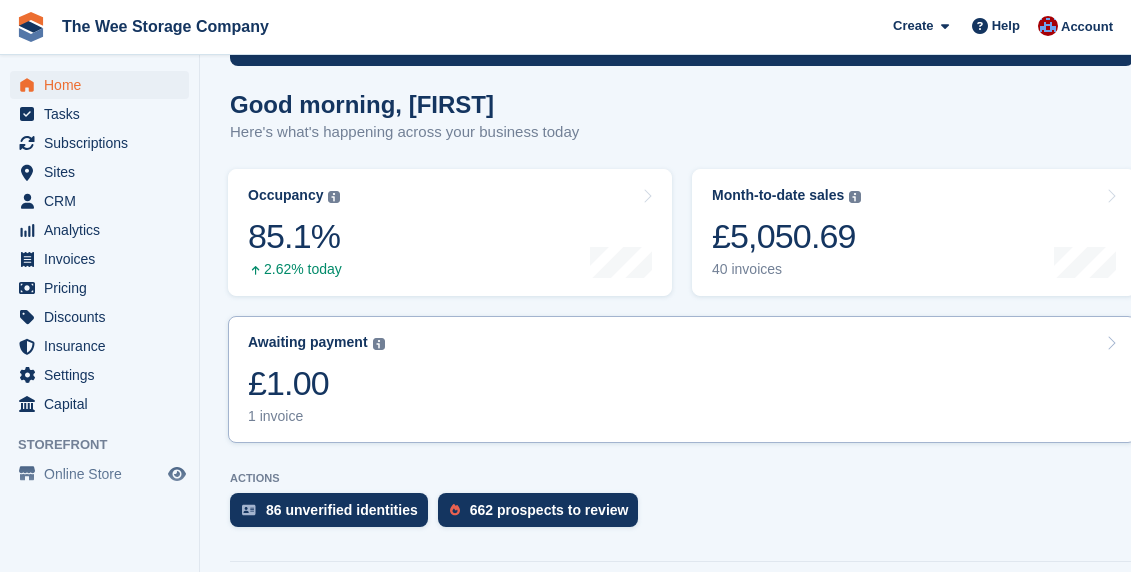 click on "Awaiting payment
The total outstanding balance on all open invoices.
£1.00
1 invoice" at bounding box center (682, 379) 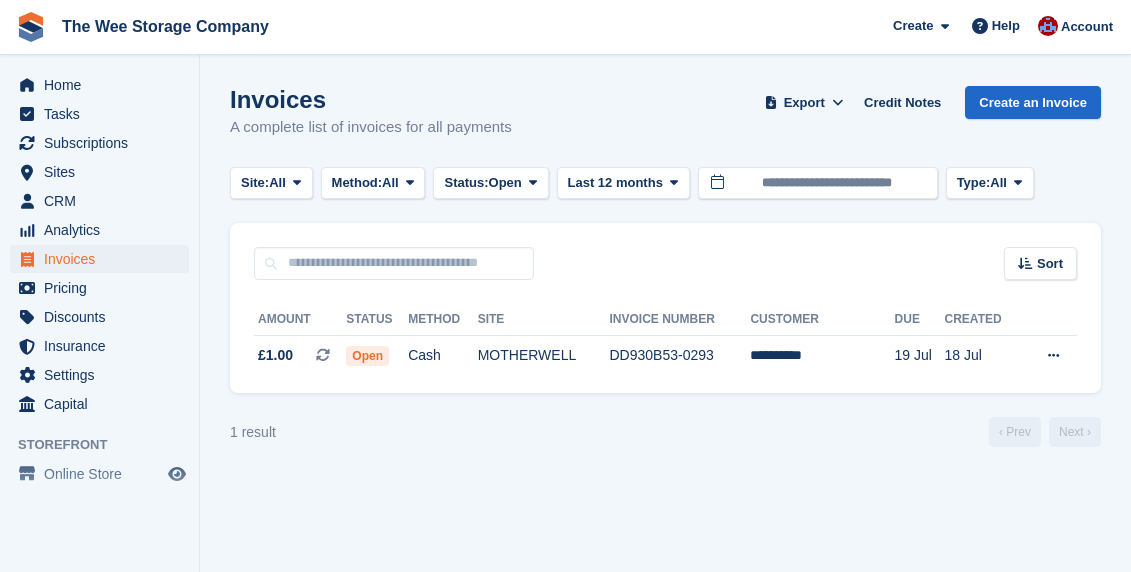 scroll, scrollTop: 0, scrollLeft: 0, axis: both 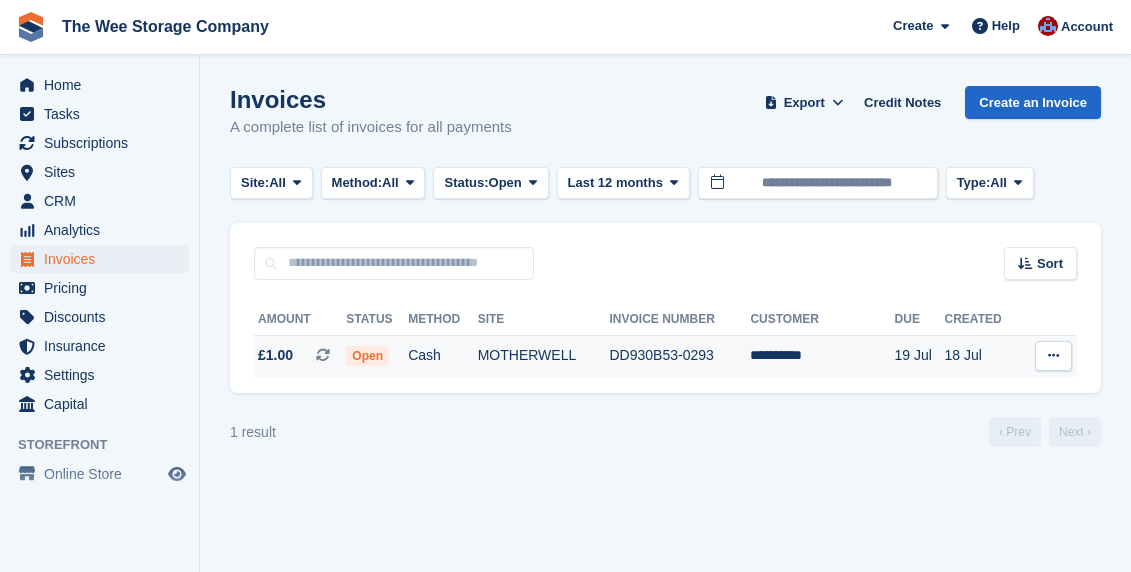click on "Cash" at bounding box center [443, 356] 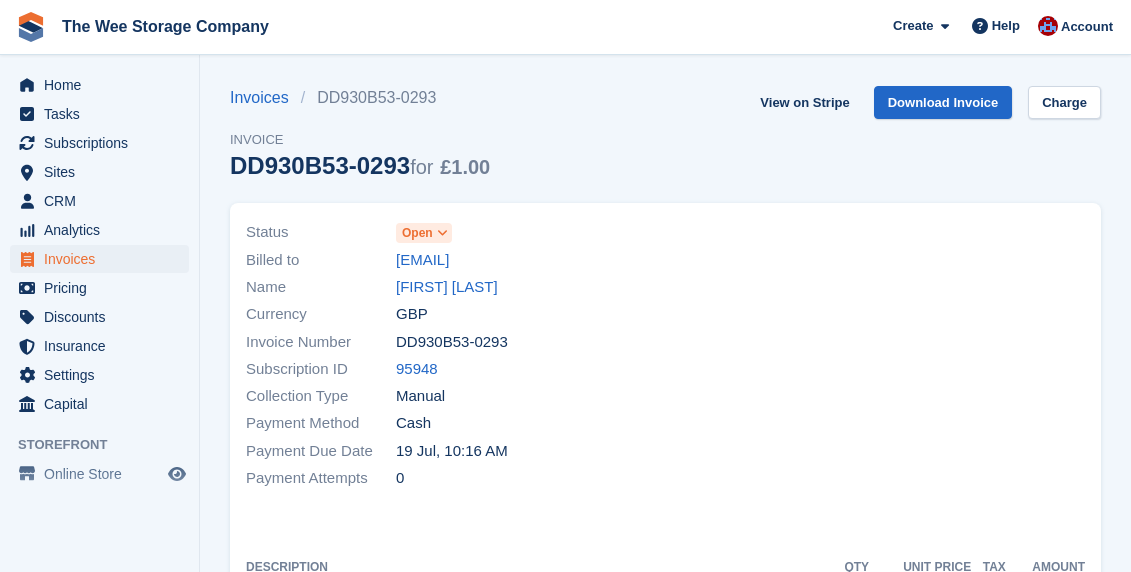 scroll, scrollTop: 0, scrollLeft: 0, axis: both 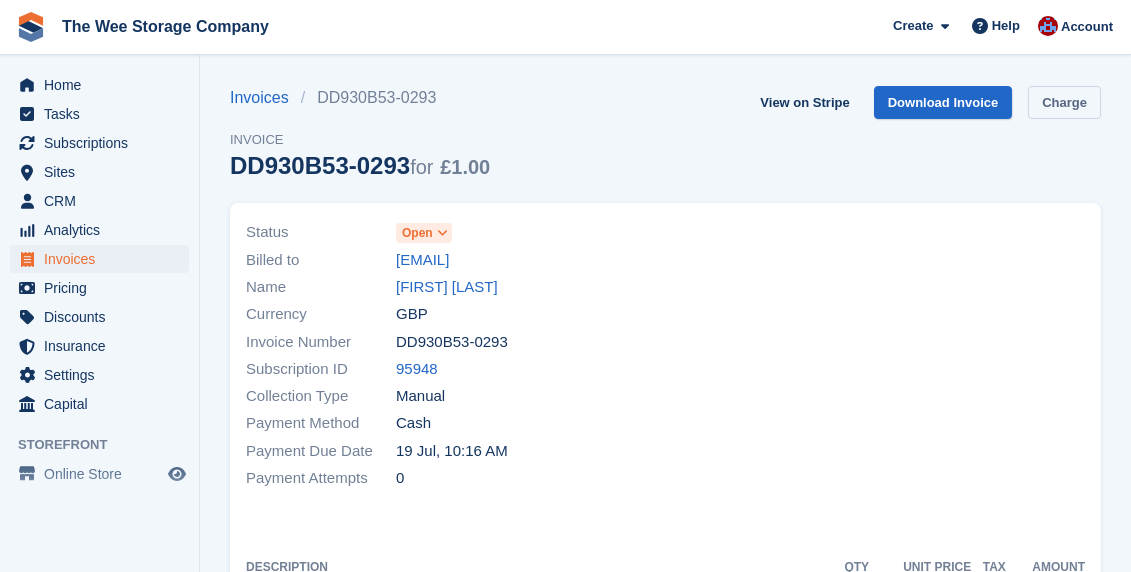 click on "Charge" at bounding box center (1064, 102) 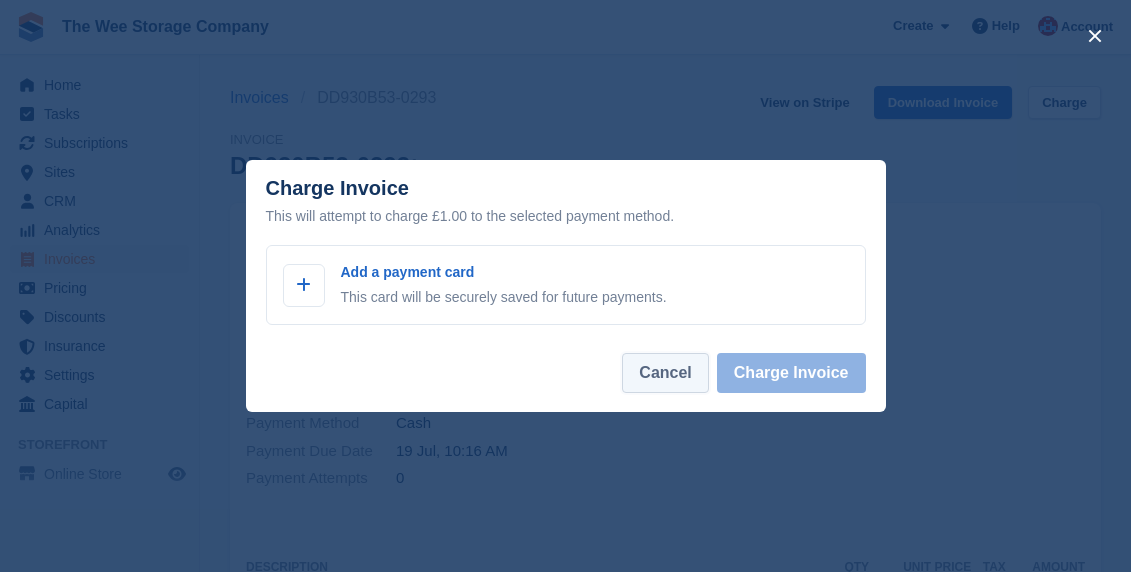 click on "Cancel" at bounding box center [665, 373] 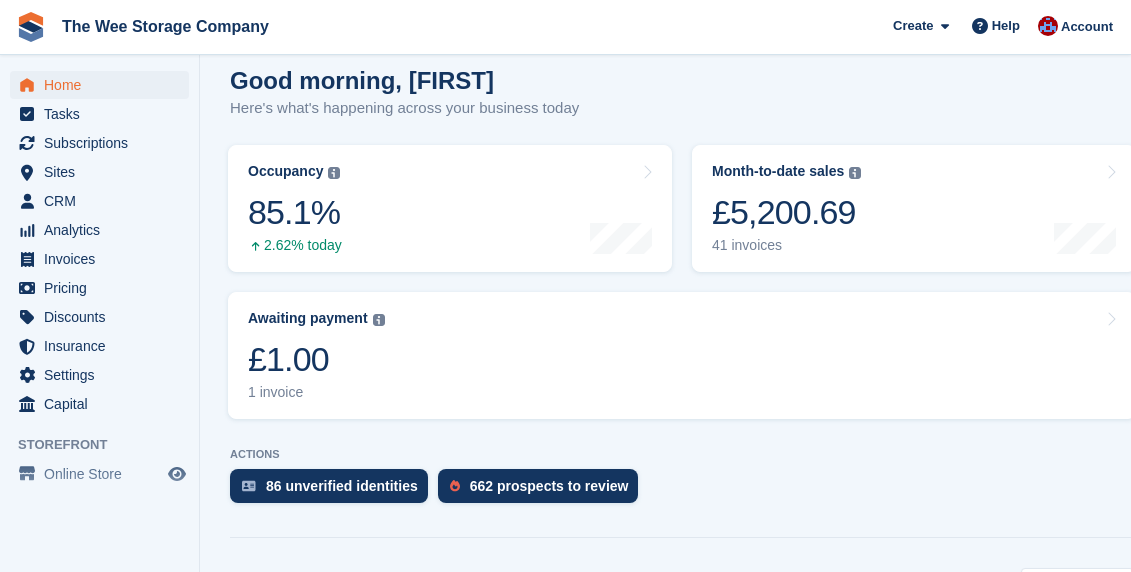 scroll, scrollTop: 157, scrollLeft: 0, axis: vertical 